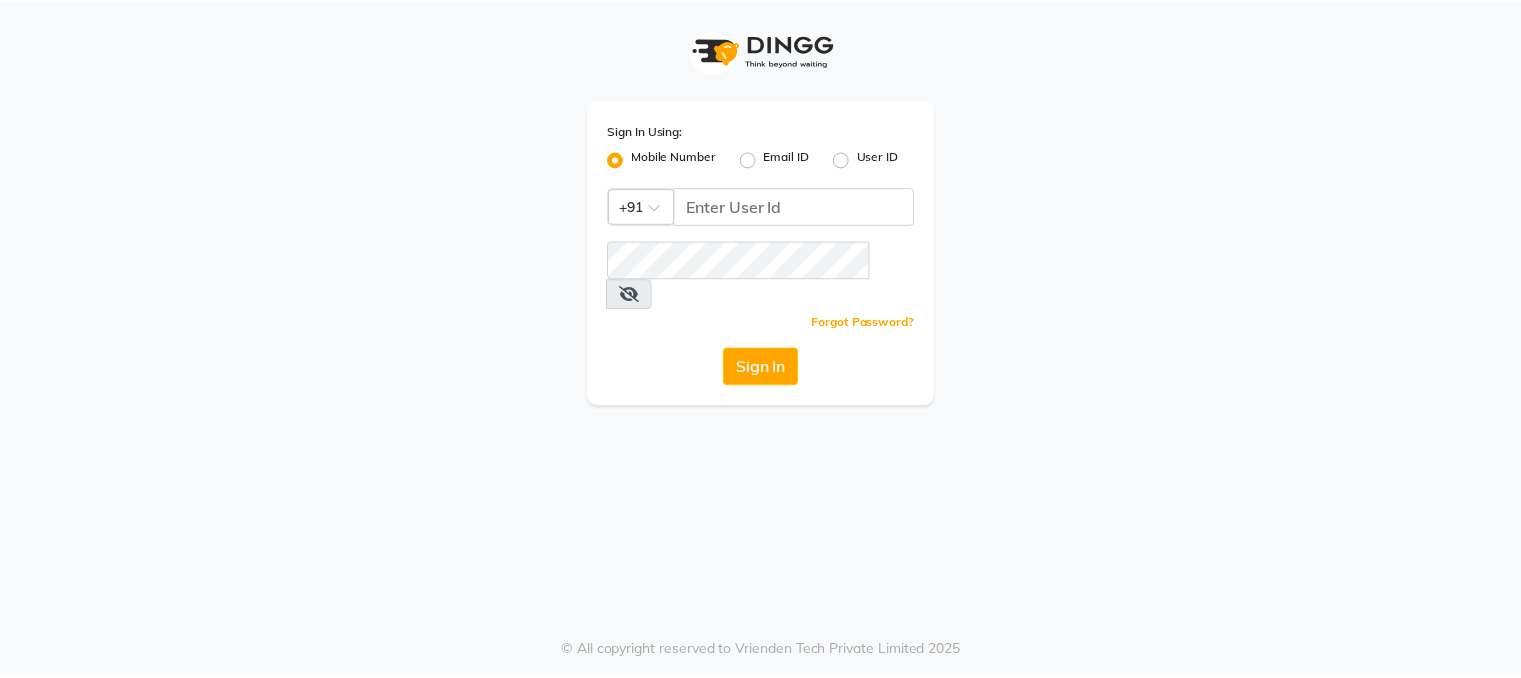 scroll, scrollTop: 0, scrollLeft: 0, axis: both 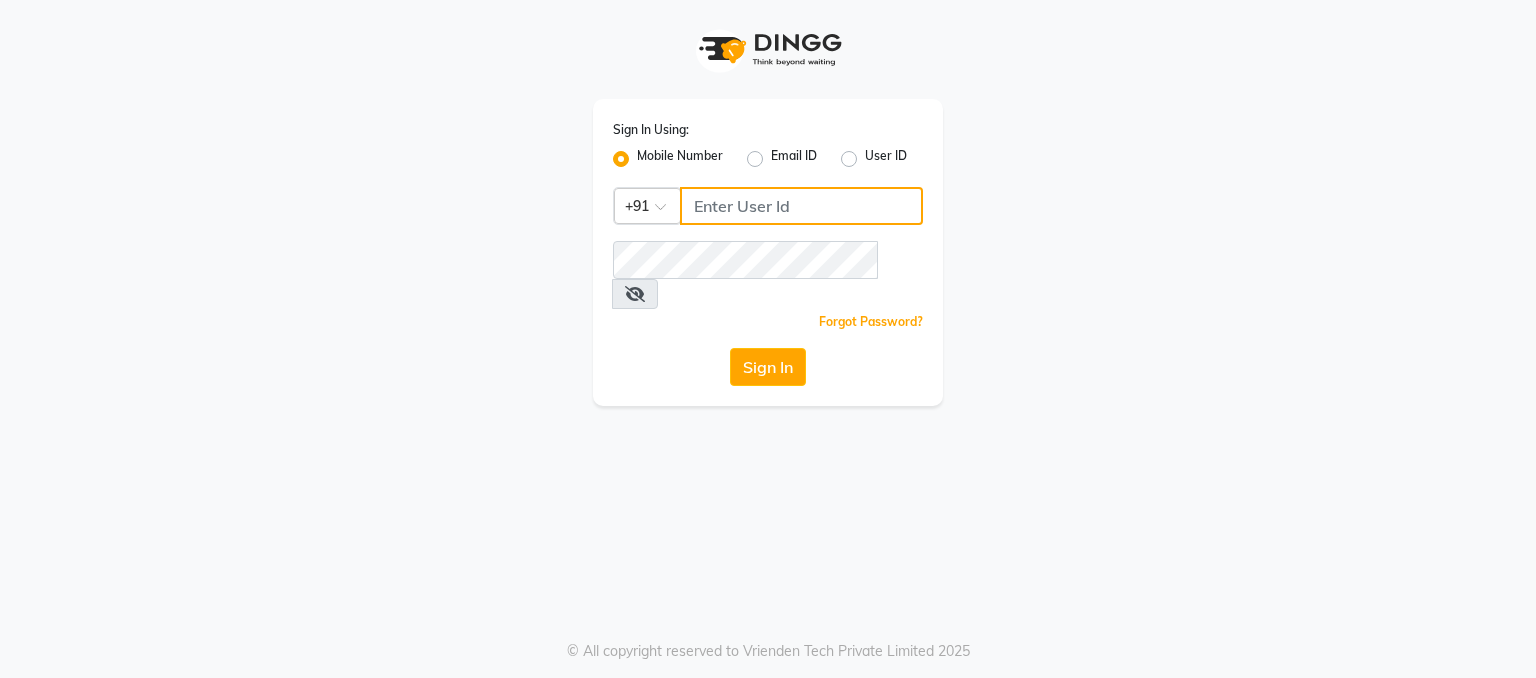 click 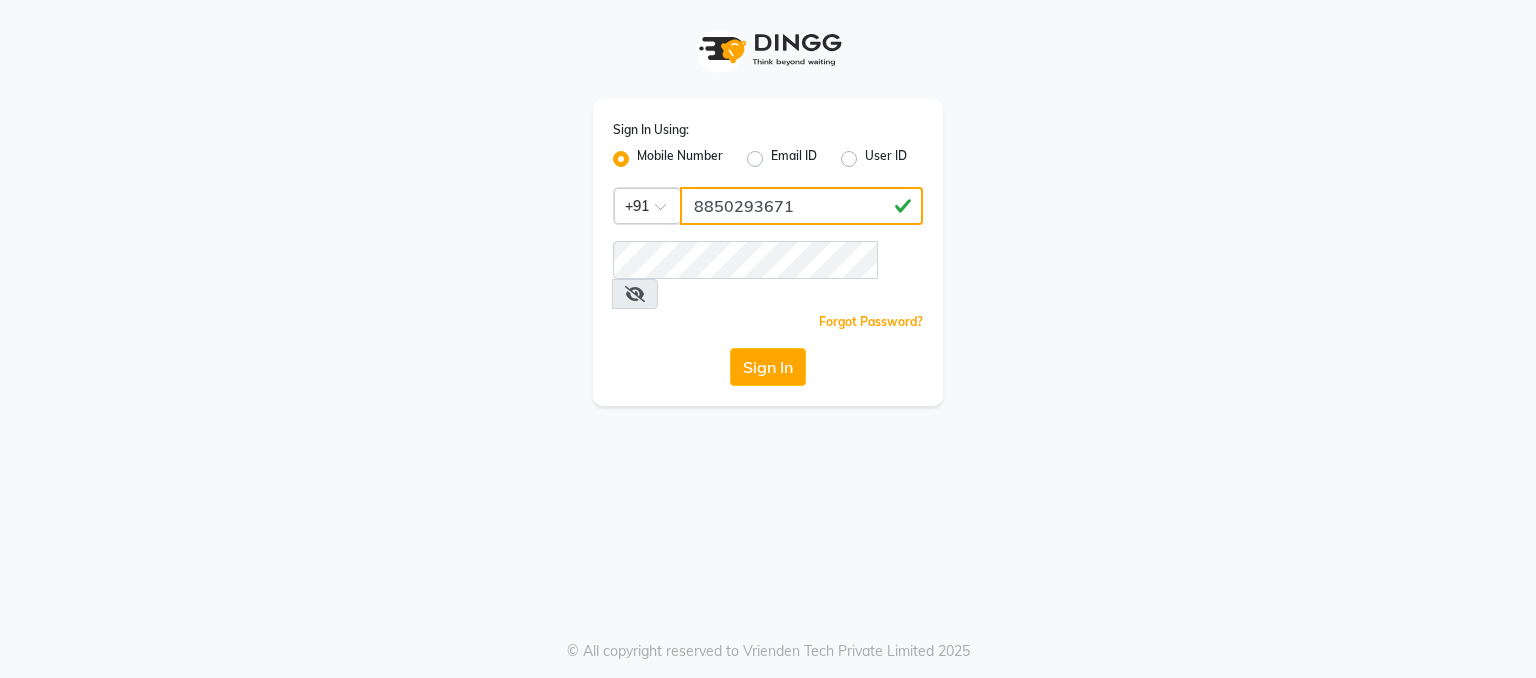 type on "8850293671" 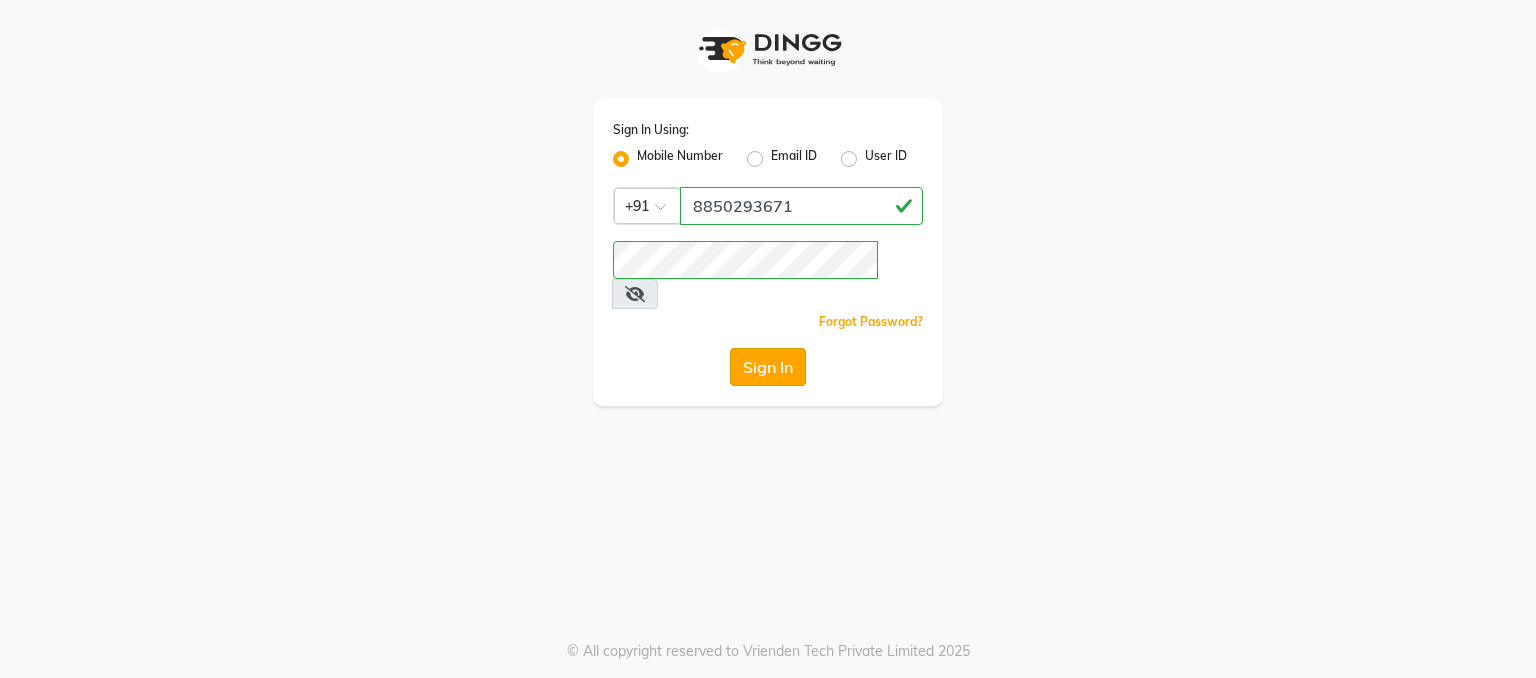 click on "Sign In" 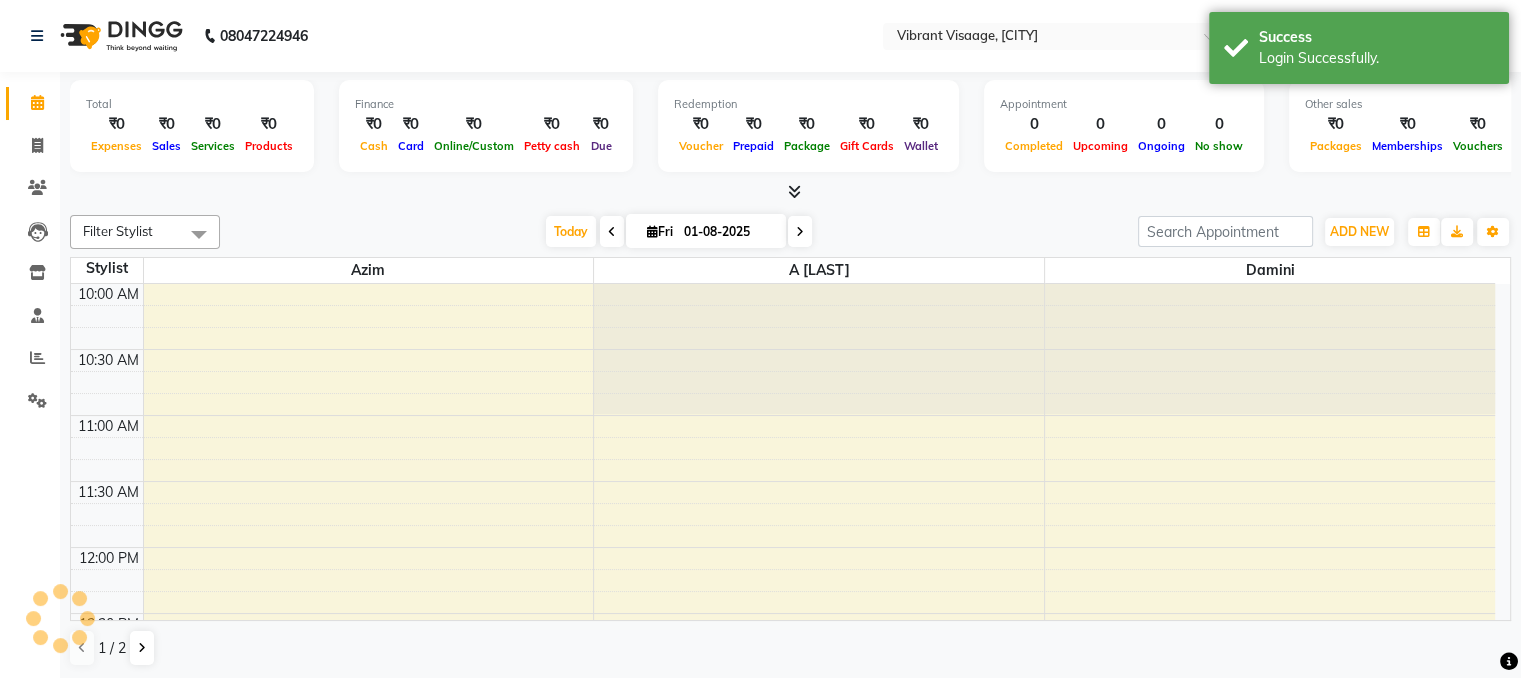 scroll, scrollTop: 0, scrollLeft: 0, axis: both 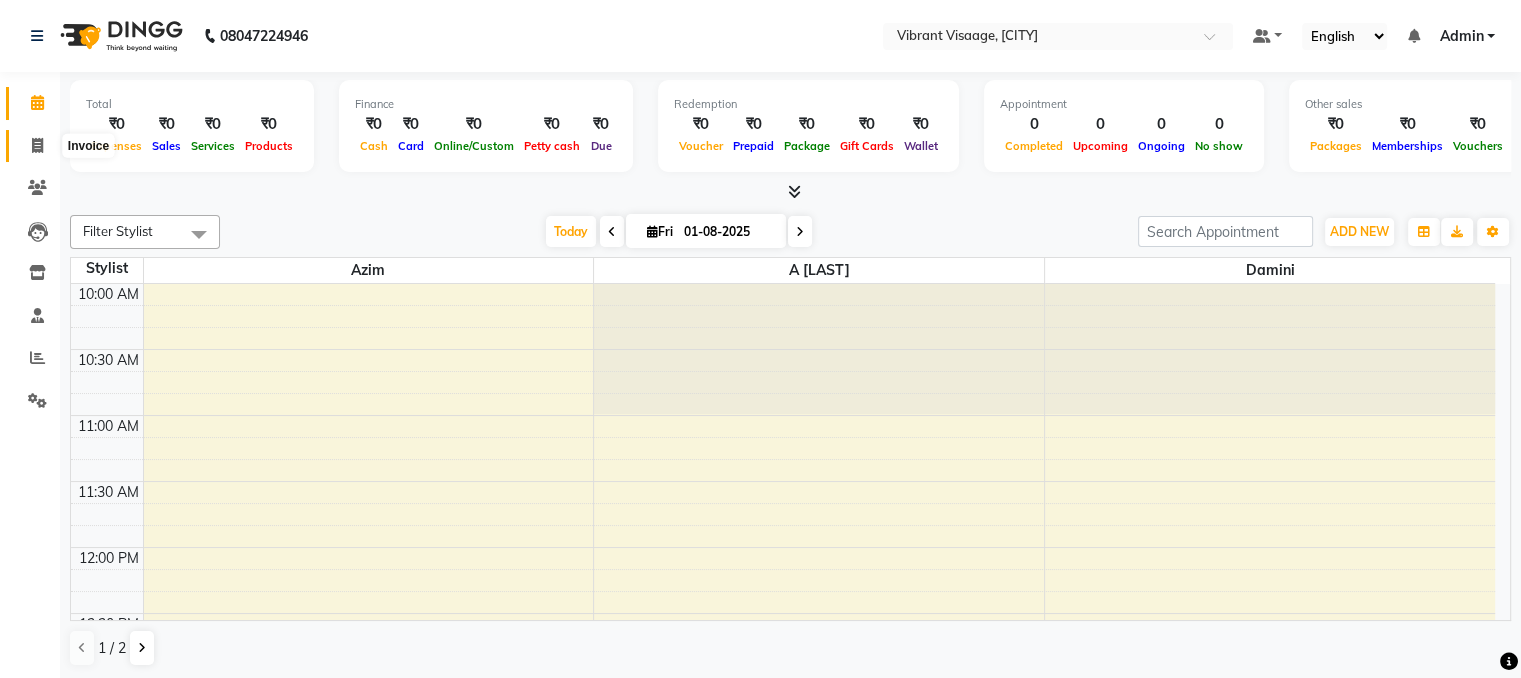 click 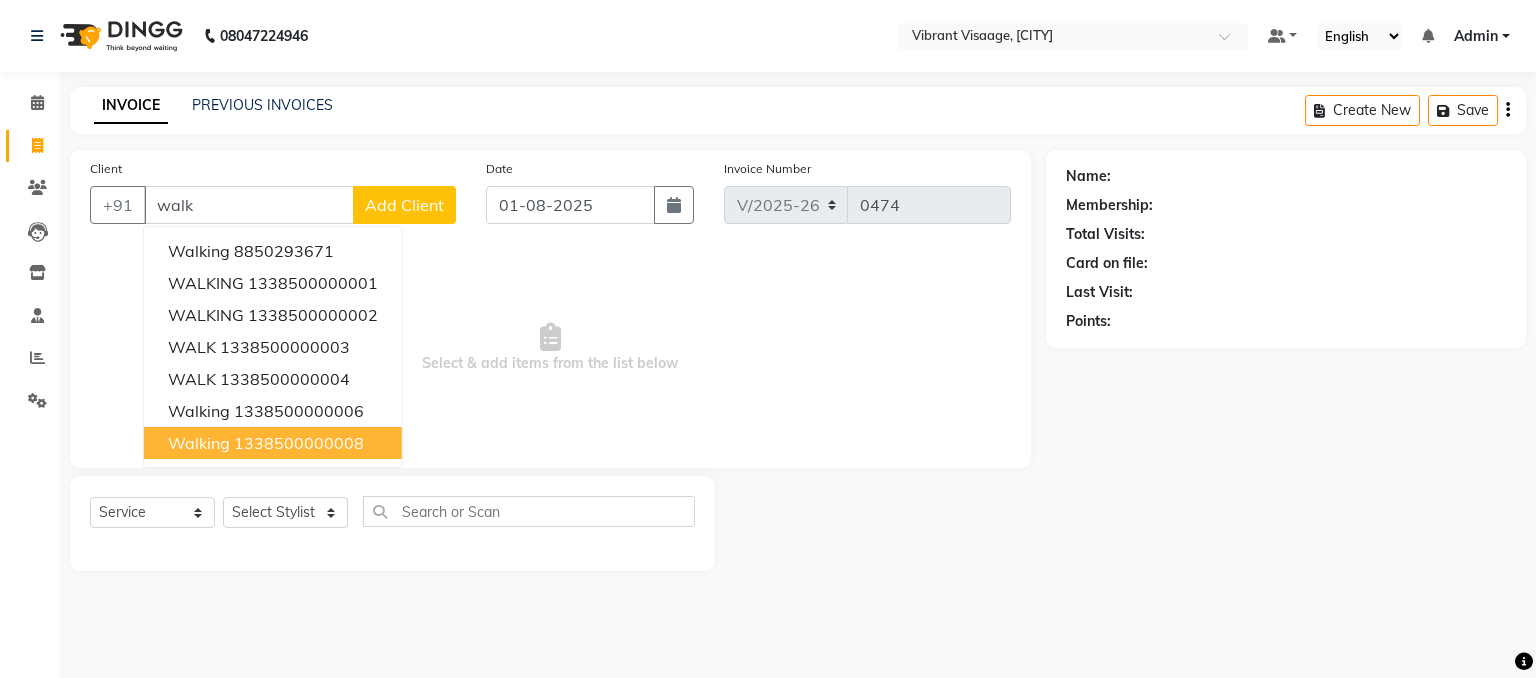 click on "1338500000008" at bounding box center (299, 443) 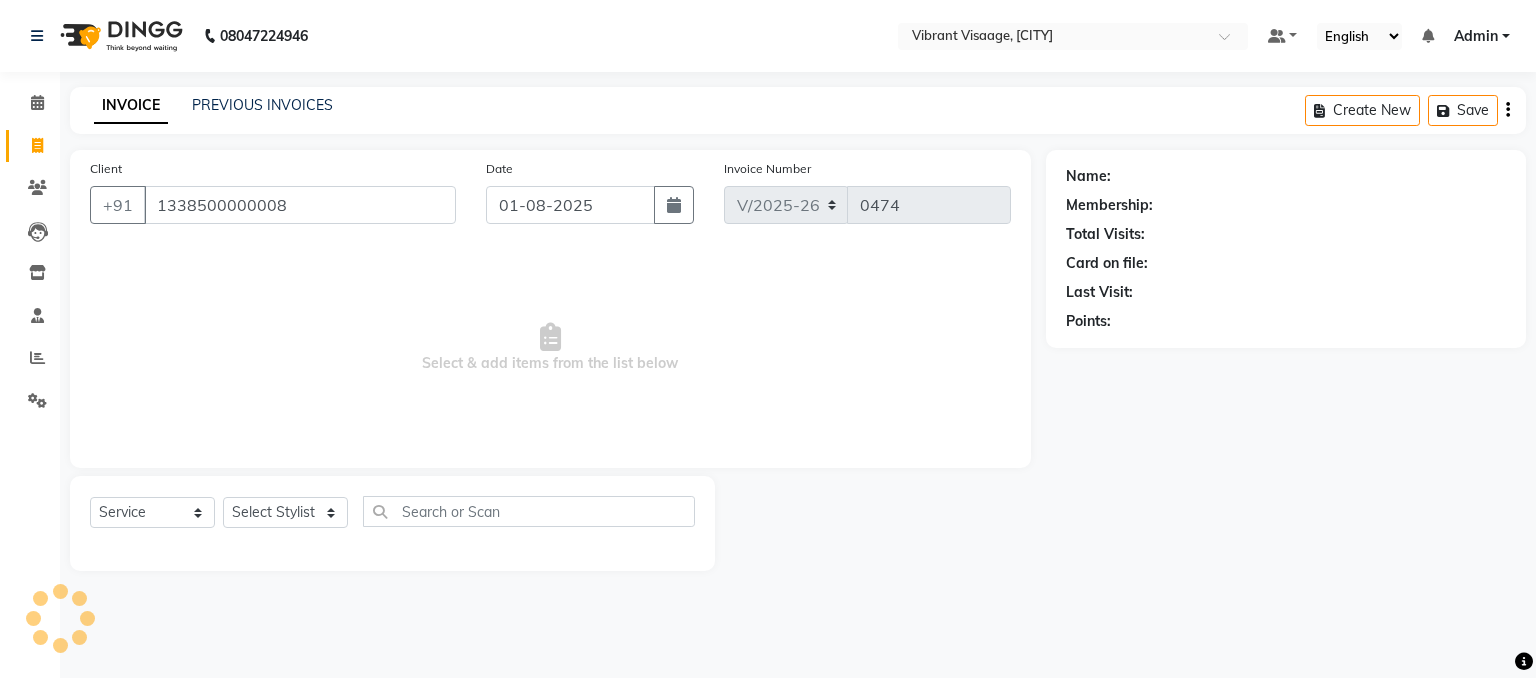 type on "1338500000008" 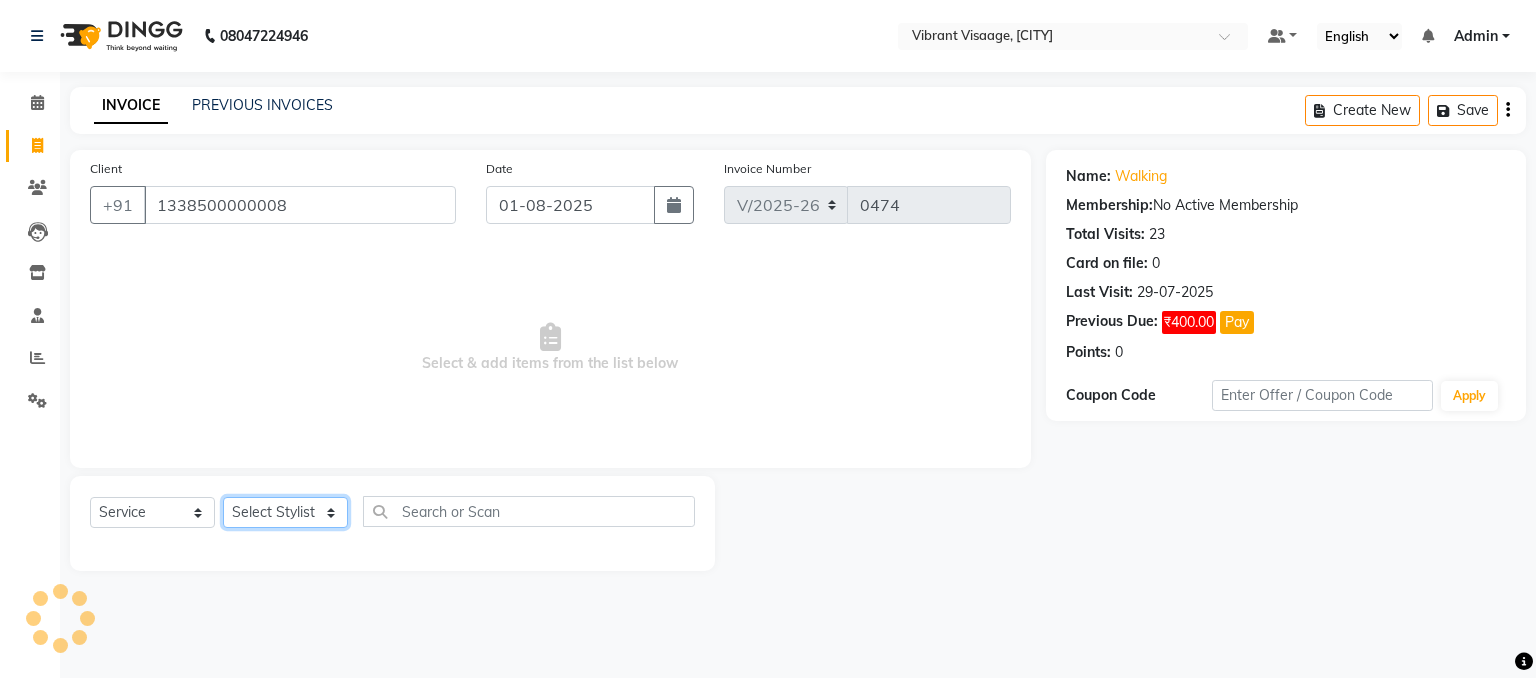 click on "Select Stylist A Ansari Admin Azim Damini Dipika Padaya Gulzar [FIRST] [LAST]" 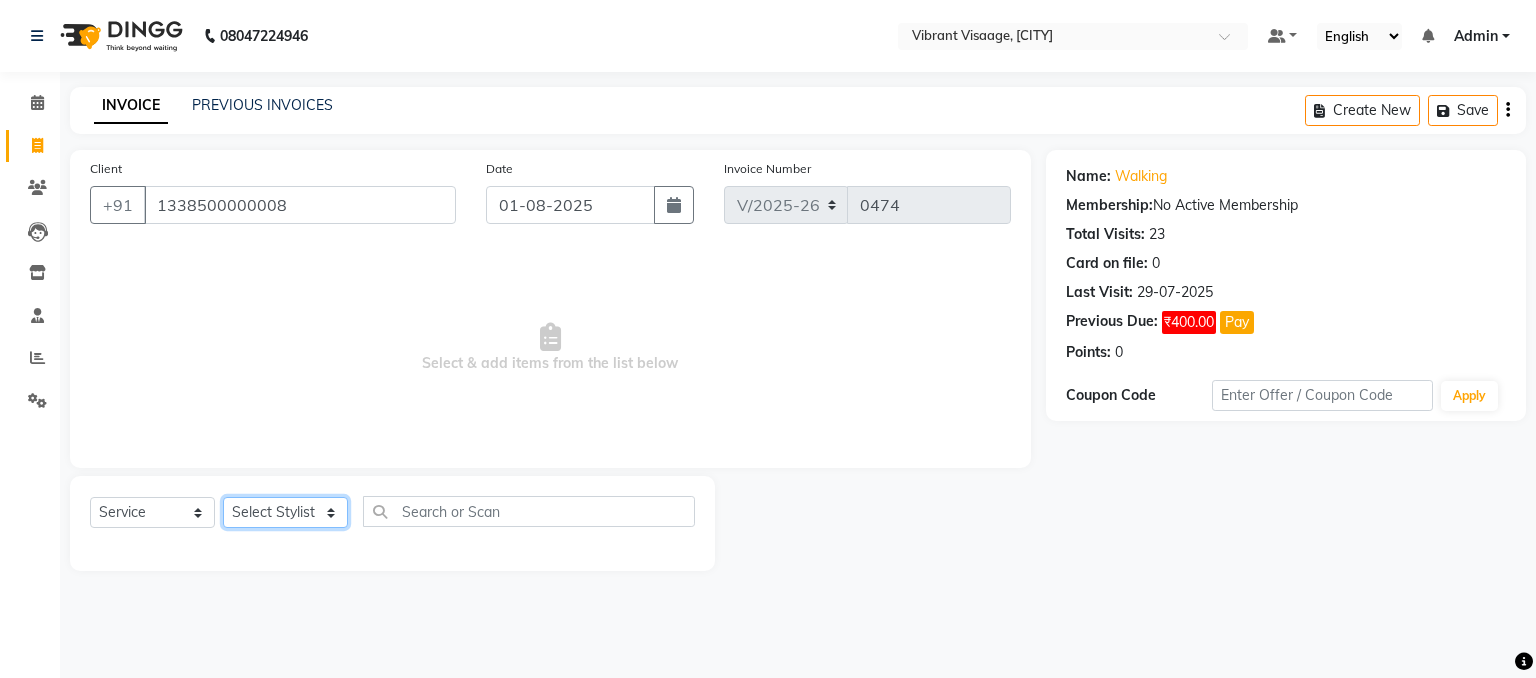 click on "Select Stylist A Ansari Admin Azim Damini Dipika Padaya Gulzar [FIRST] [LAST]" 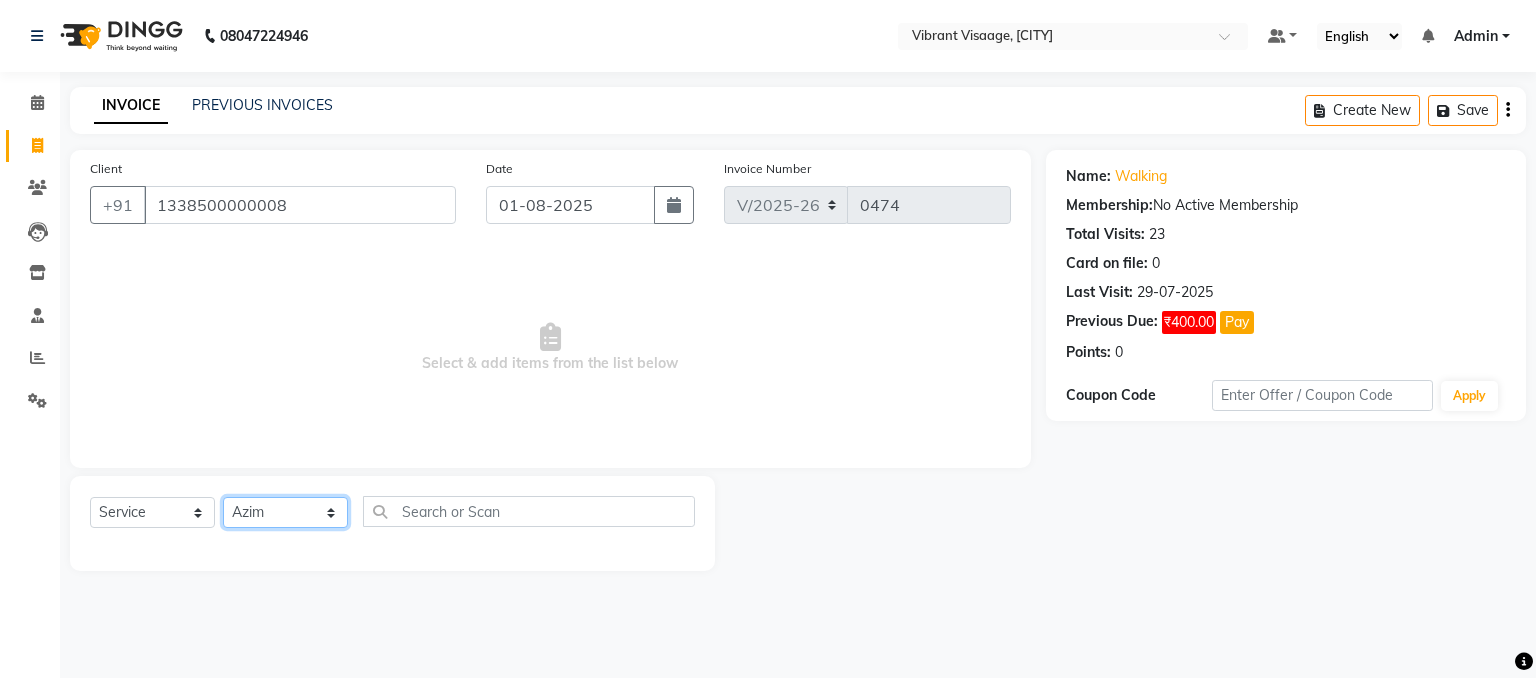 click on "Select Stylist A Ansari Admin Azim Damini Dipika Padaya Gulzar [FIRST] [LAST]" 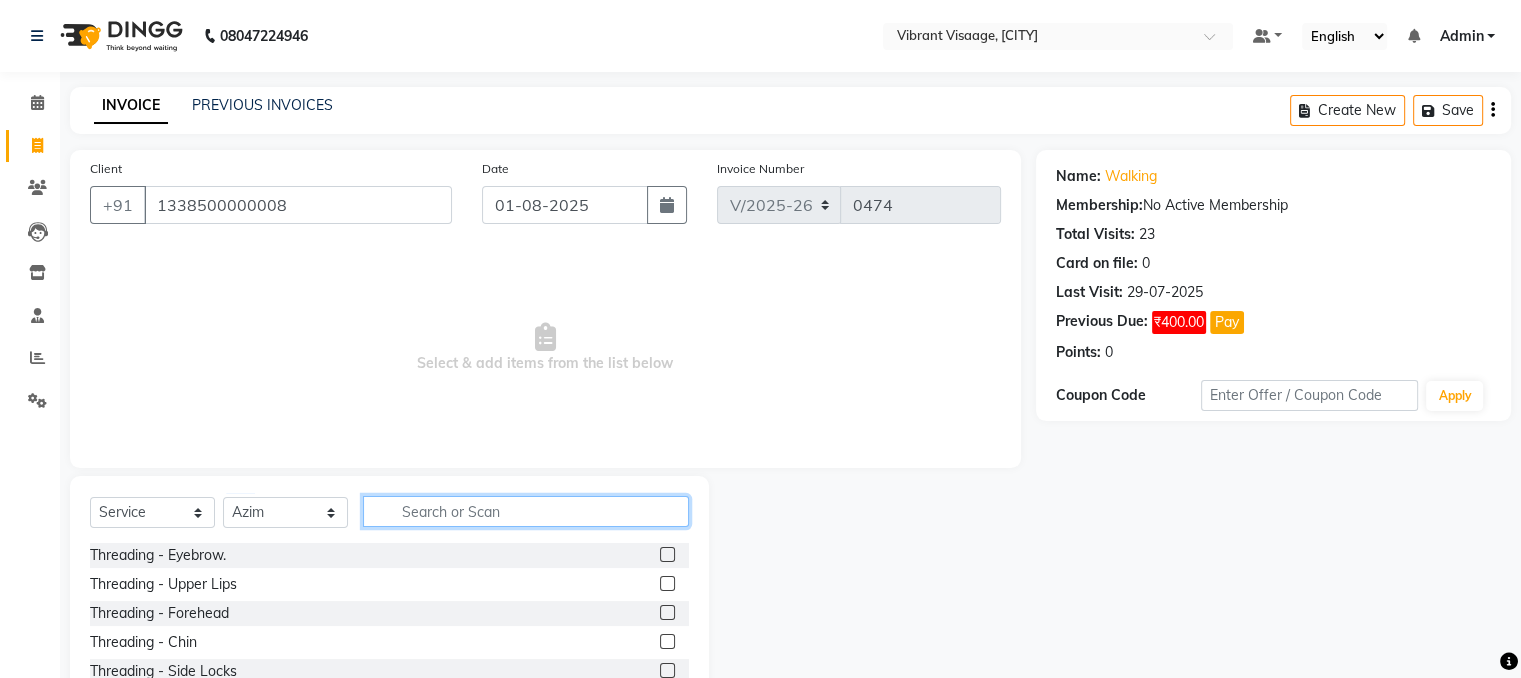click 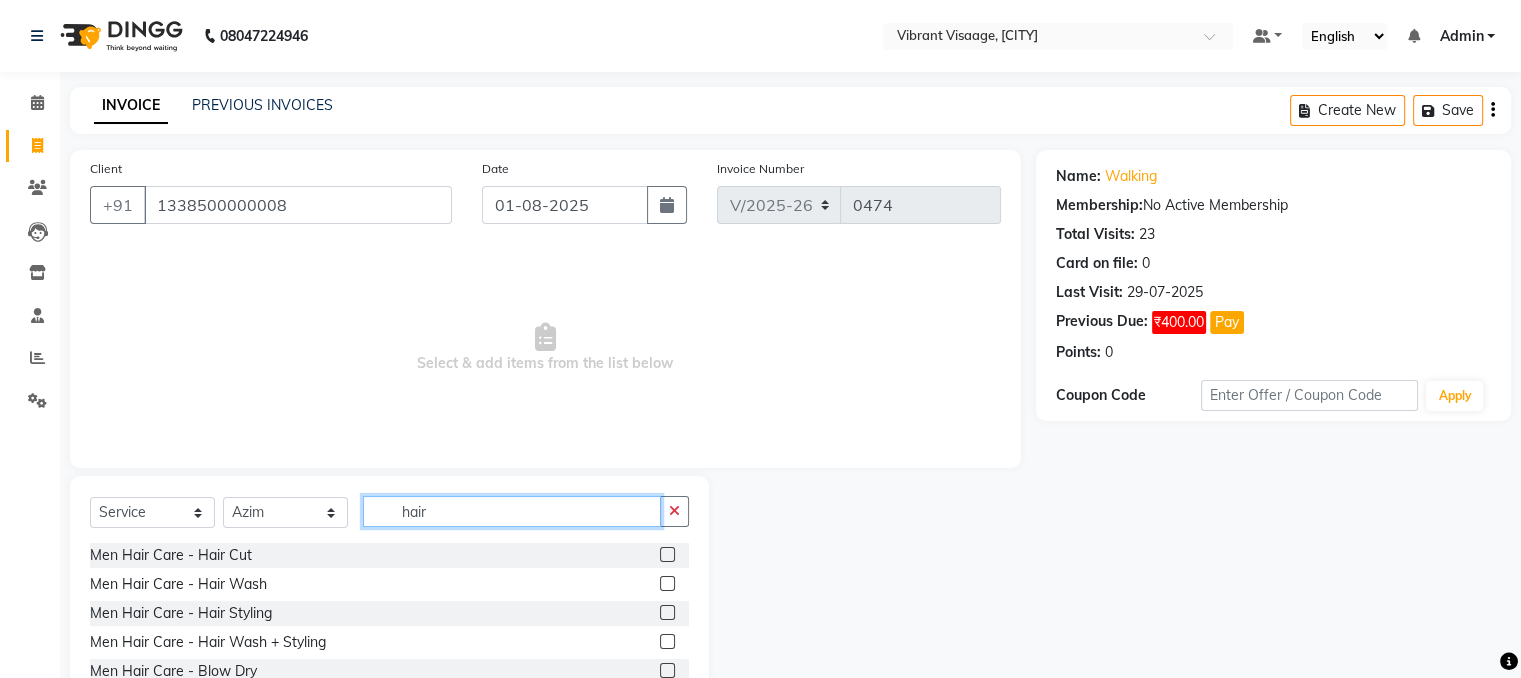 type on "hair" 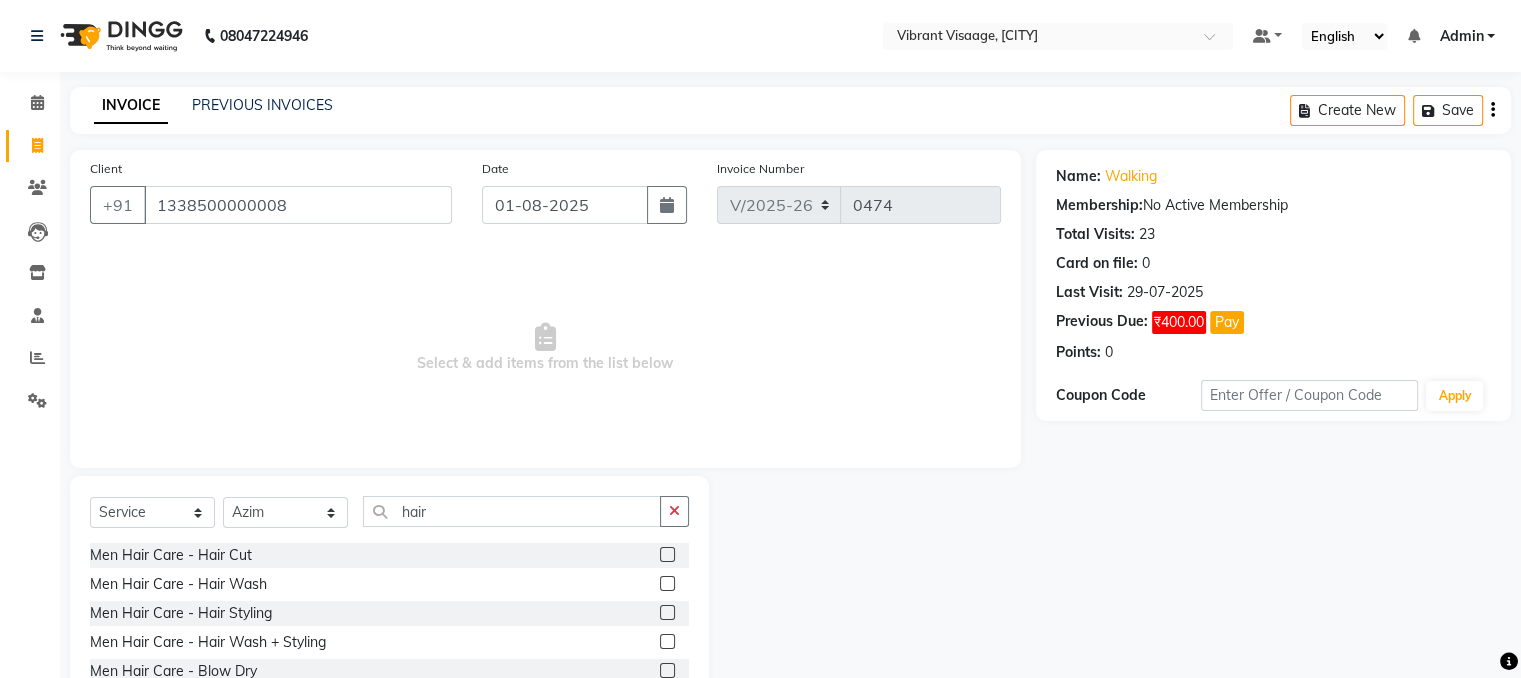 click 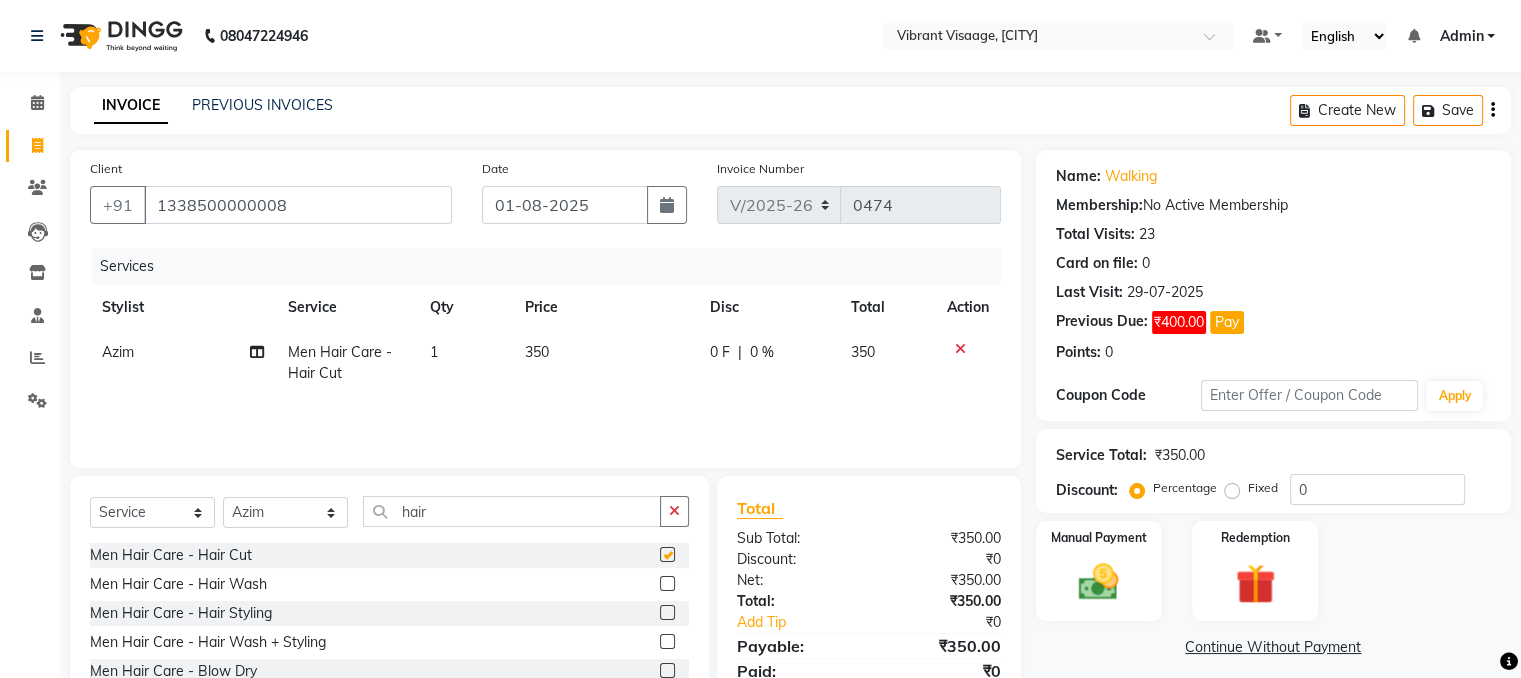 checkbox on "false" 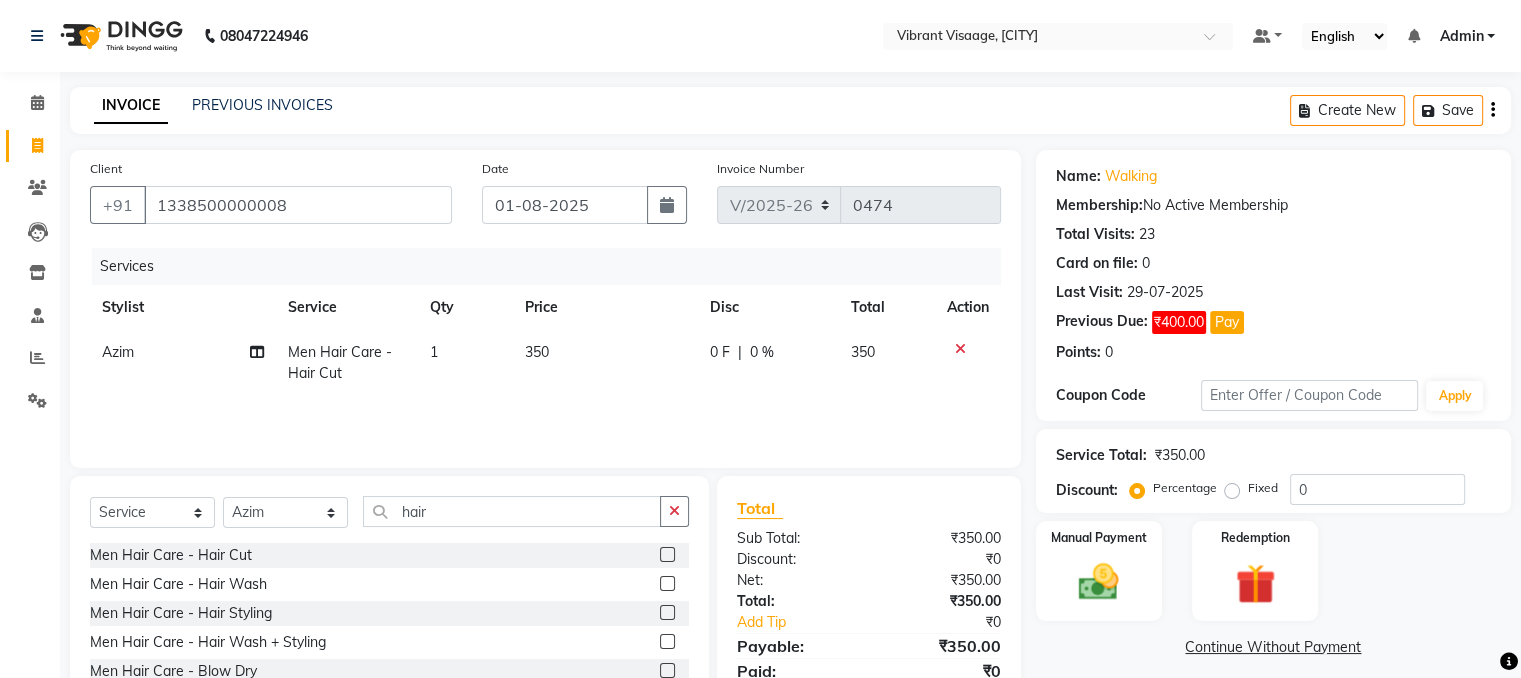 click on "350" 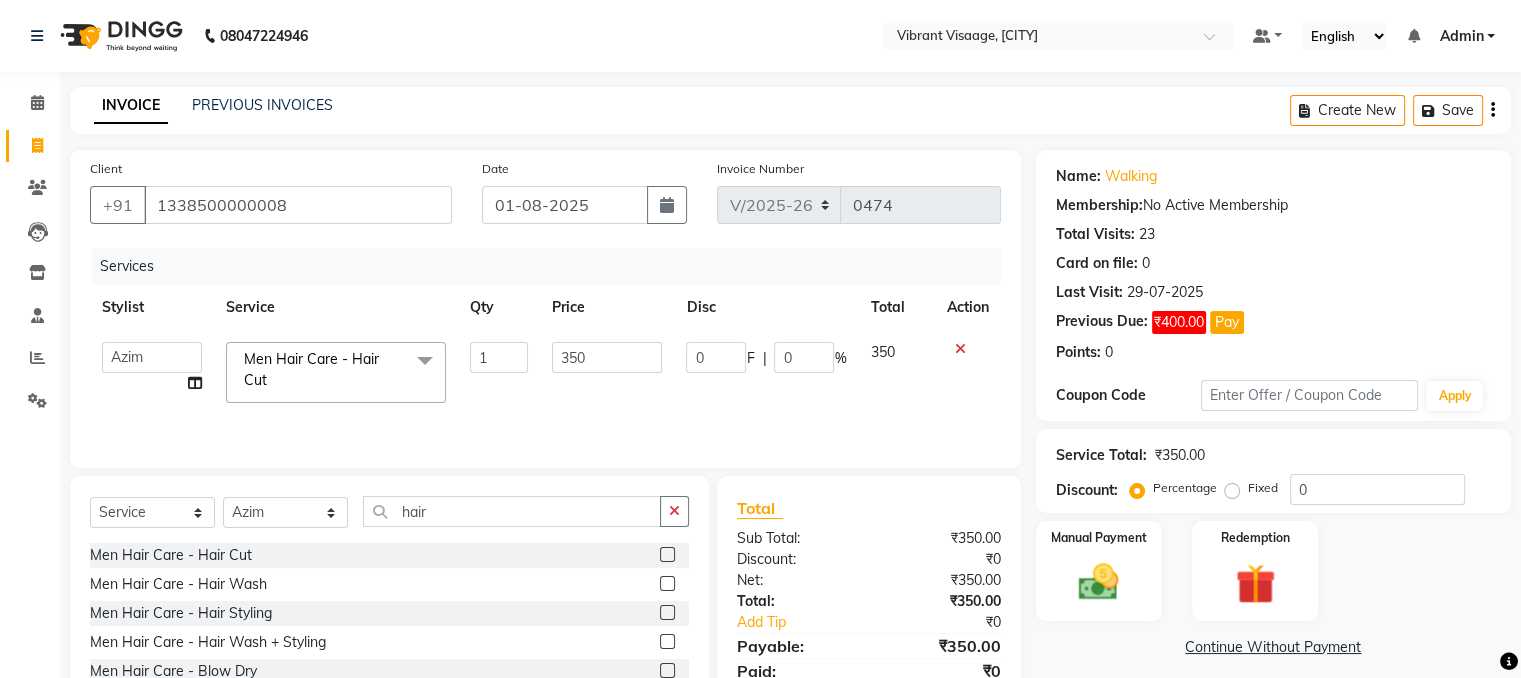 click on "350" 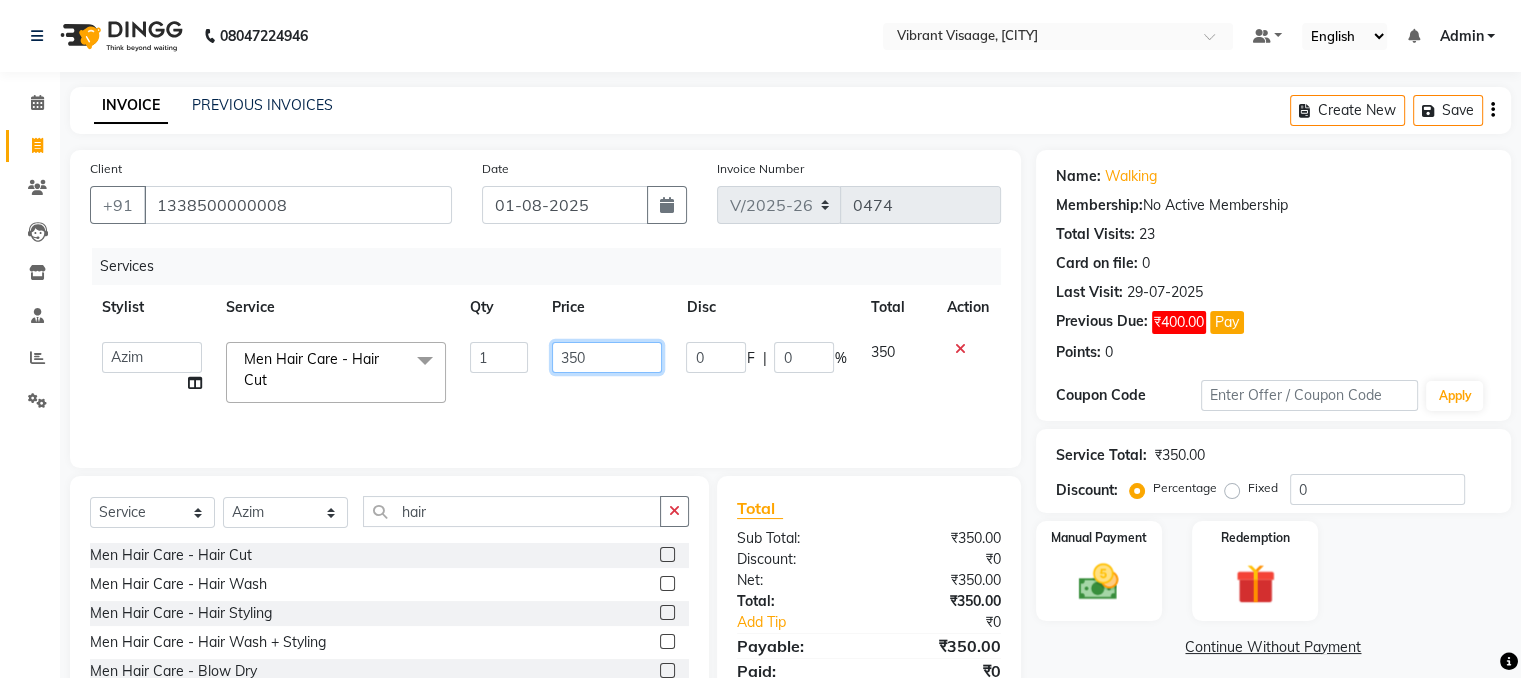 click on "350" 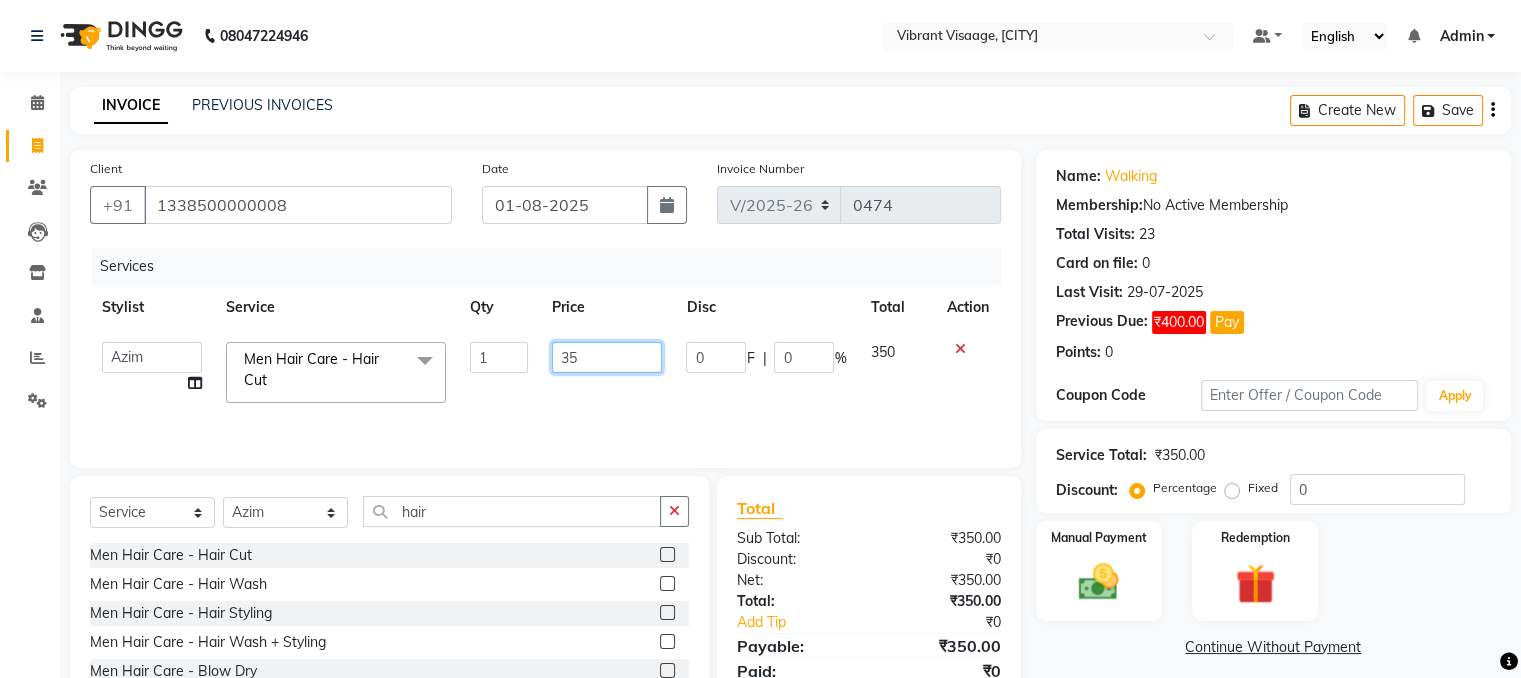 type on "3" 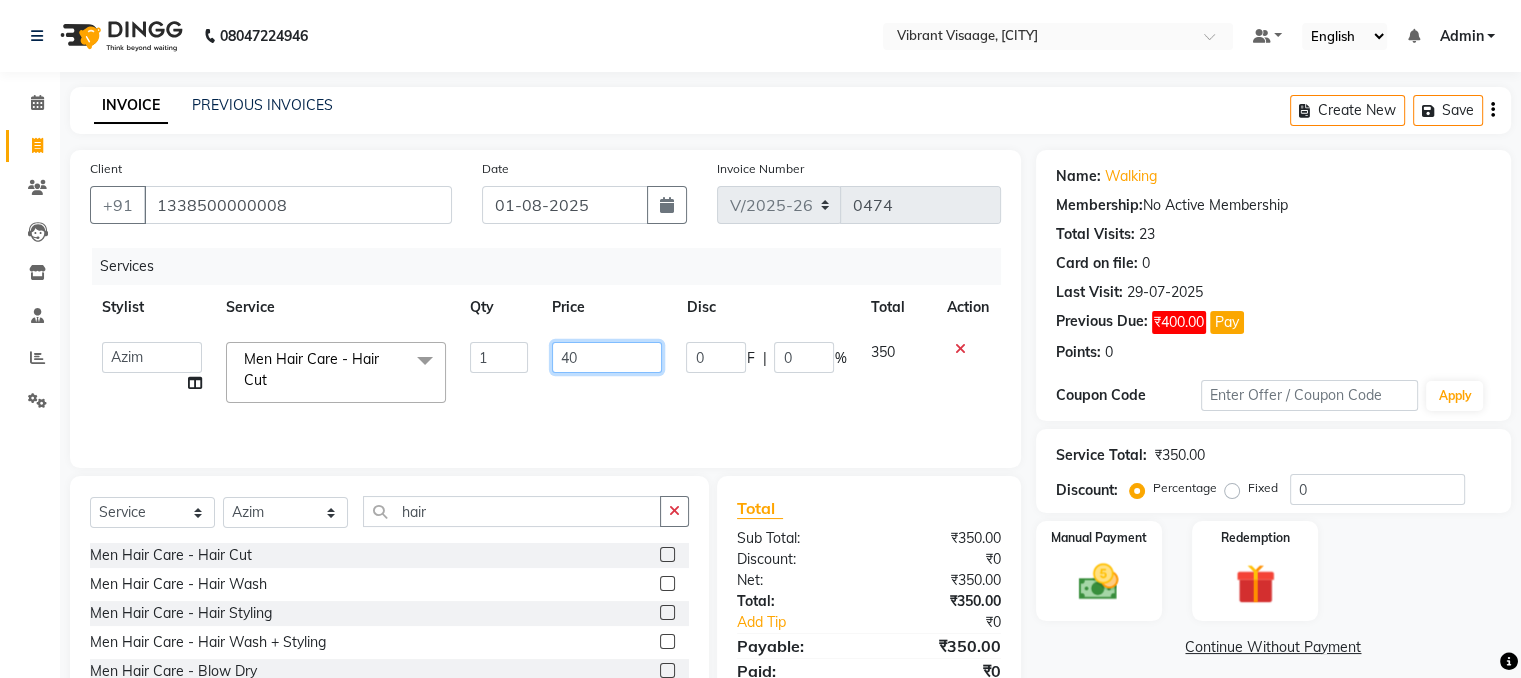 type on "400" 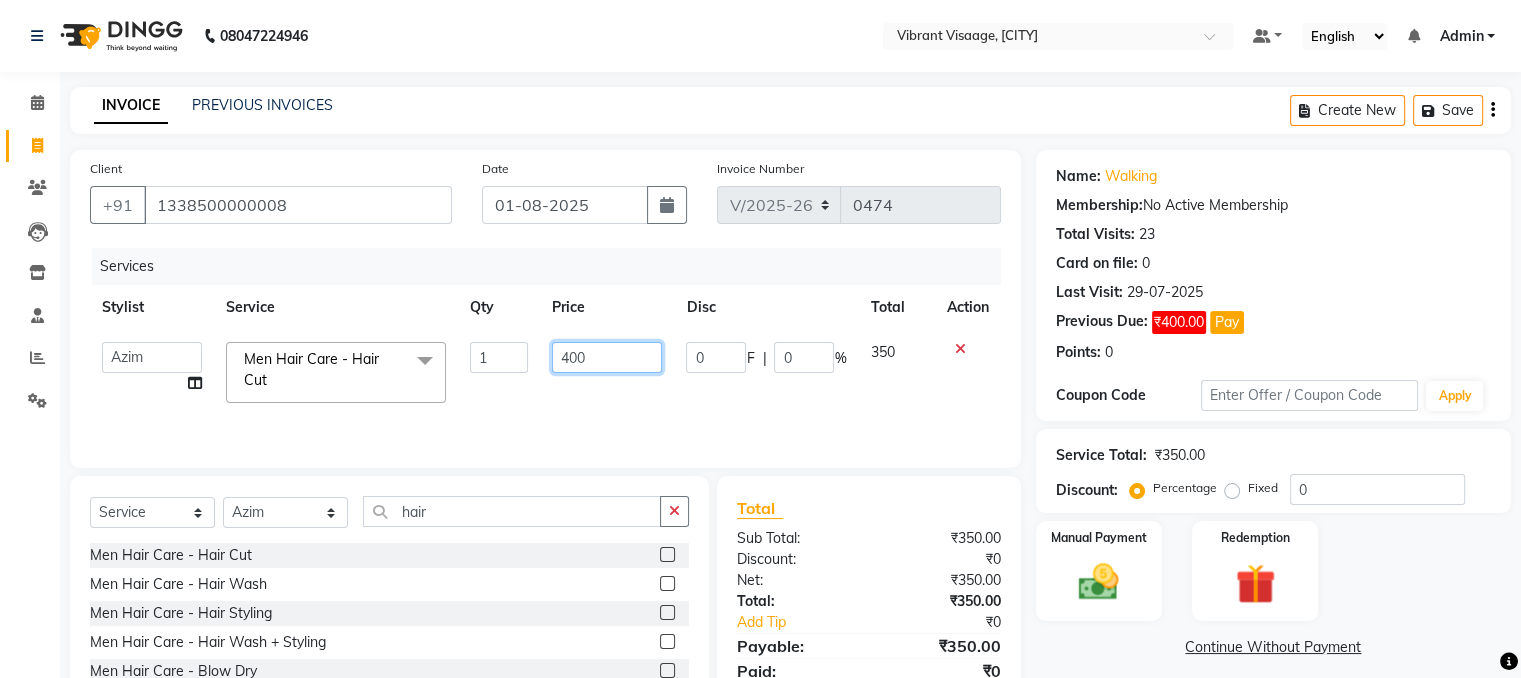 scroll, scrollTop: 124, scrollLeft: 0, axis: vertical 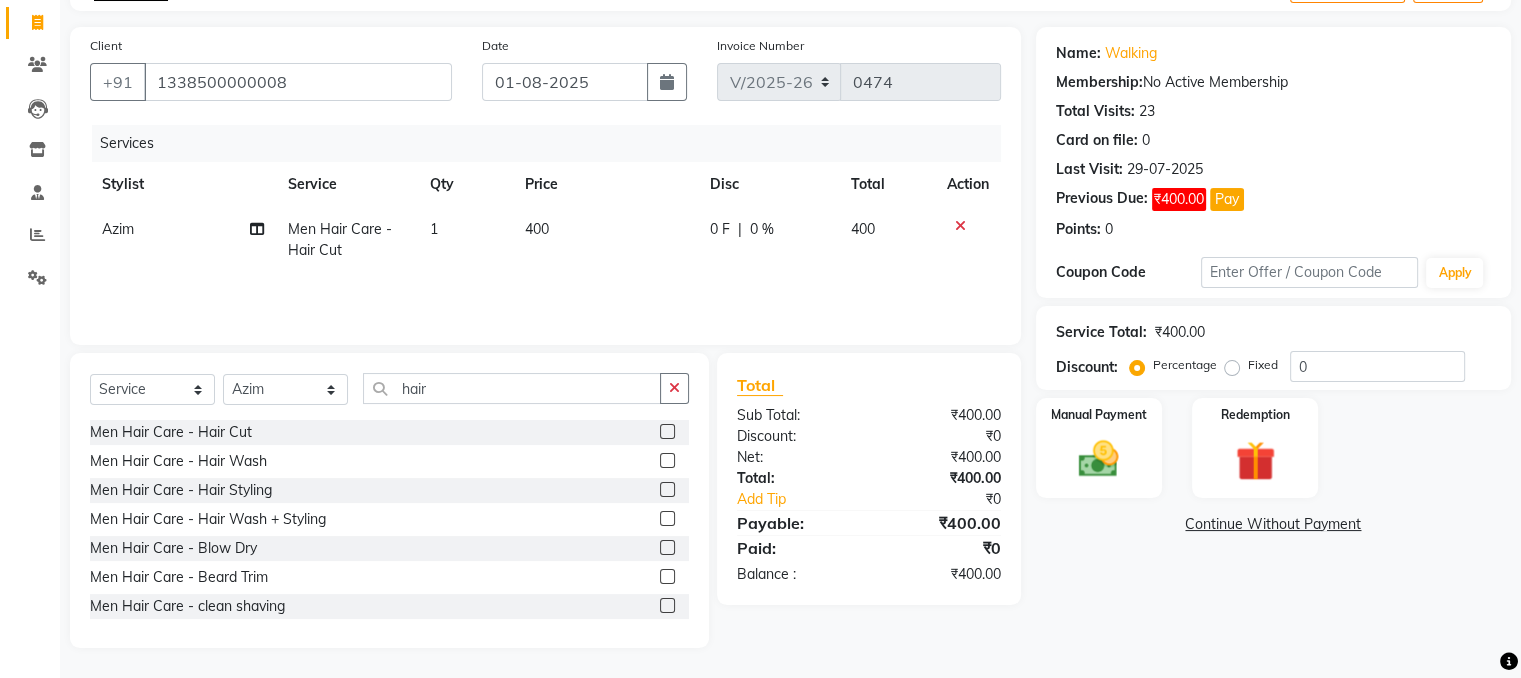 click on "Name: Walking  Membership:  No Active Membership  Total Visits:  23 Card on file:  0 Last Visit:   29-07-2025 Previous Due:  ₹400.00 Pay Points:   0  Coupon Code Apply Service Total:  ₹400.00  Discount:  Percentage   Fixed  0 Manual Payment Redemption  Continue Without Payment" 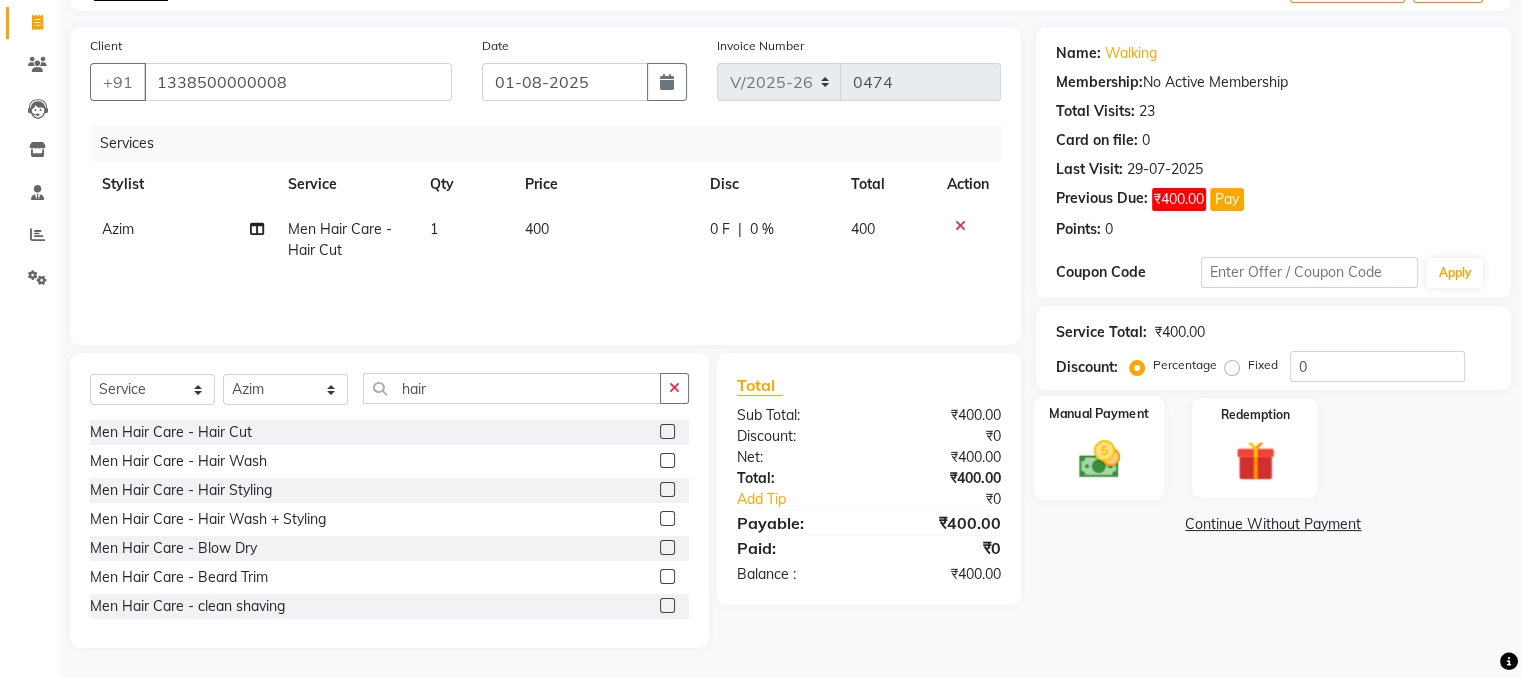 click 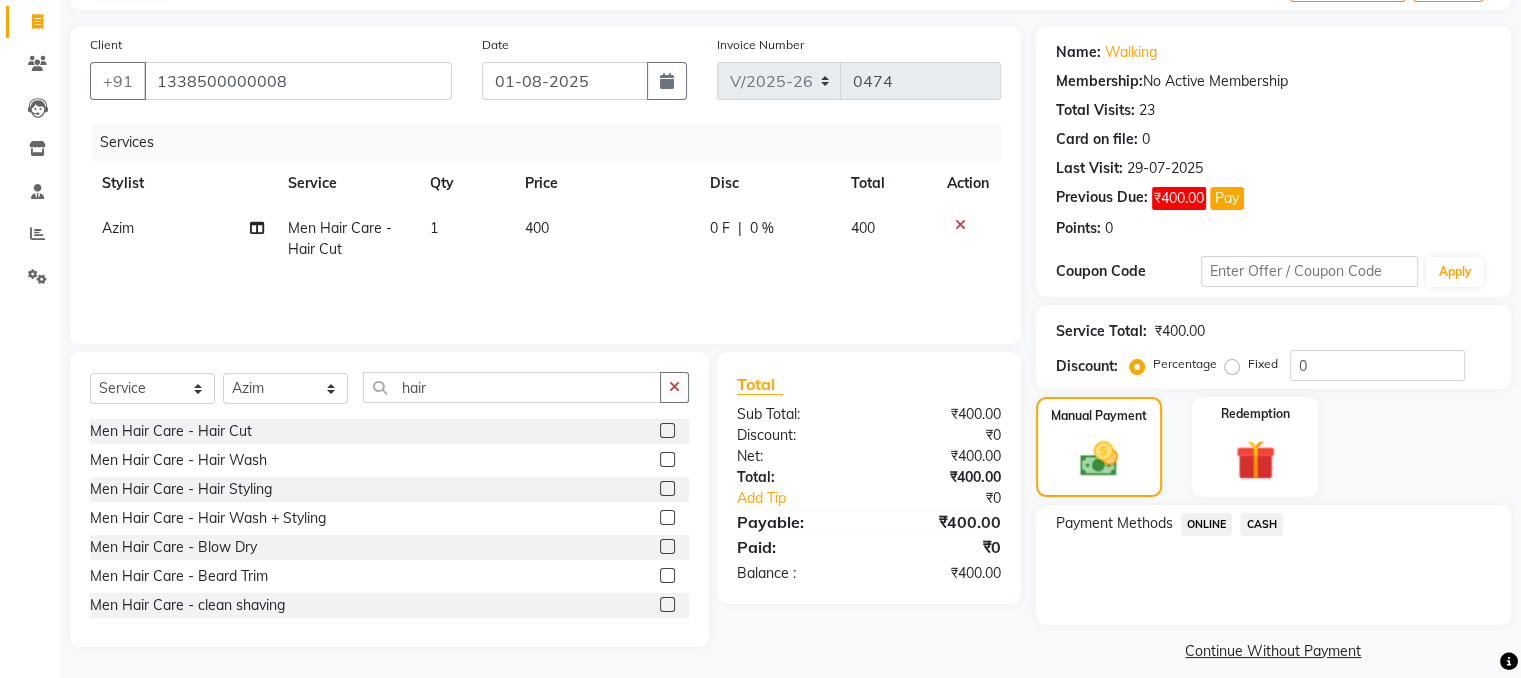 click on "ONLINE" 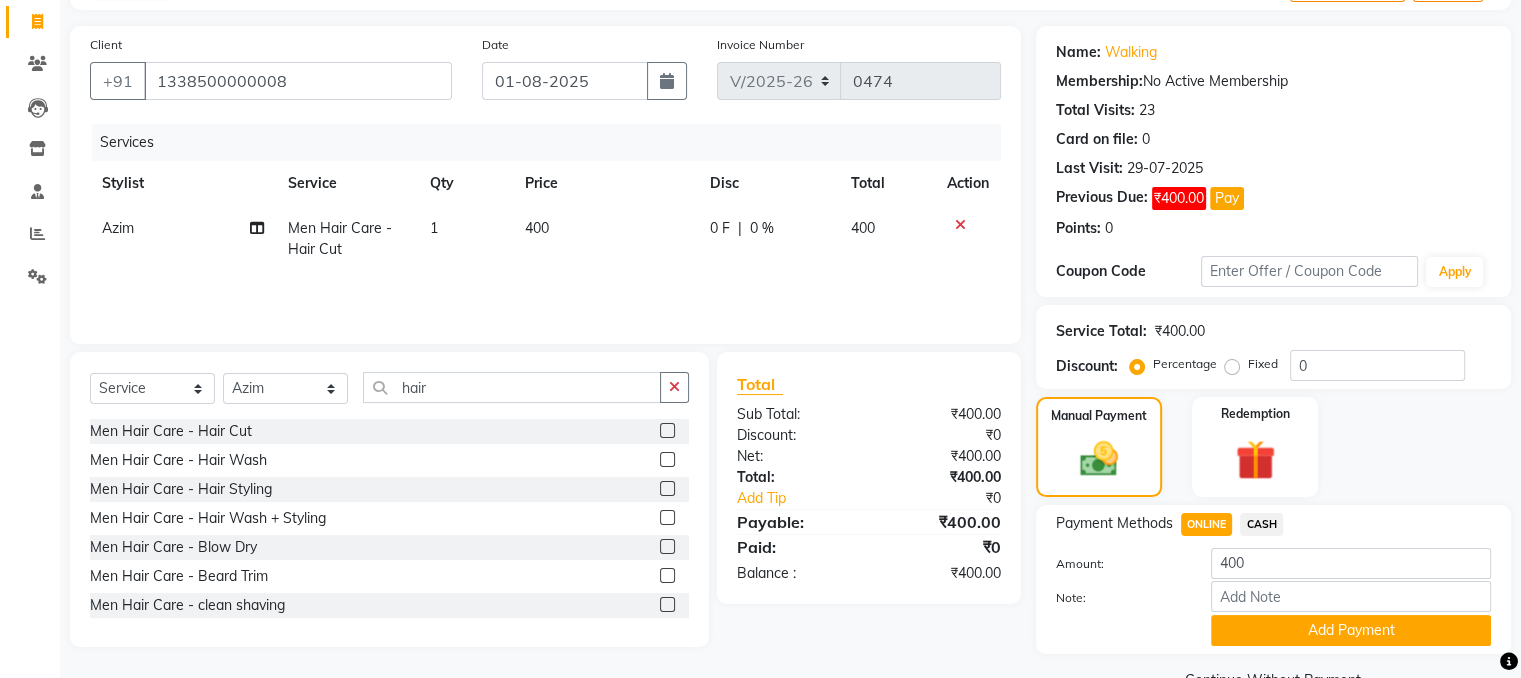 scroll, scrollTop: 172, scrollLeft: 0, axis: vertical 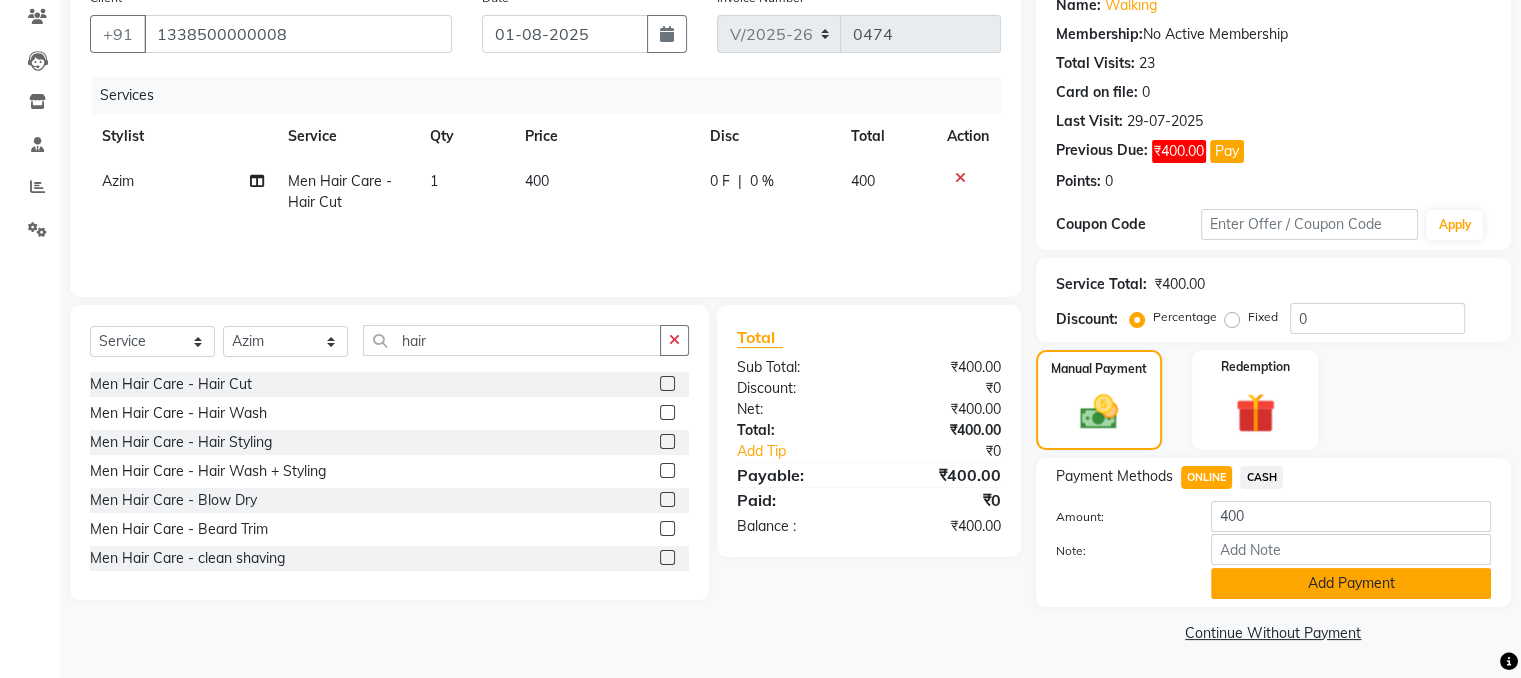 click on "Add Payment" 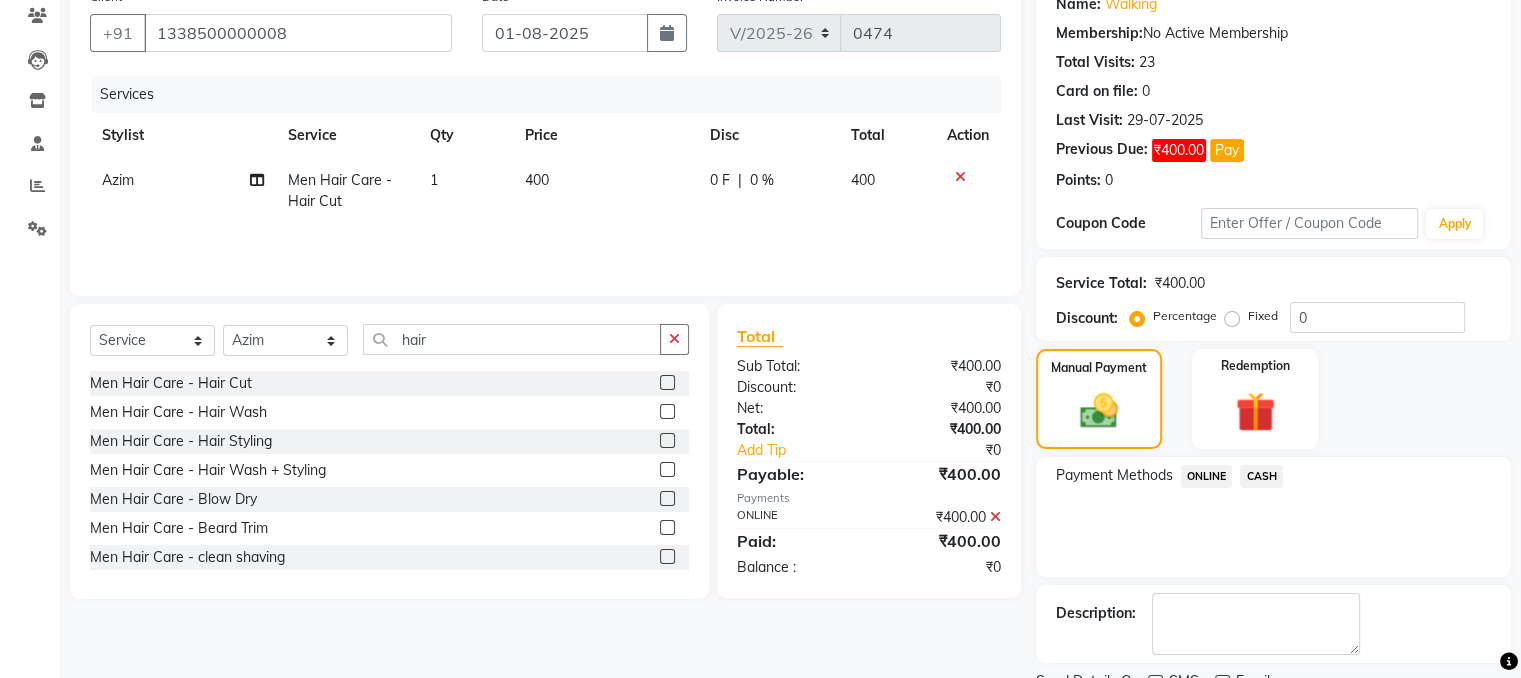 scroll, scrollTop: 253, scrollLeft: 0, axis: vertical 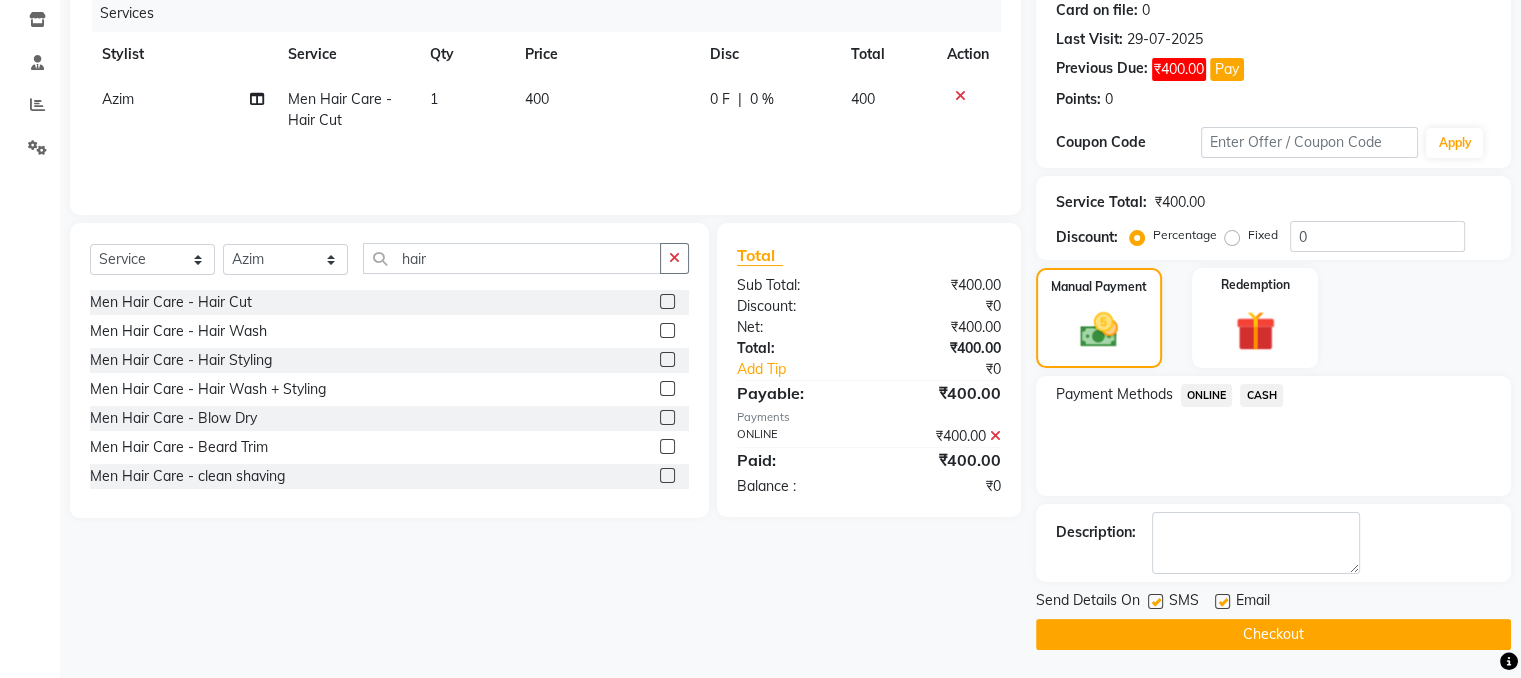 click on "Checkout" 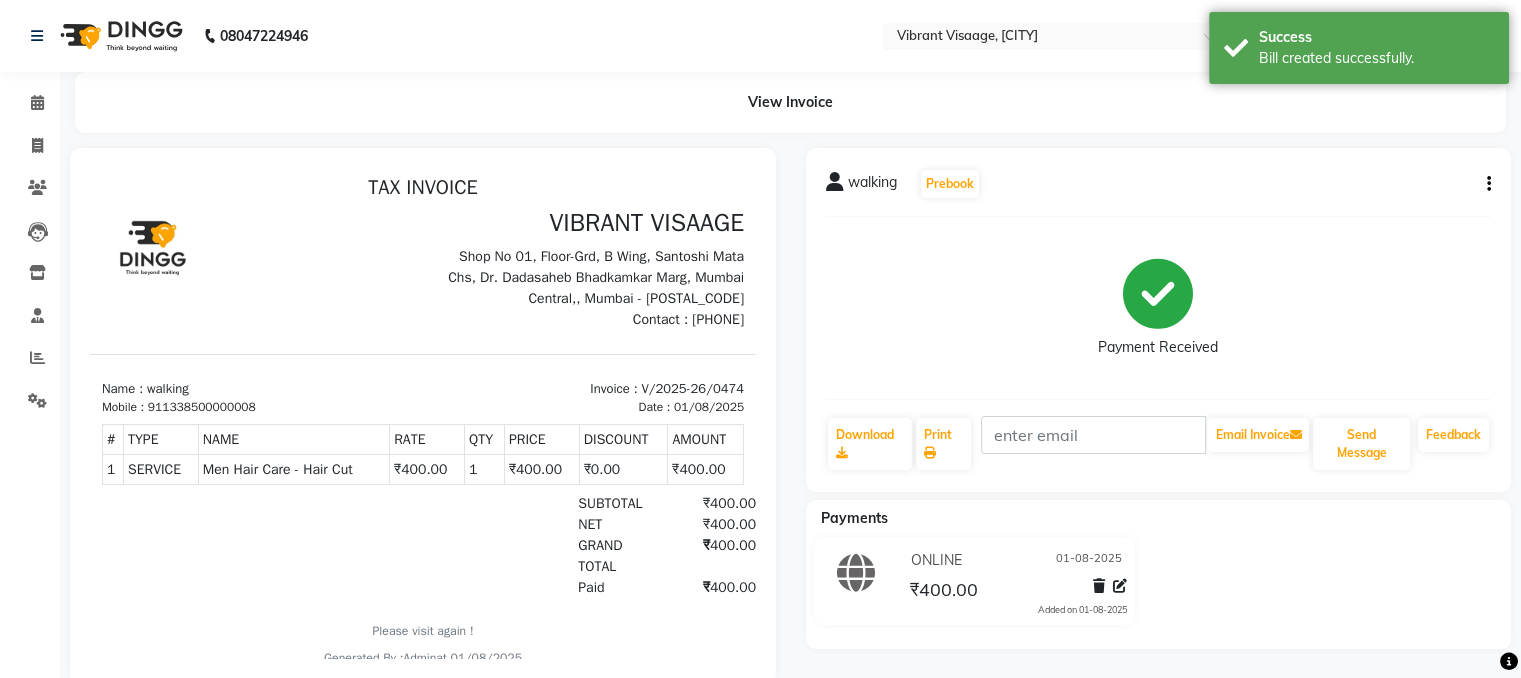 scroll, scrollTop: 0, scrollLeft: 0, axis: both 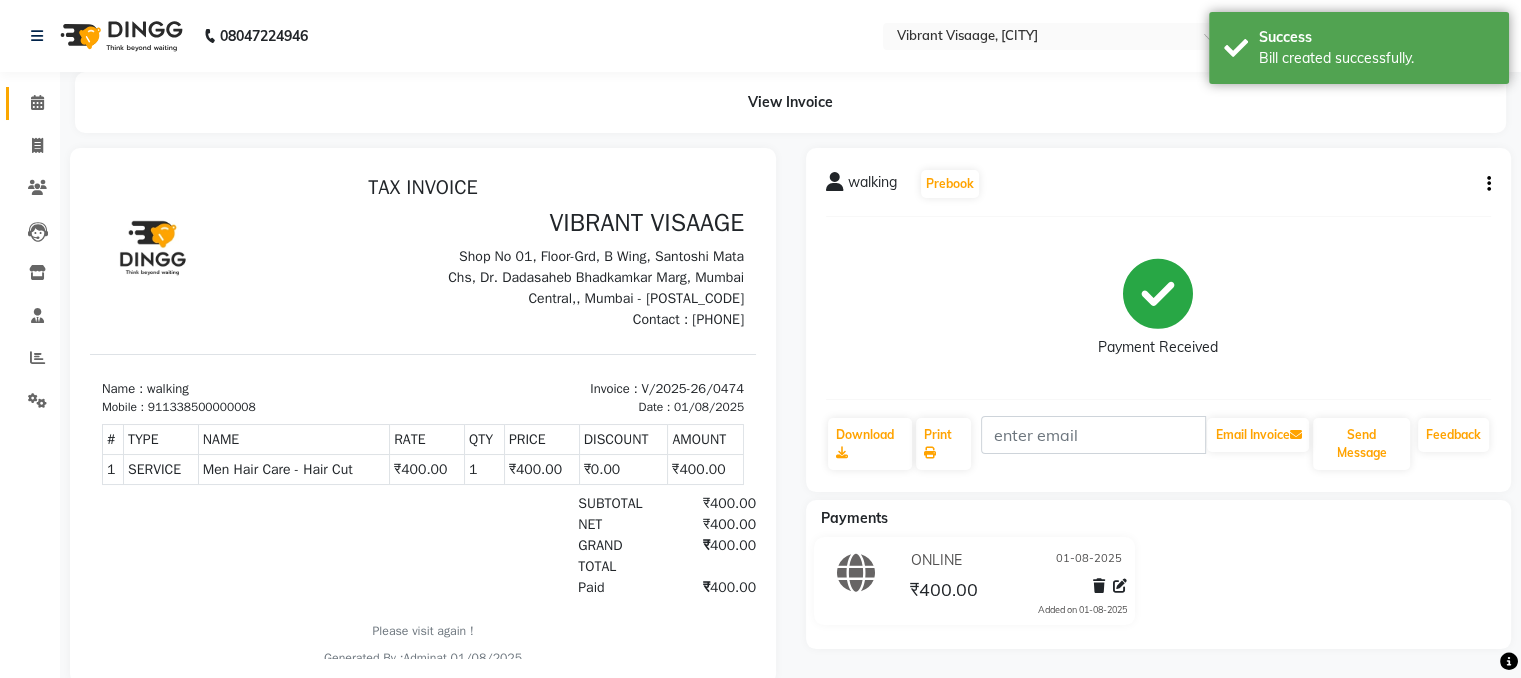 click 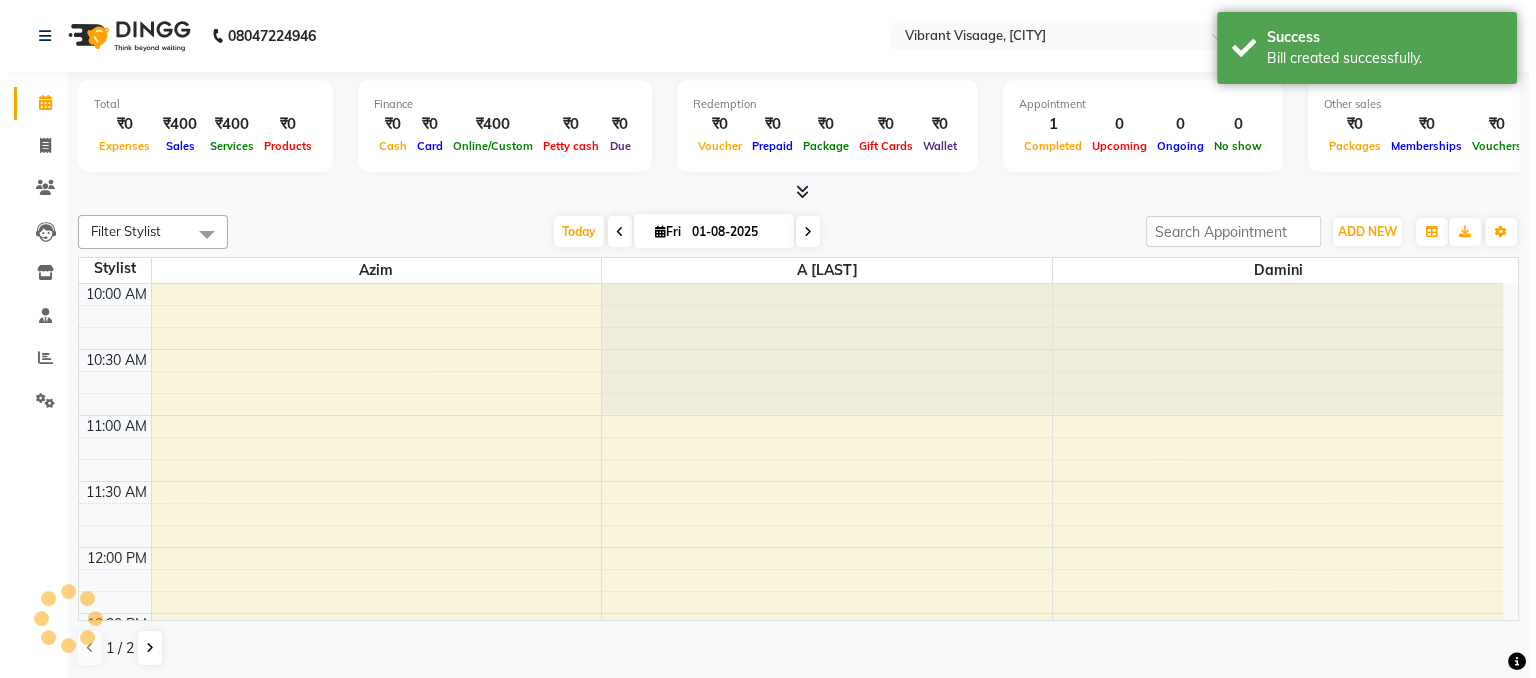 scroll, scrollTop: 916, scrollLeft: 0, axis: vertical 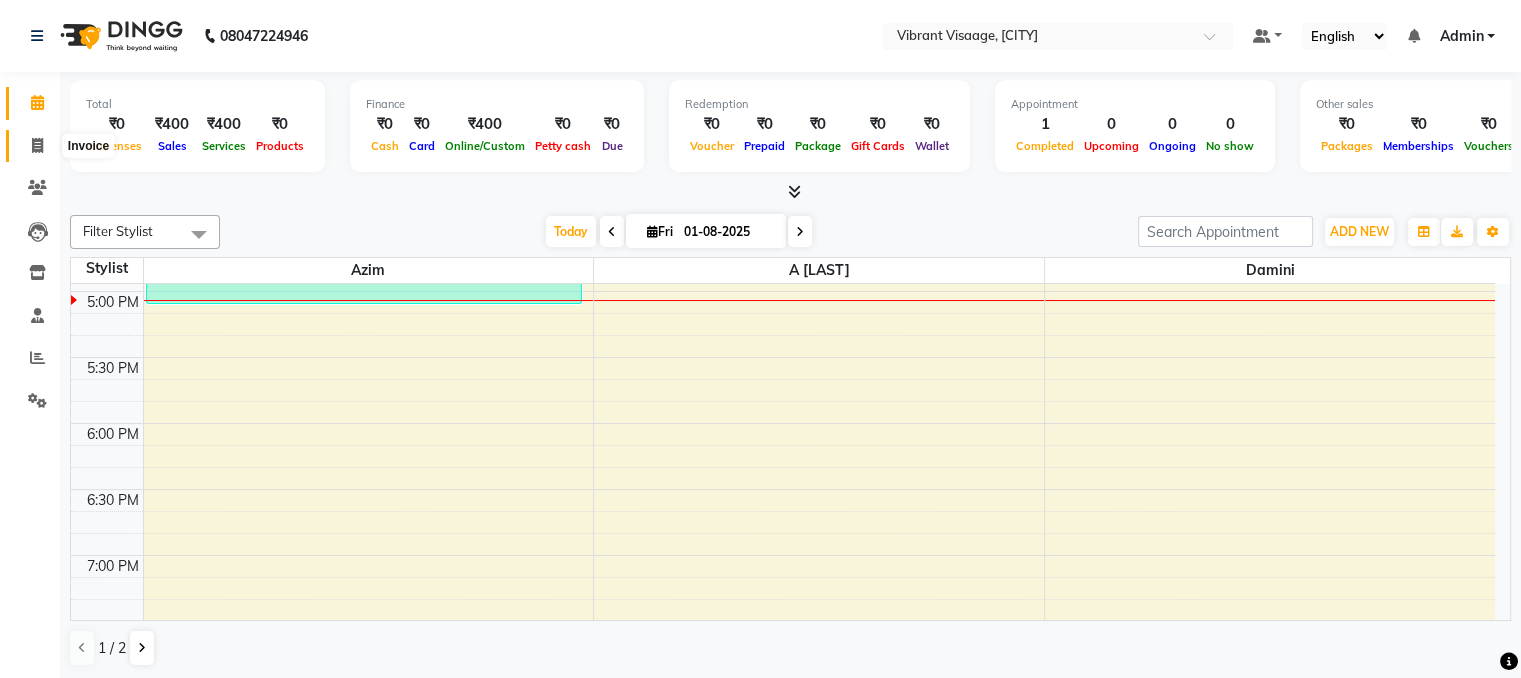 click 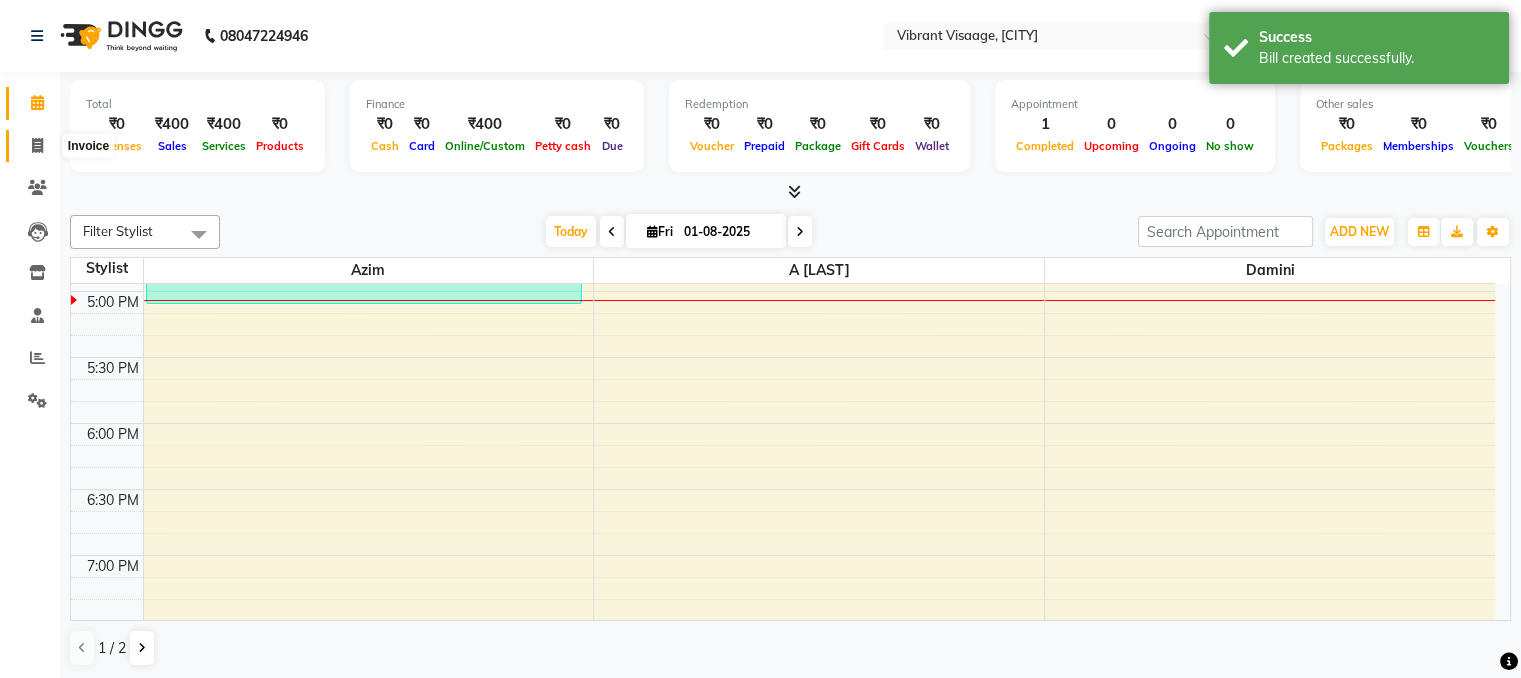 select on "service" 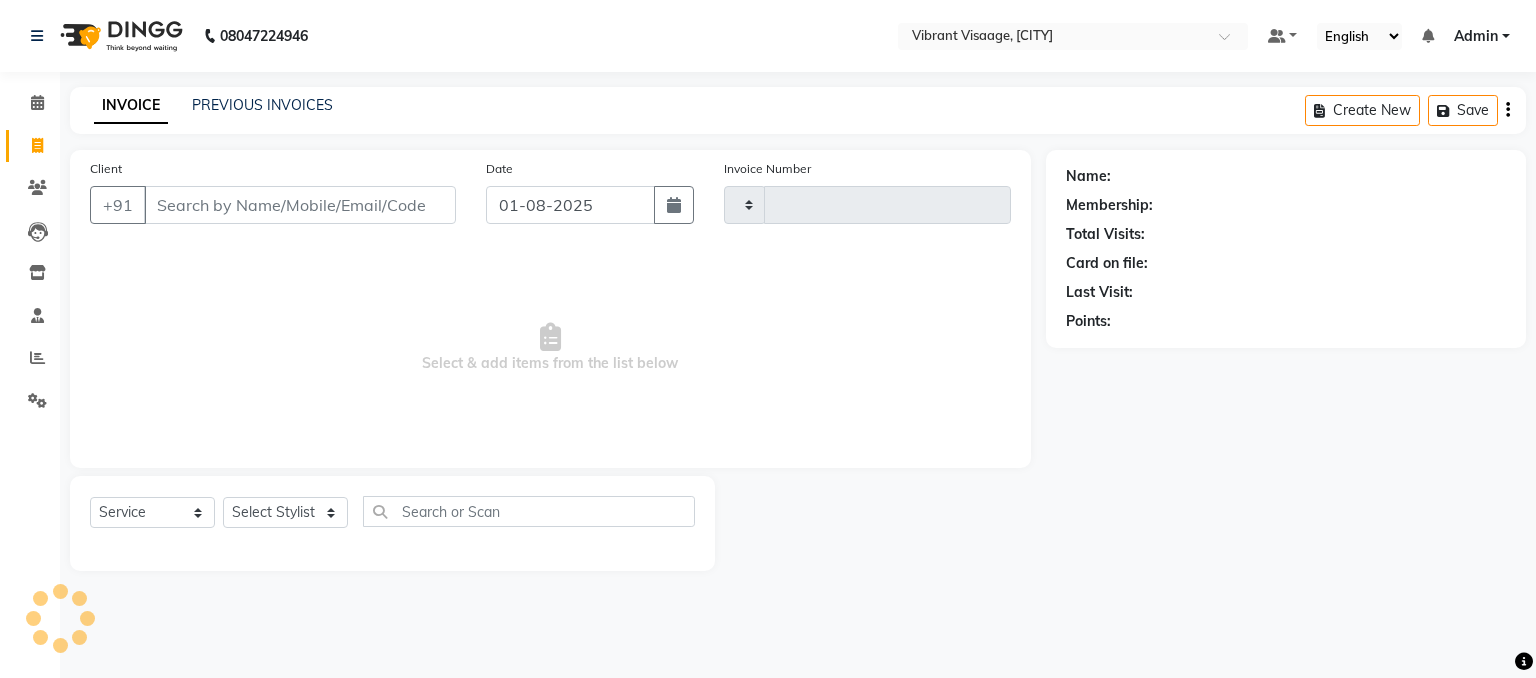 type on "0475" 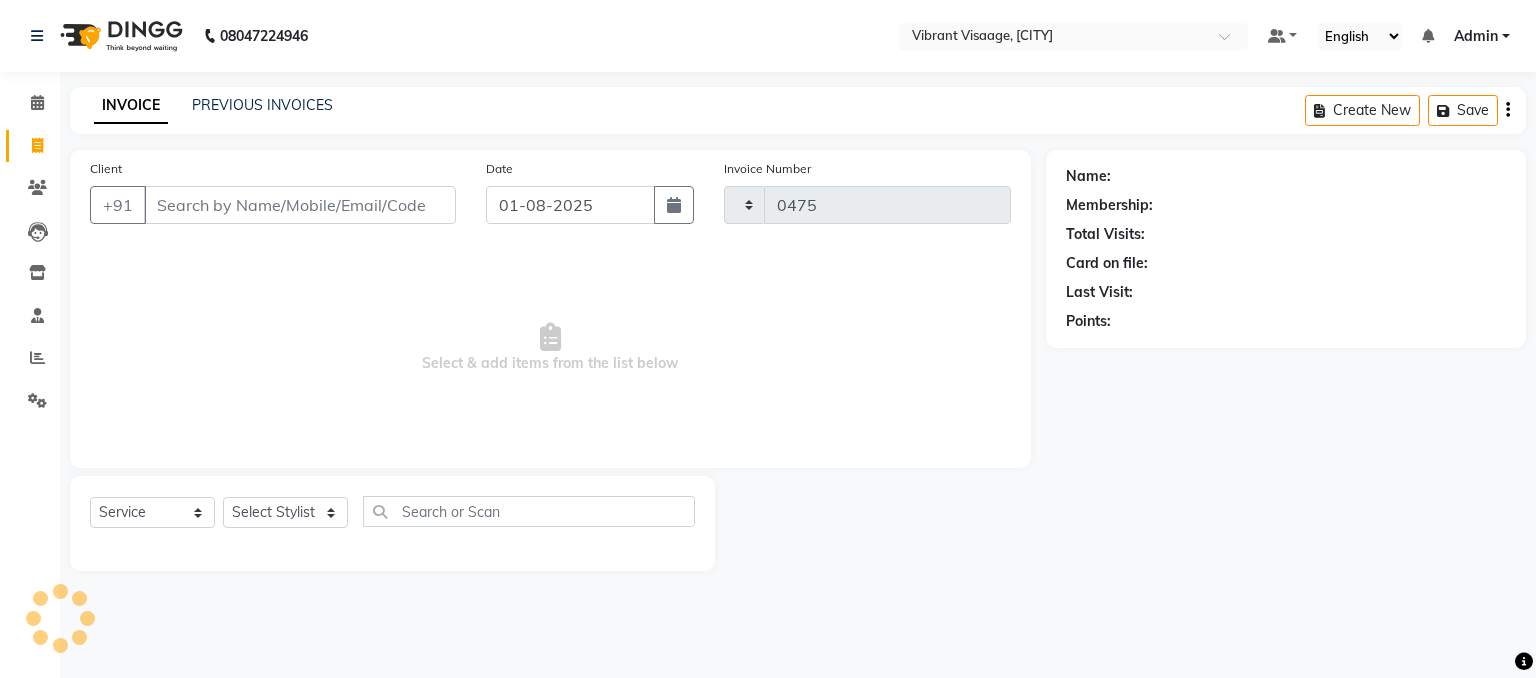 select on "7649" 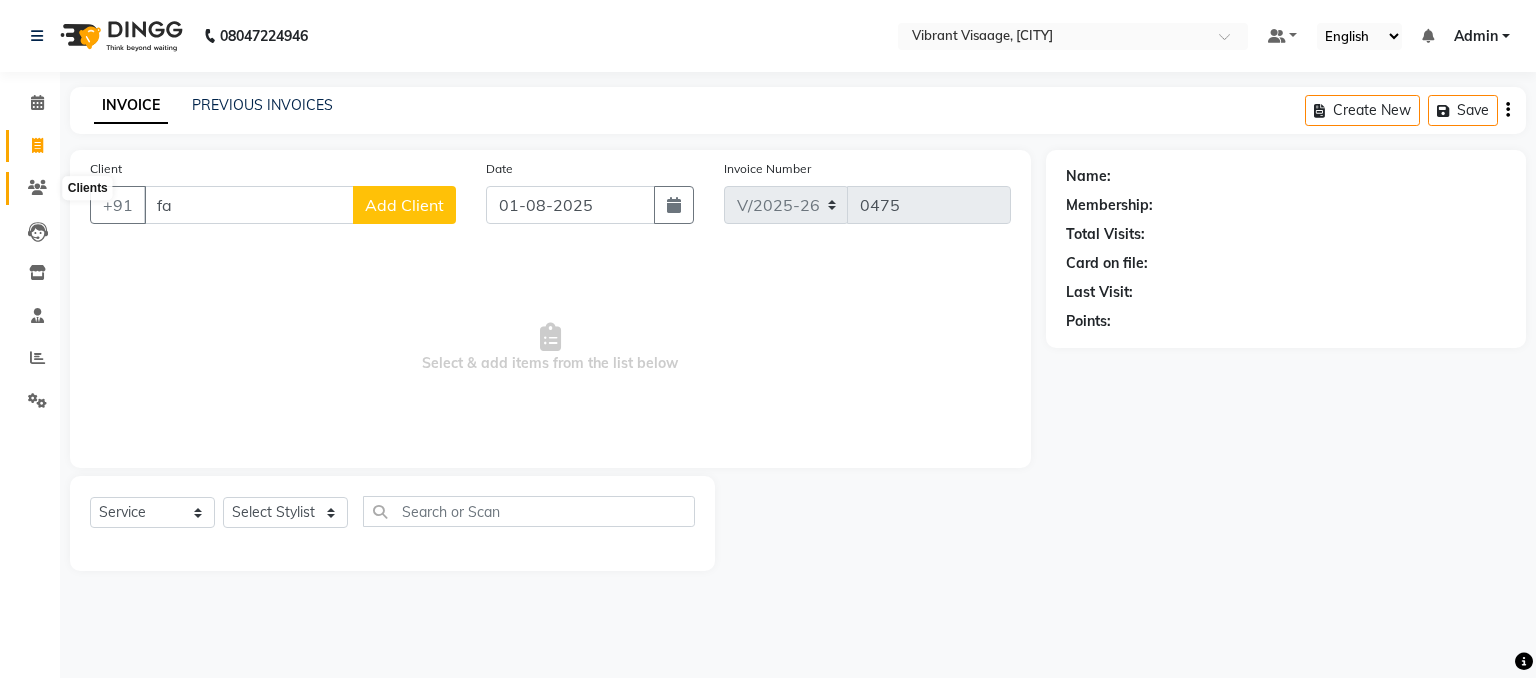type on "f" 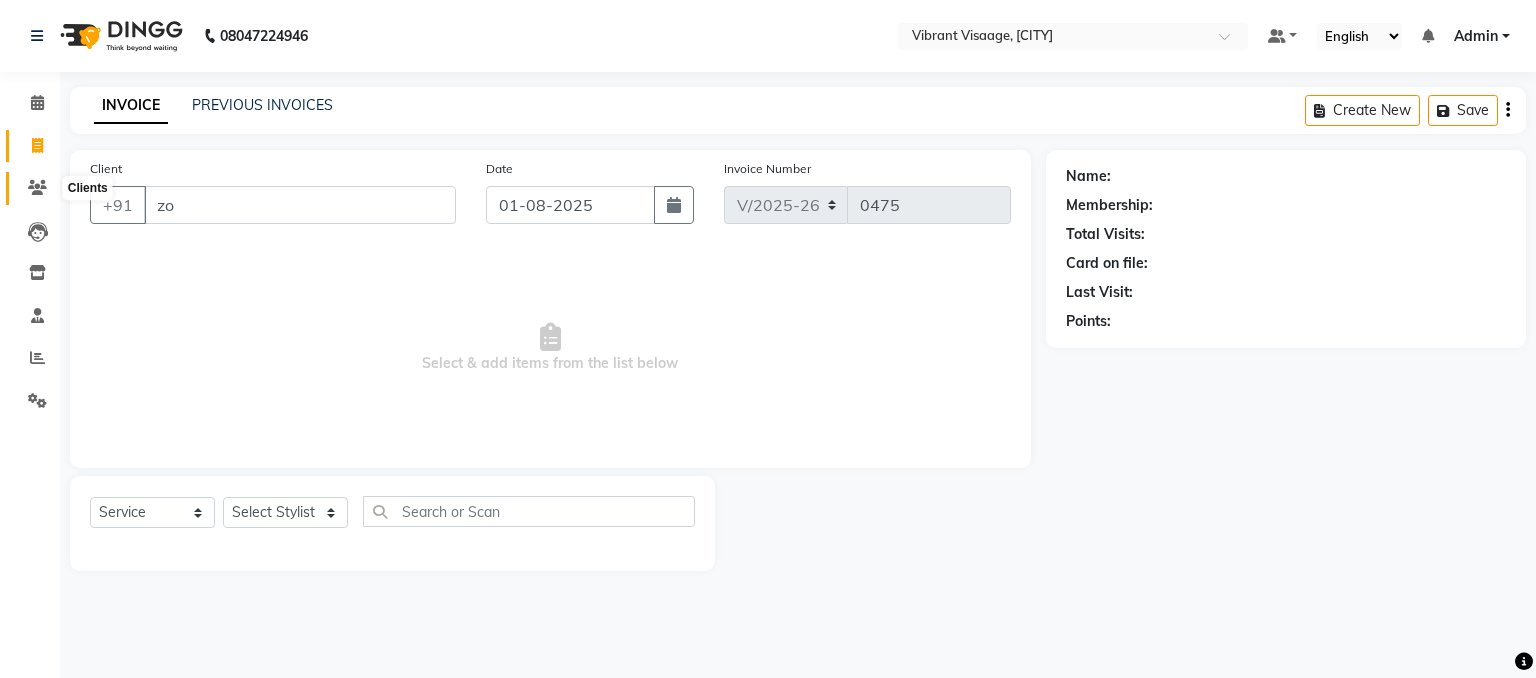 type on "z" 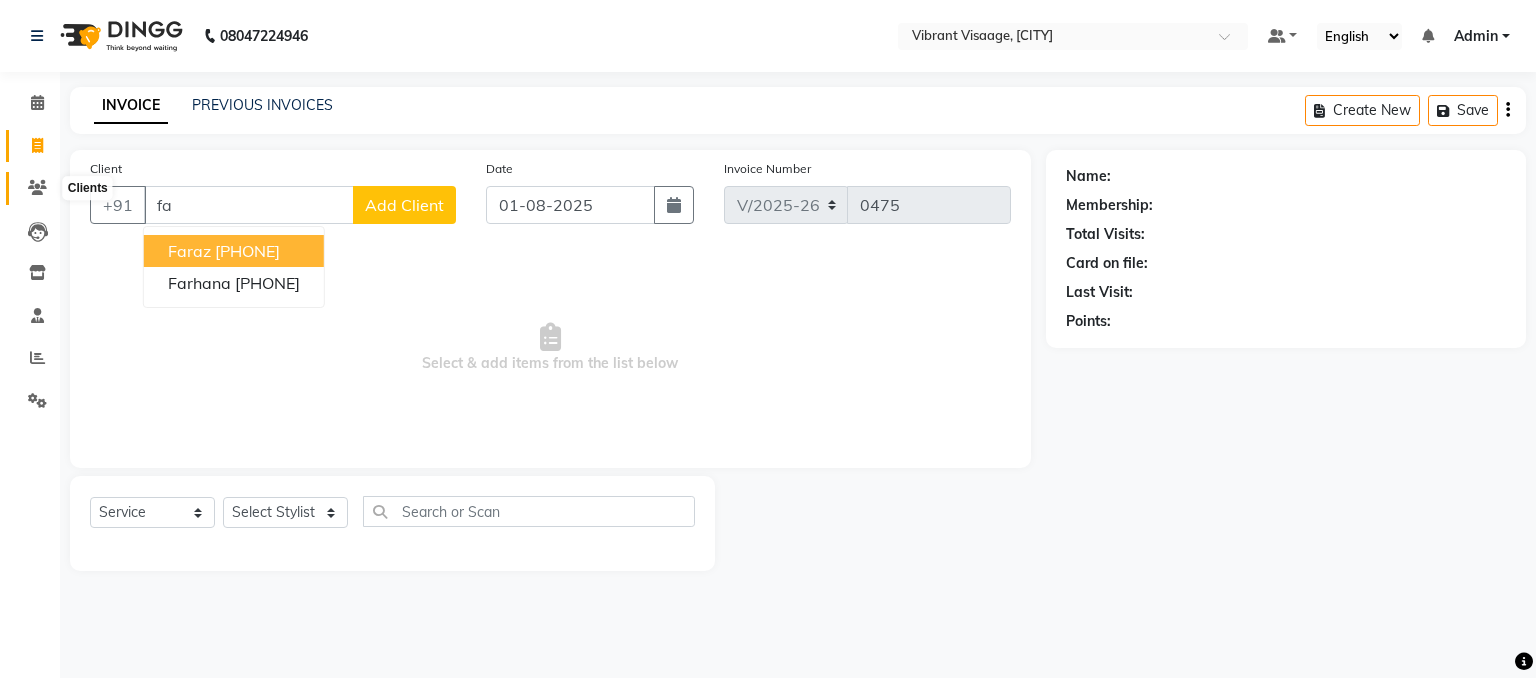 type on "f" 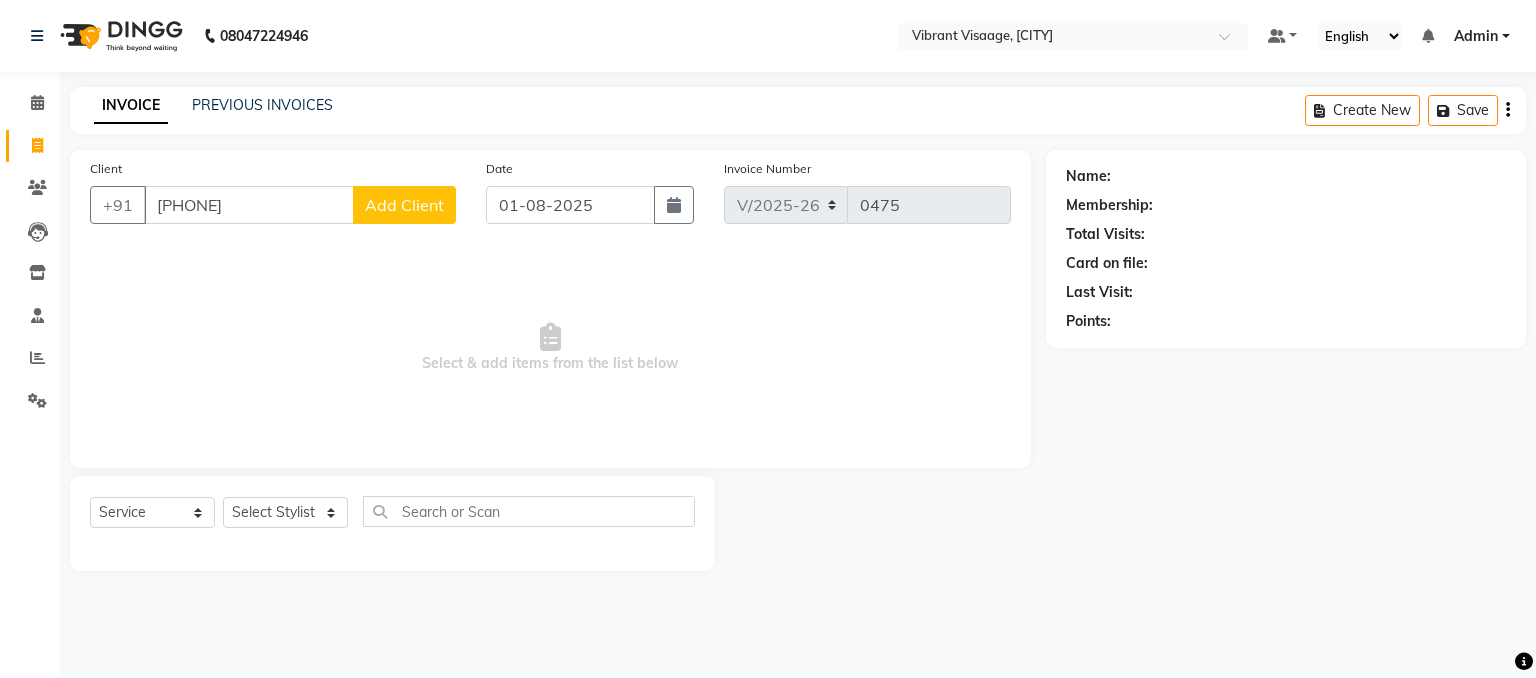 type on "[PHONE]" 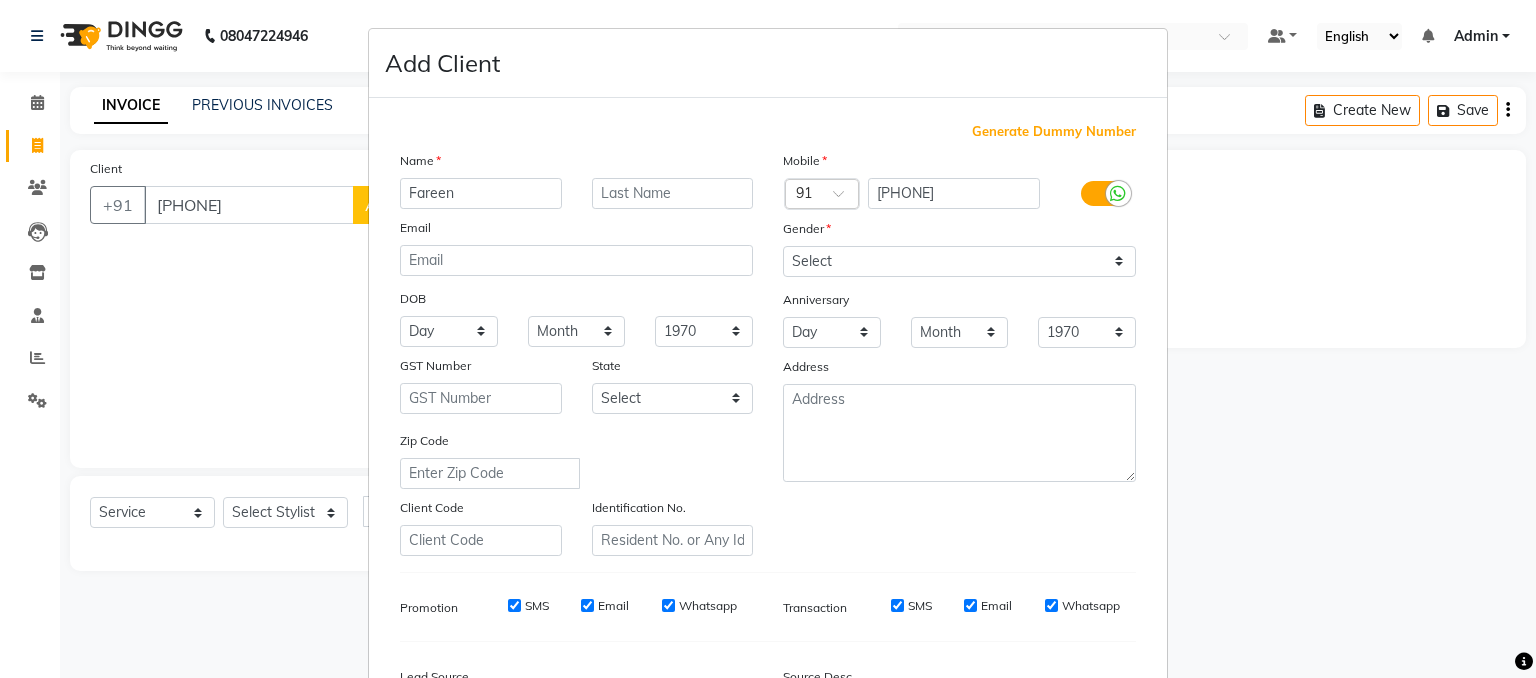 type on "Fareen" 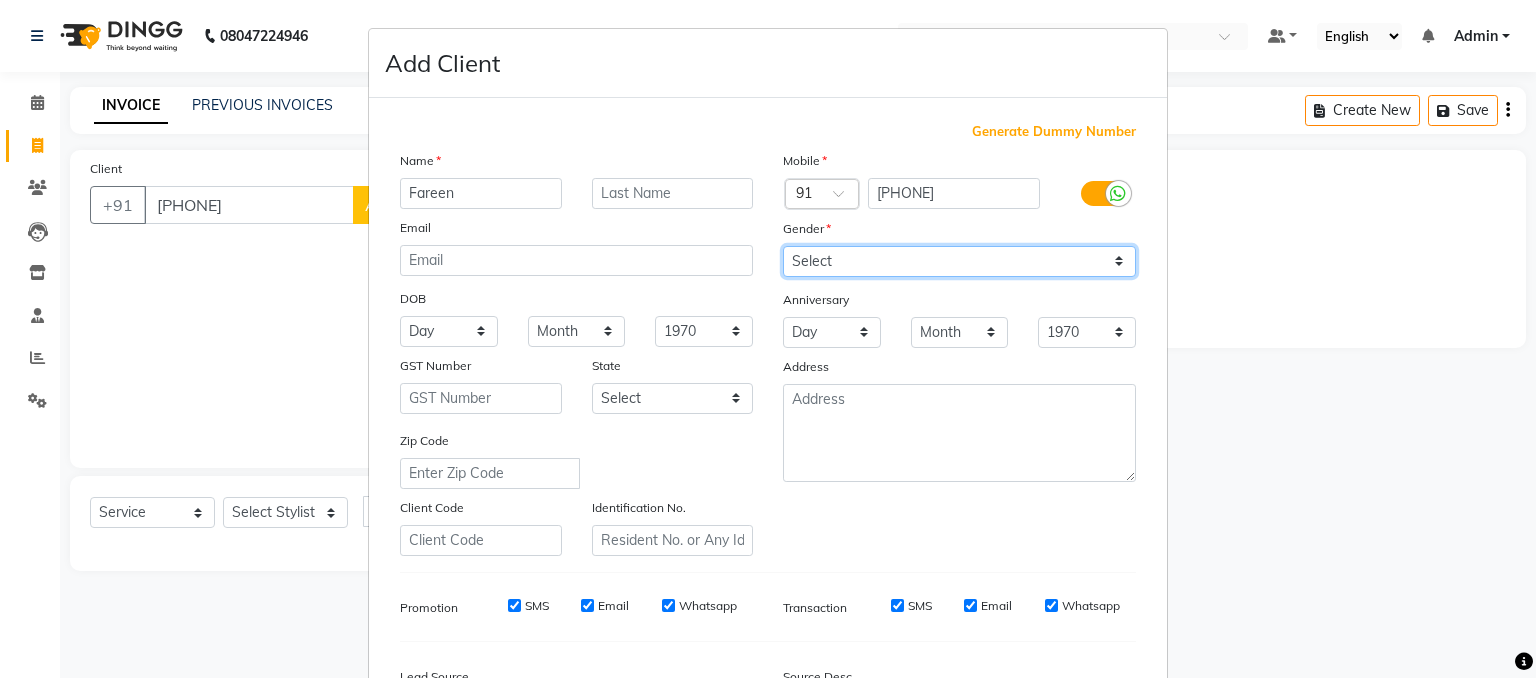 click on "Select Male Female Other Prefer Not To Say" at bounding box center [959, 261] 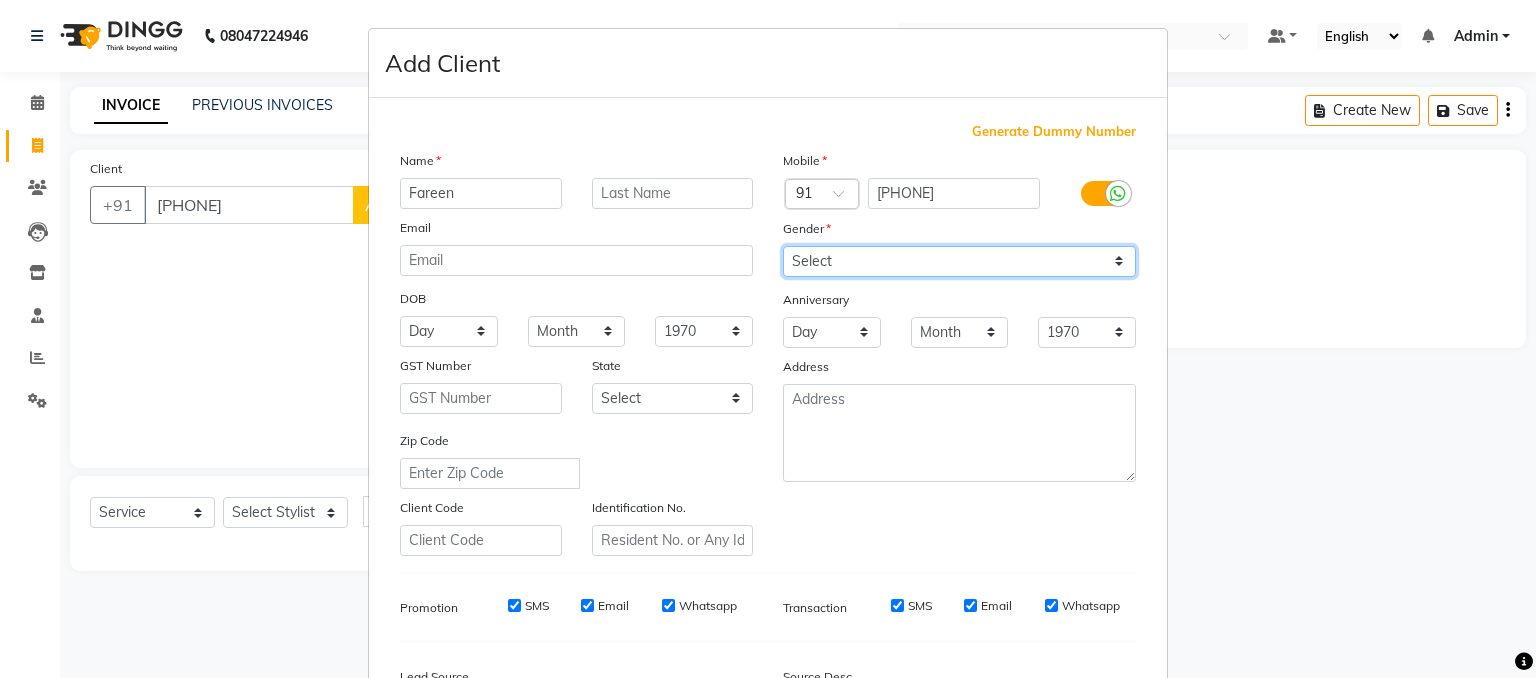 select on "female" 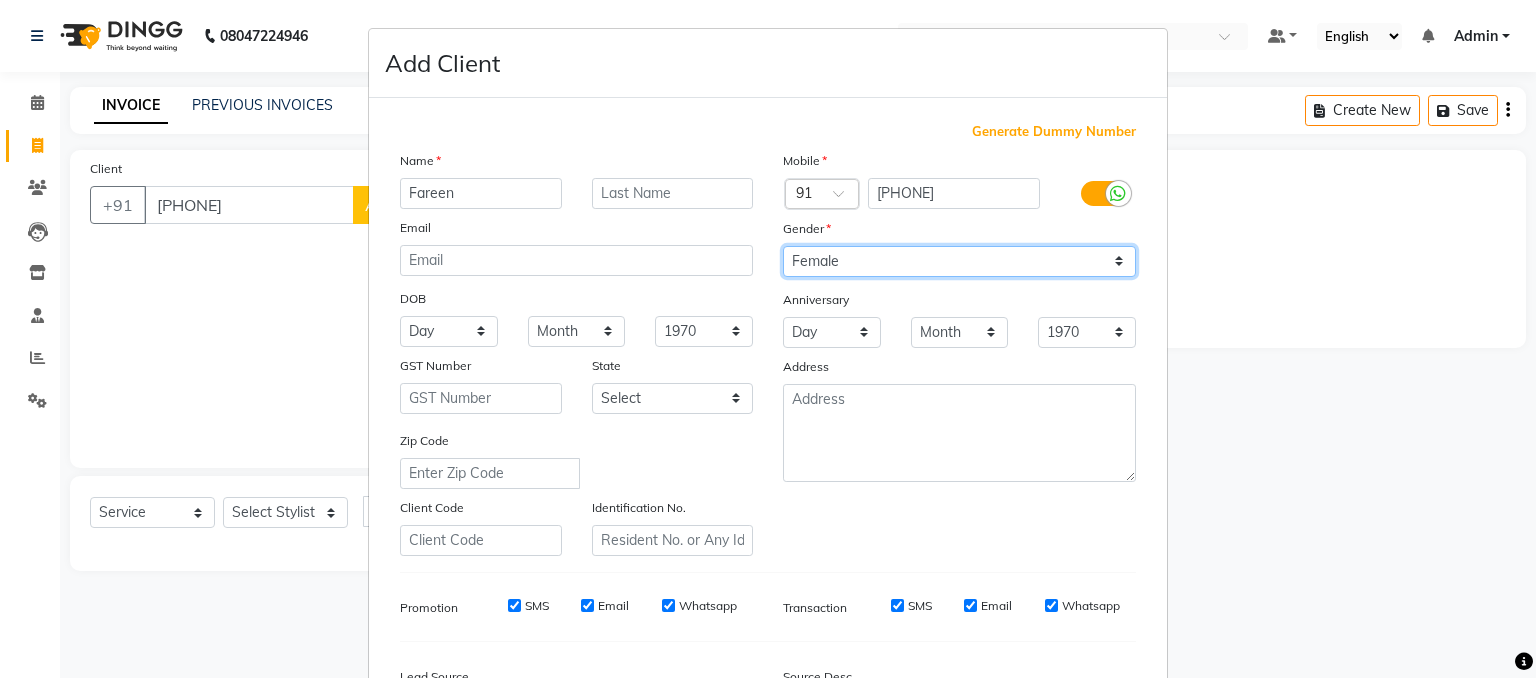 click on "Select Male Female Other Prefer Not To Say" at bounding box center [959, 261] 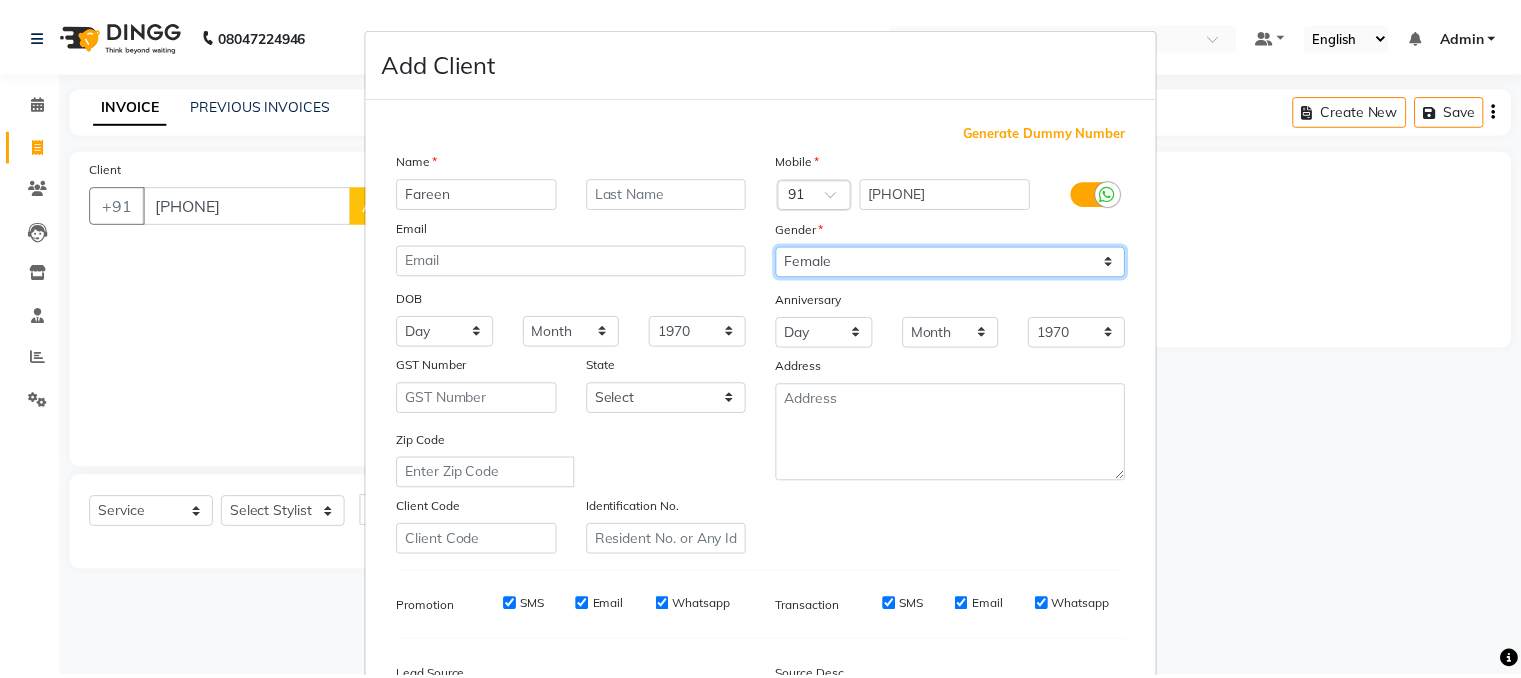 scroll, scrollTop: 255, scrollLeft: 0, axis: vertical 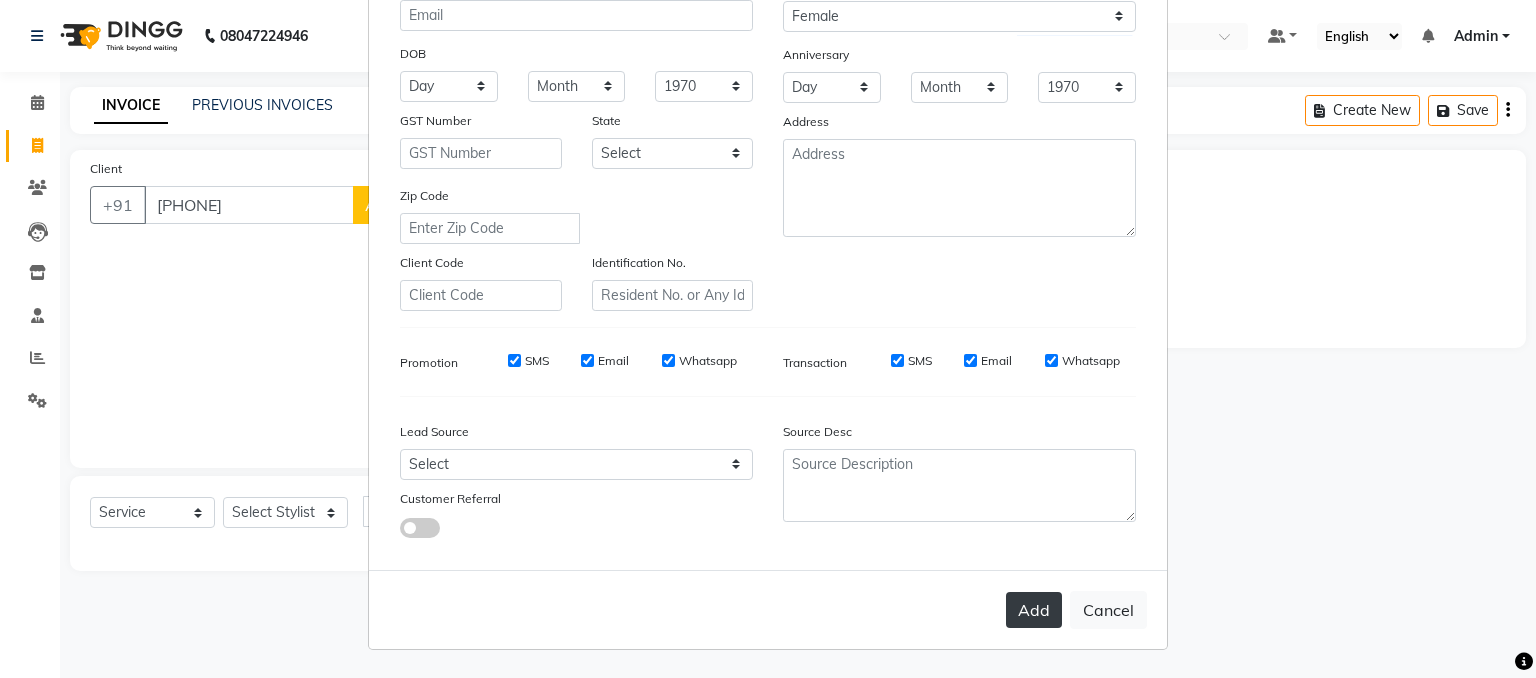 click on "Add" at bounding box center [1034, 610] 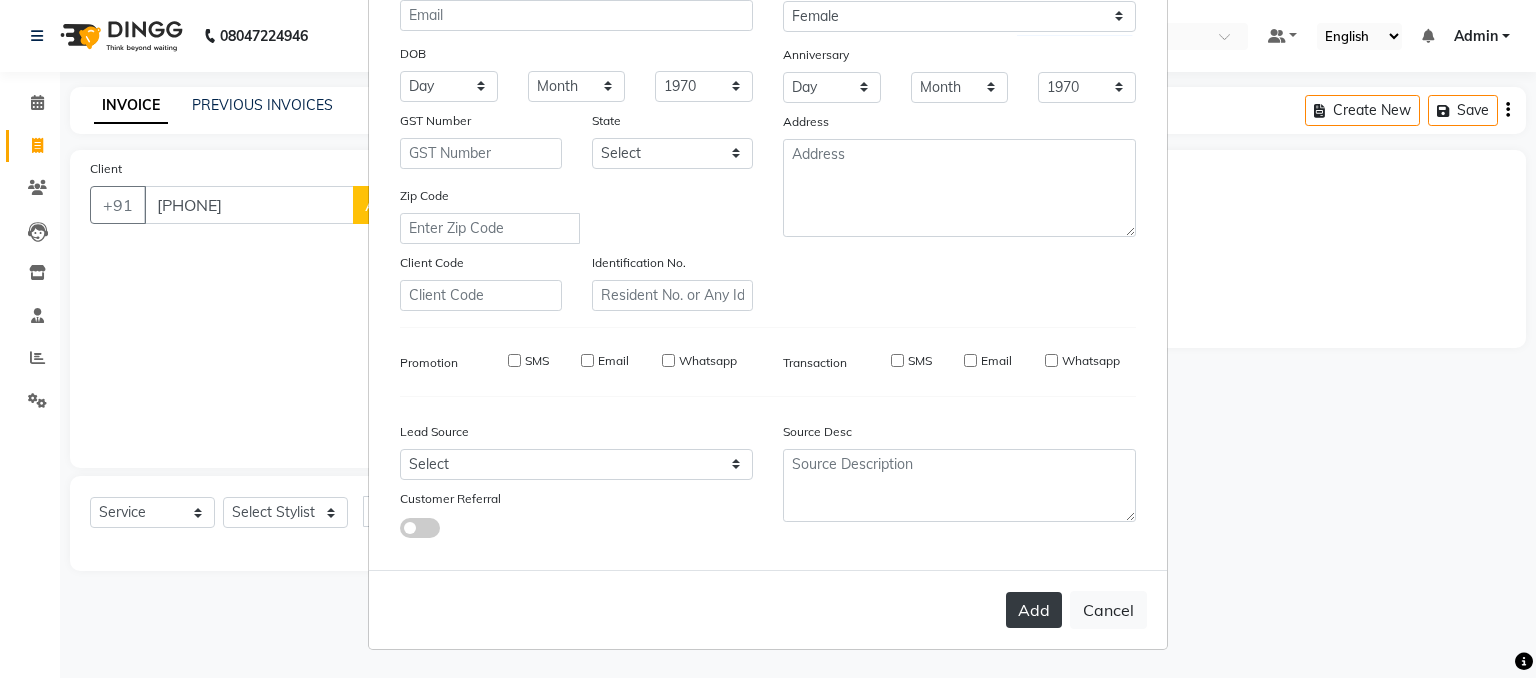 type 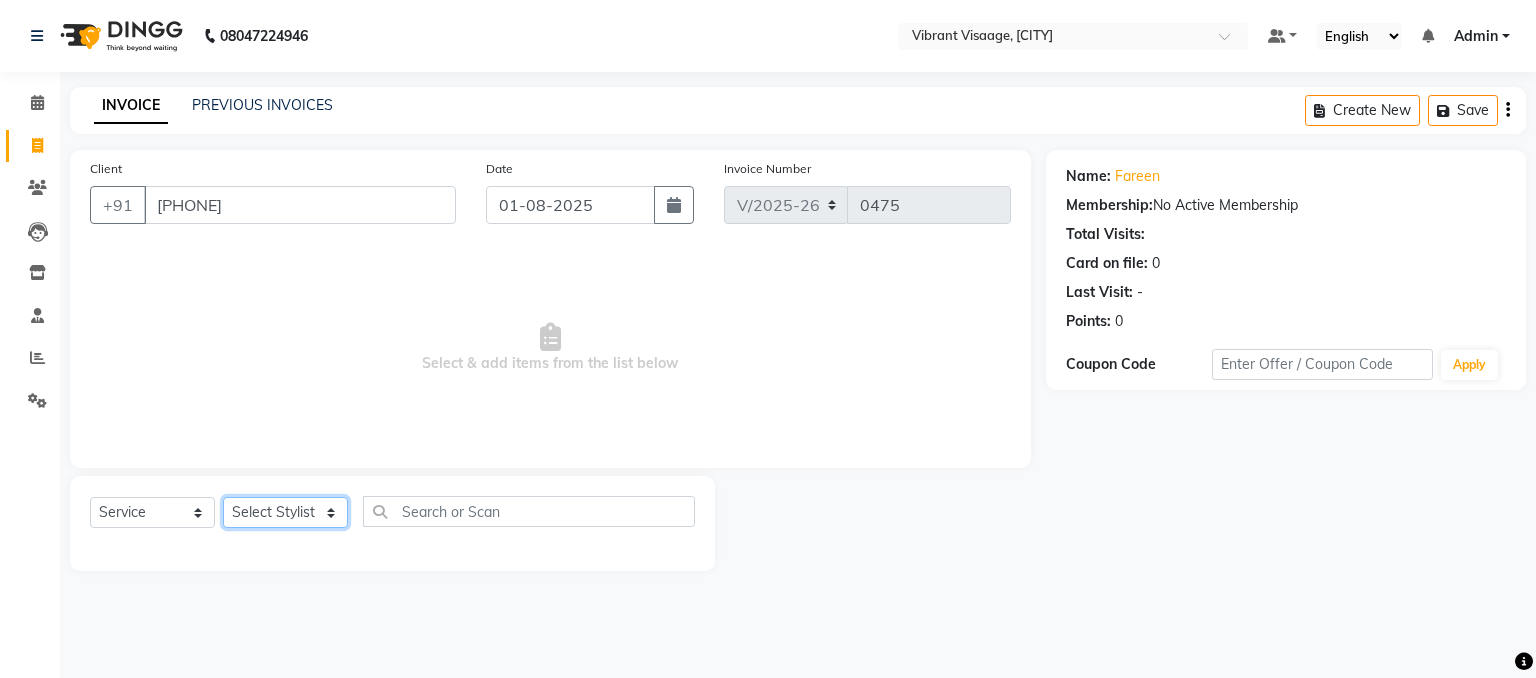 click on "Select Stylist A Ansari Admin Azim Damini Dipika Padaya Gulzar [FIRST] [LAST]" 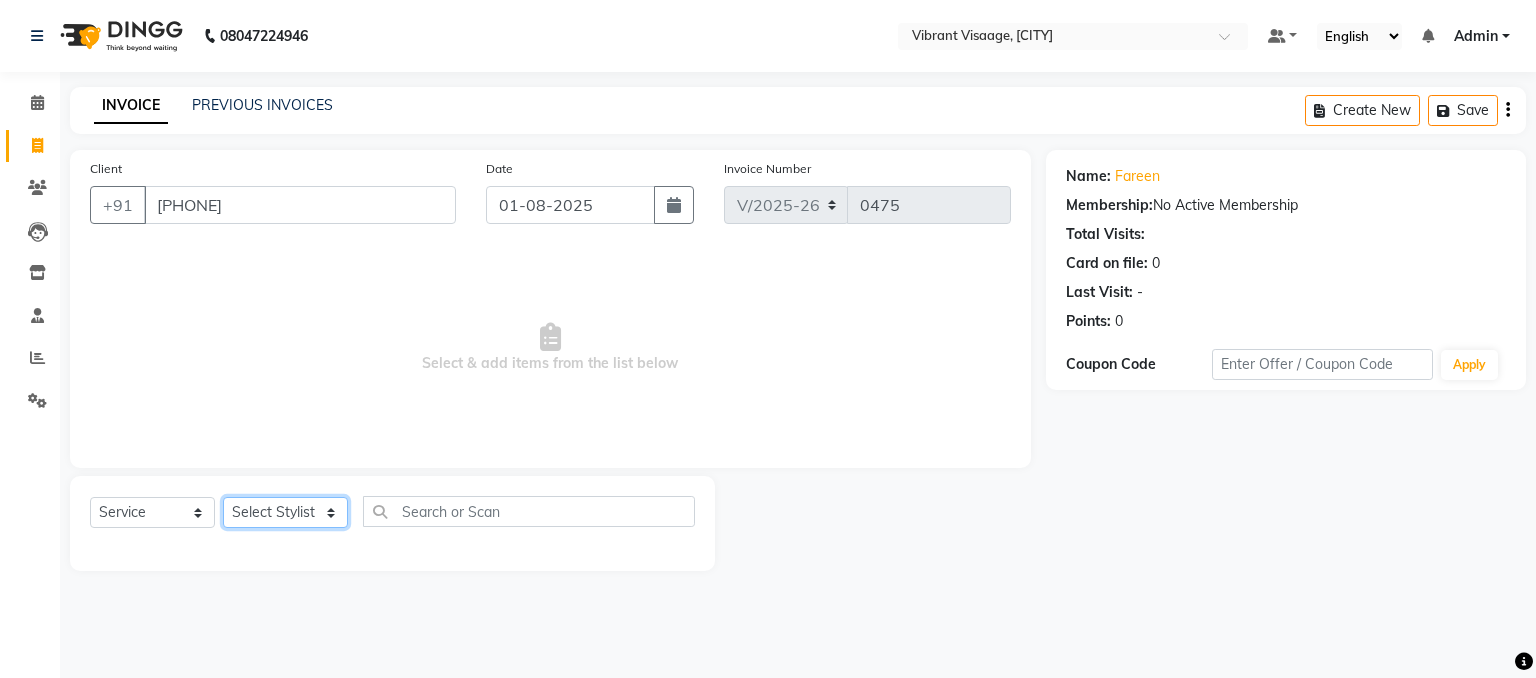 select on "79553" 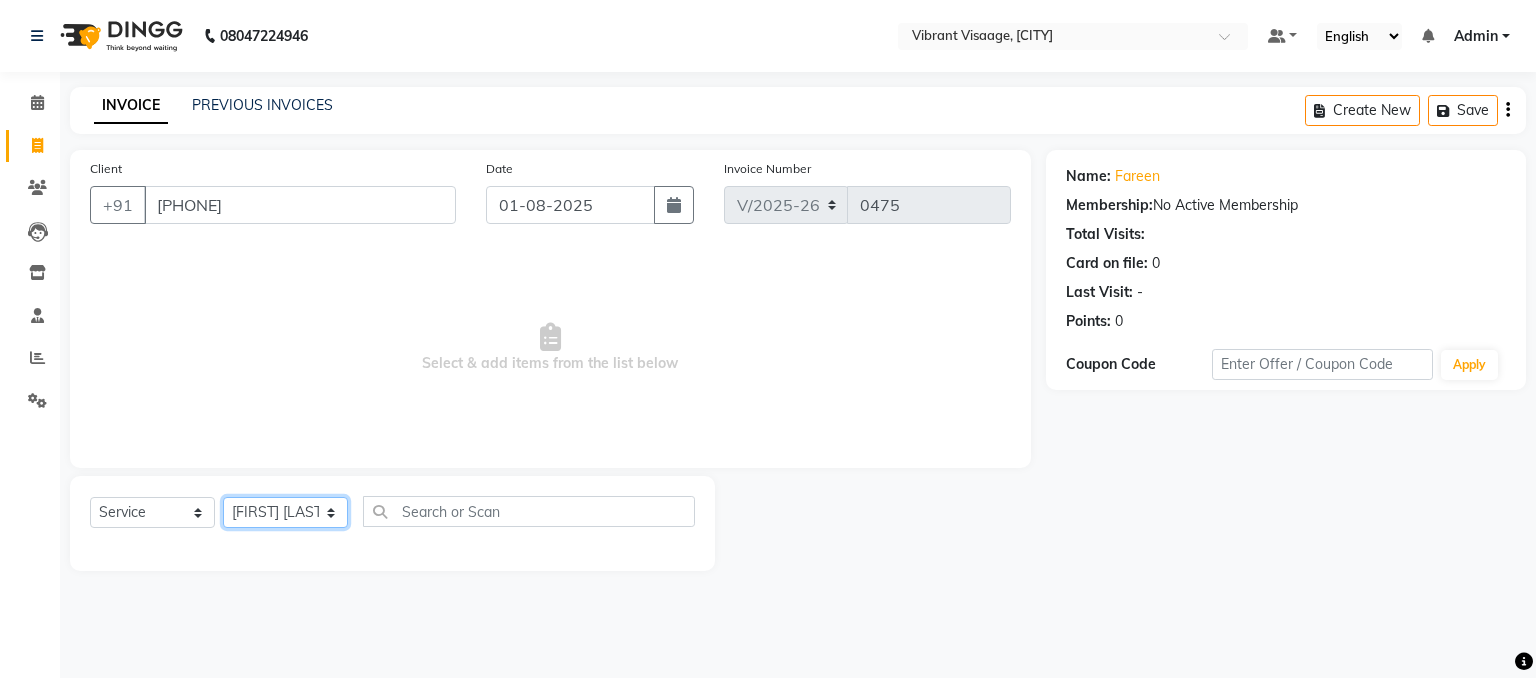 click on "Select Stylist A Ansari Admin Azim Damini Dipika Padaya Gulzar [FIRST] [LAST]" 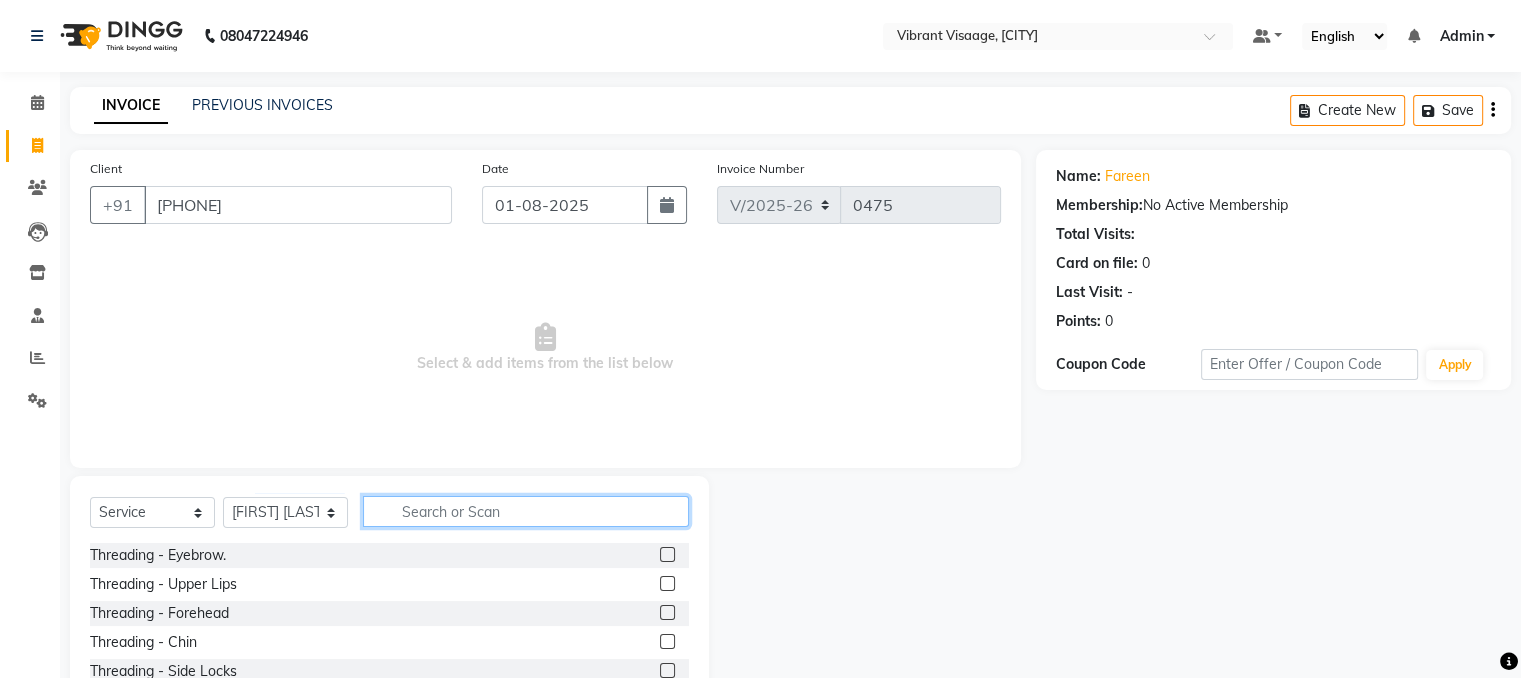 click 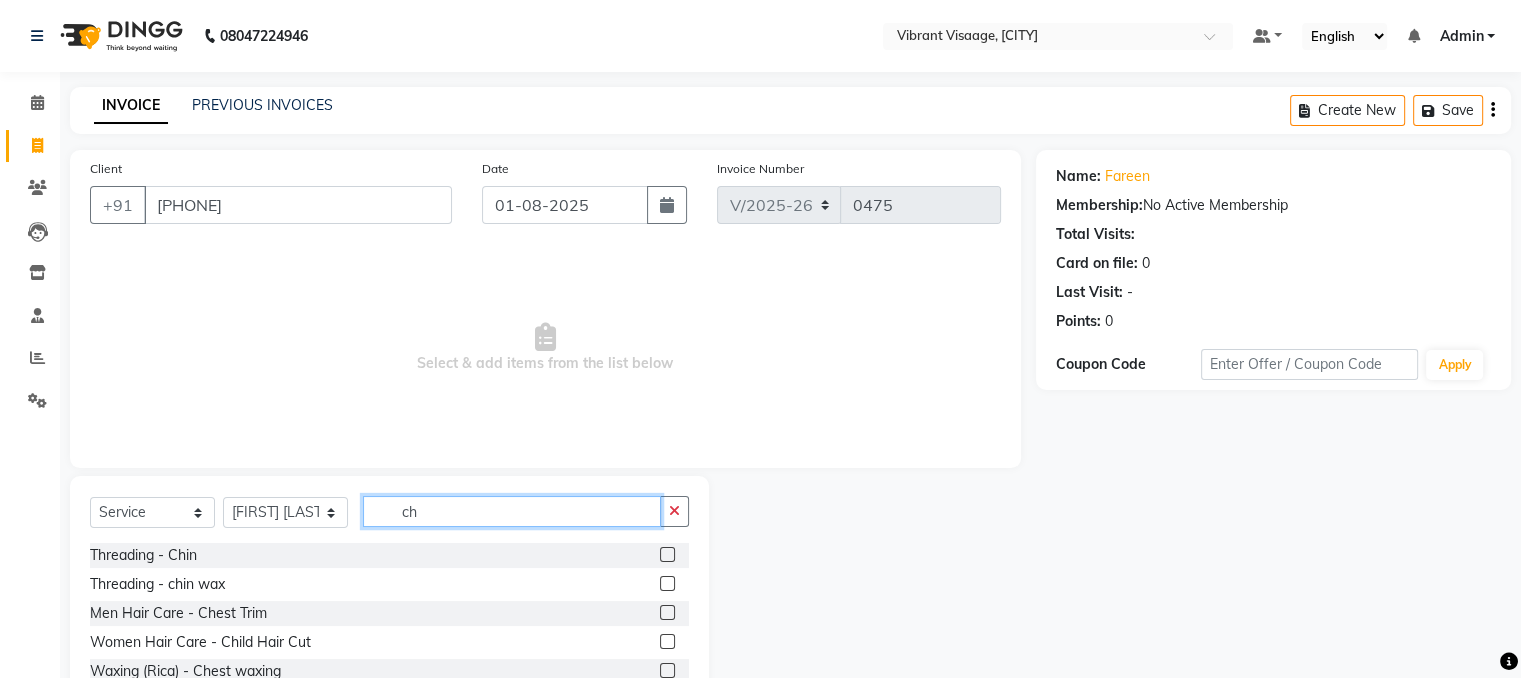 click on "ch" 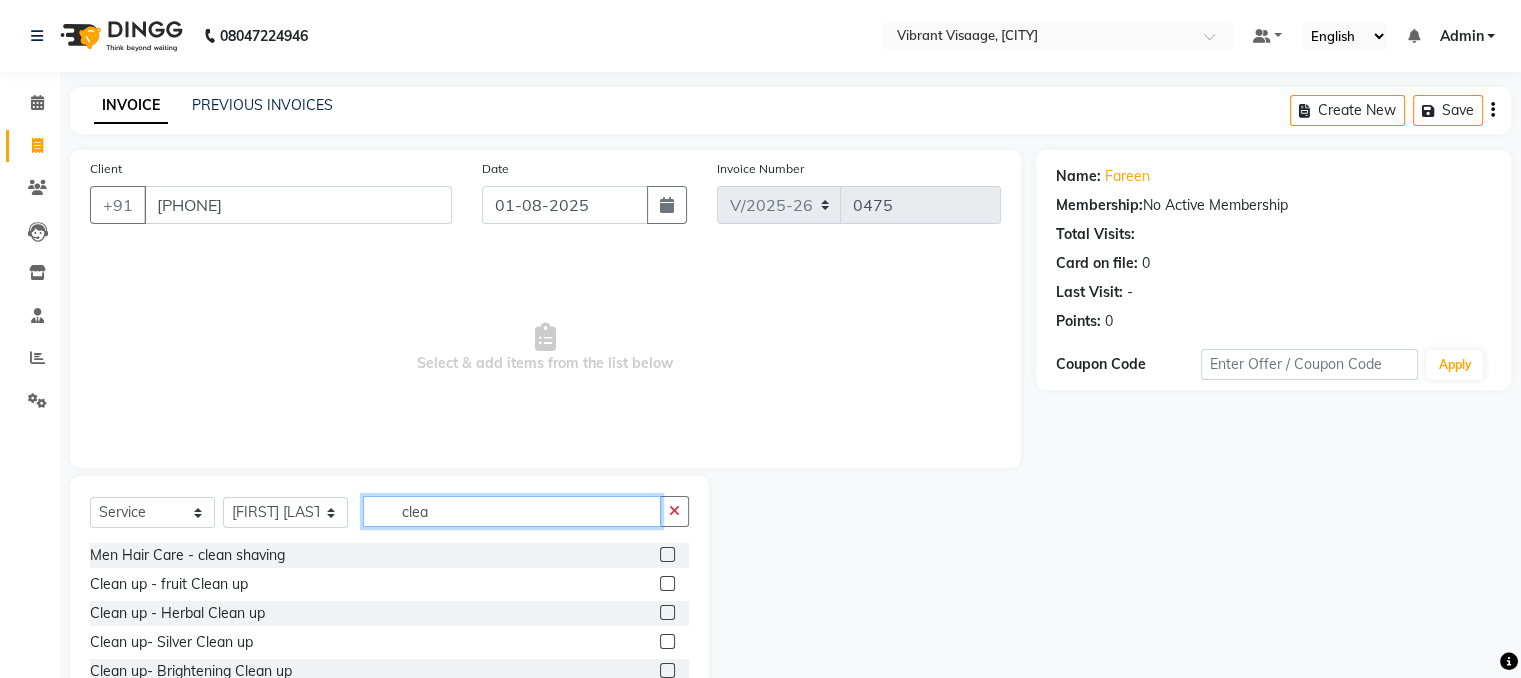 scroll, scrollTop: 32, scrollLeft: 0, axis: vertical 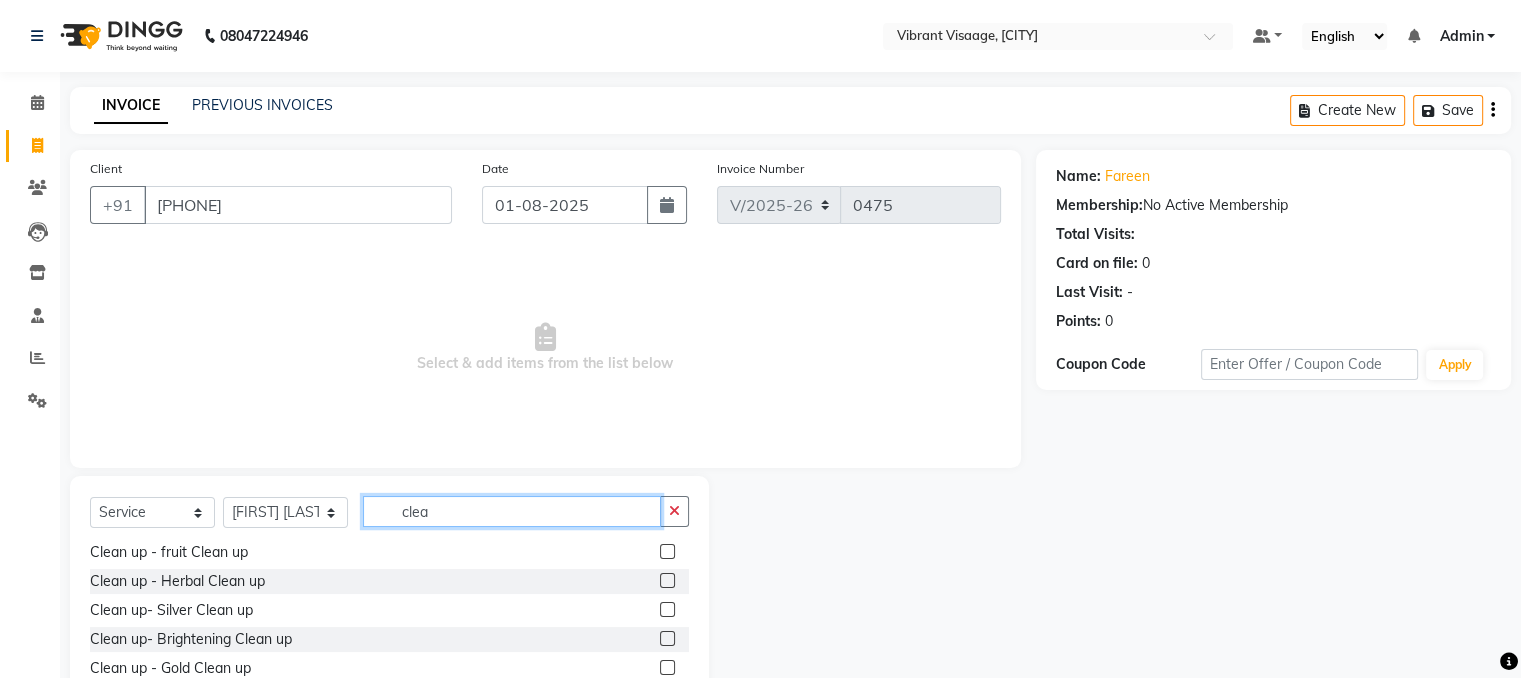 type on "clea" 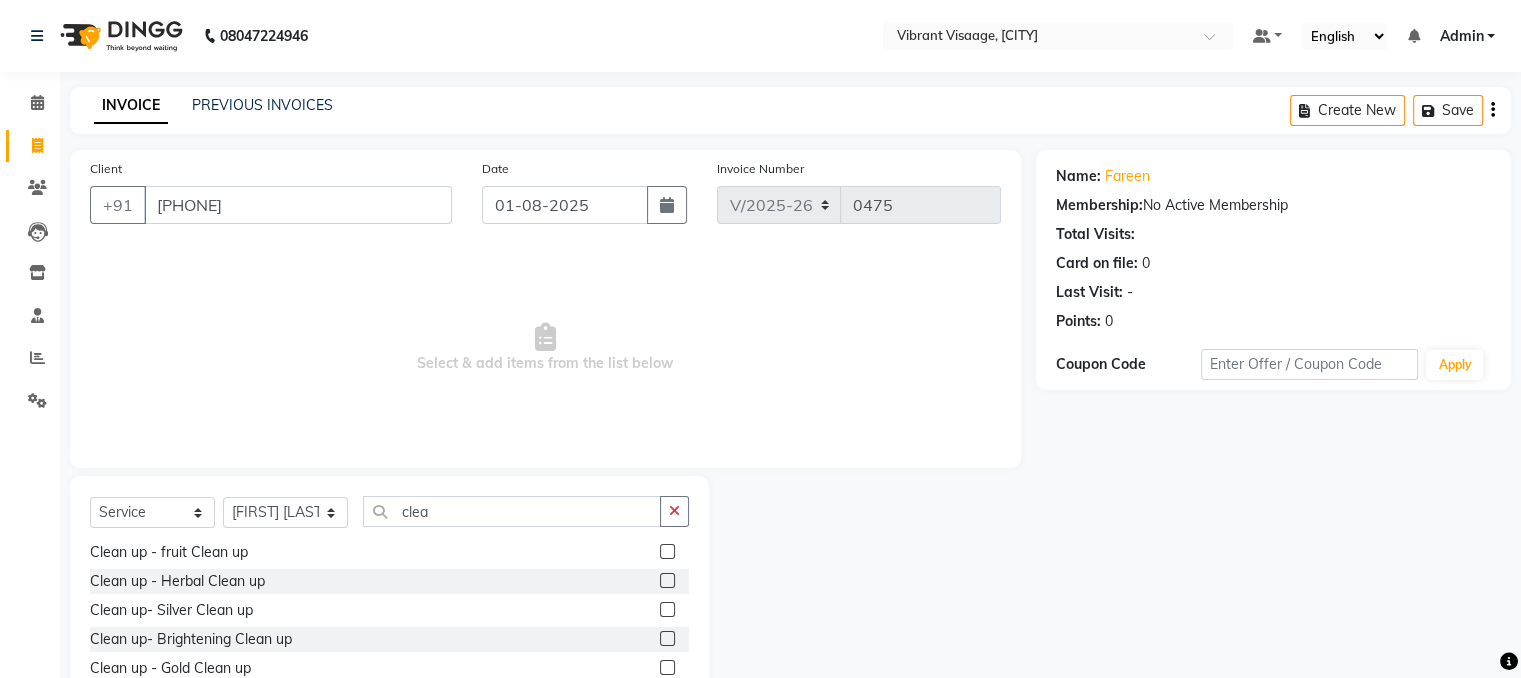 click 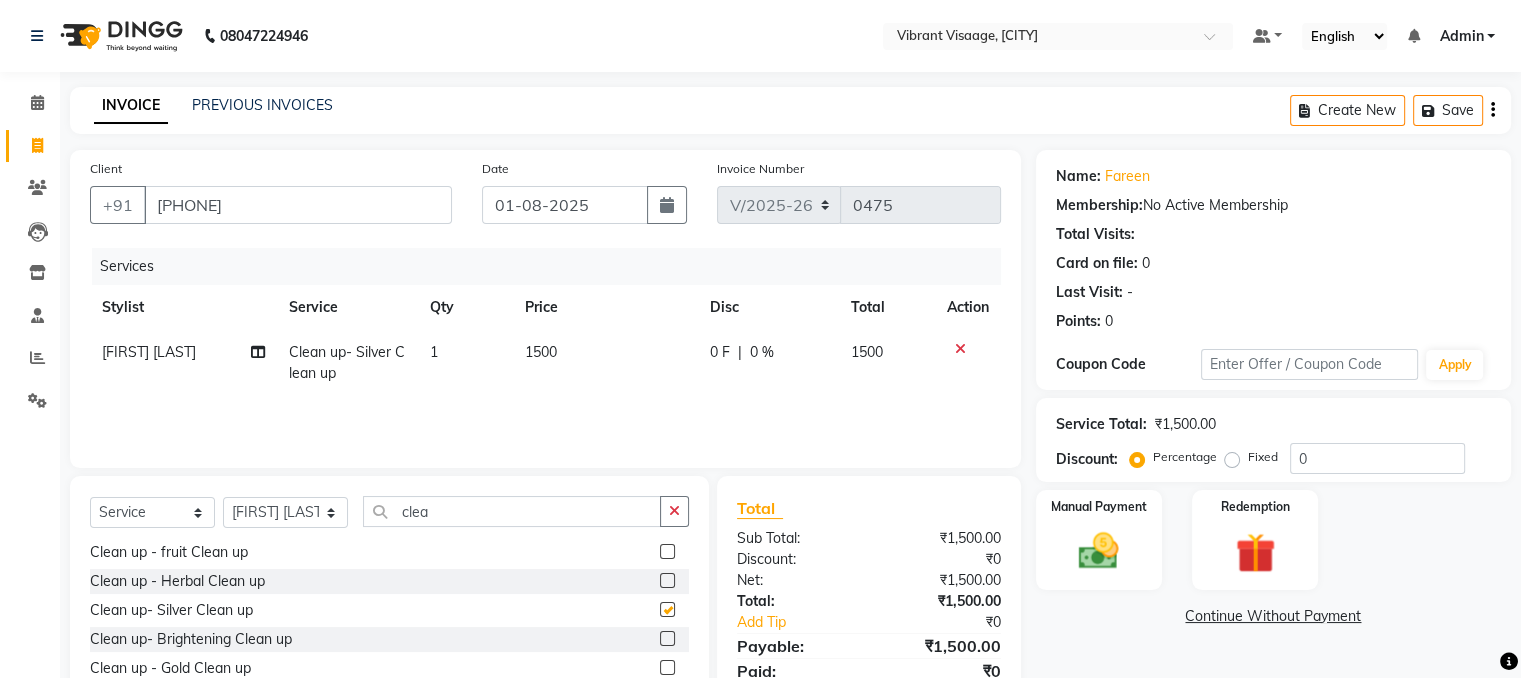 checkbox on "false" 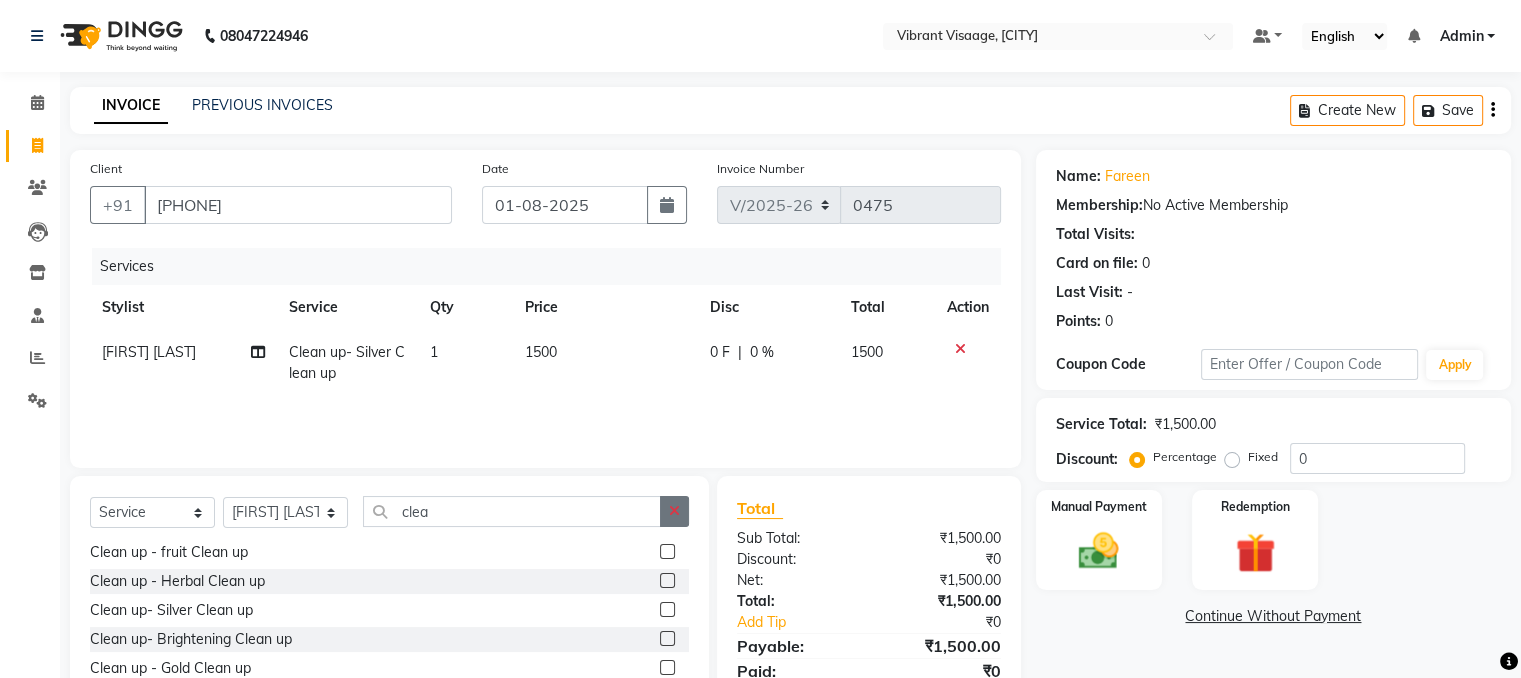 click 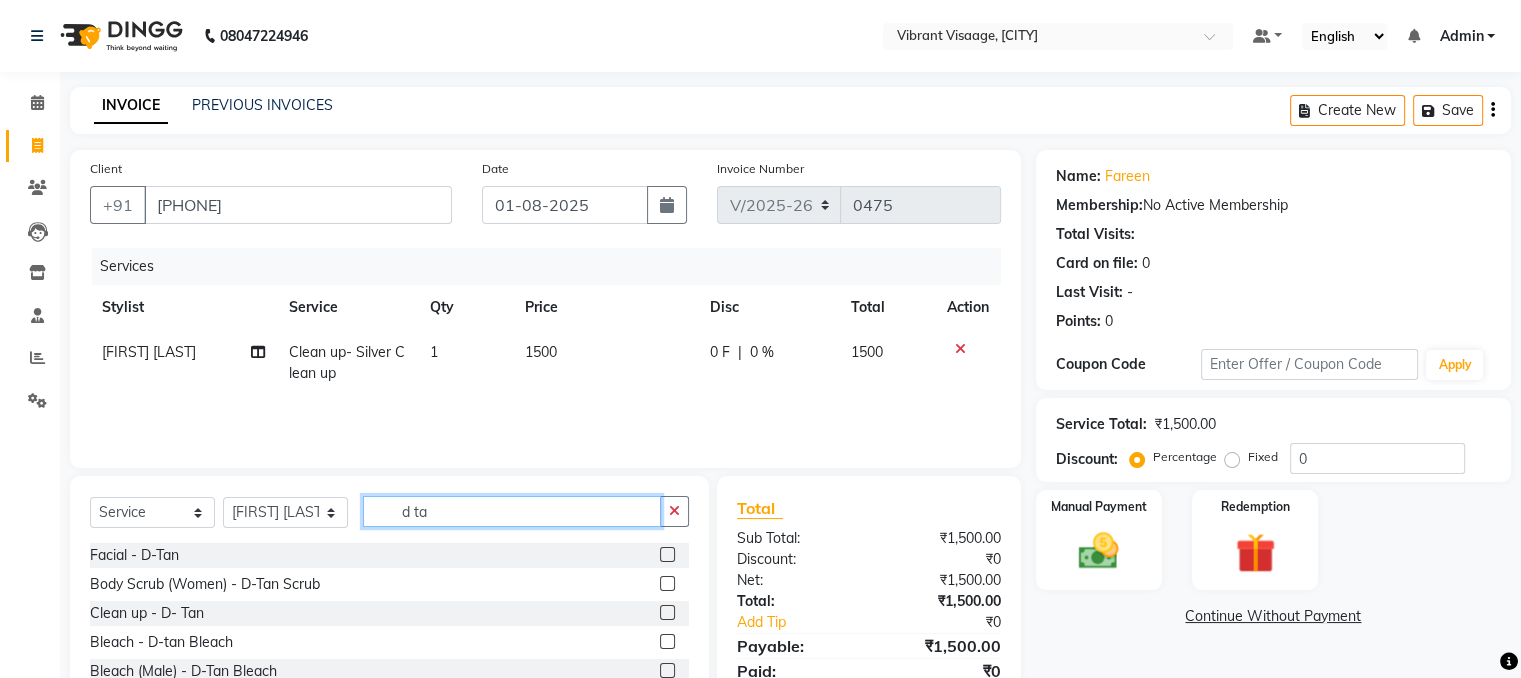 scroll, scrollTop: 0, scrollLeft: 0, axis: both 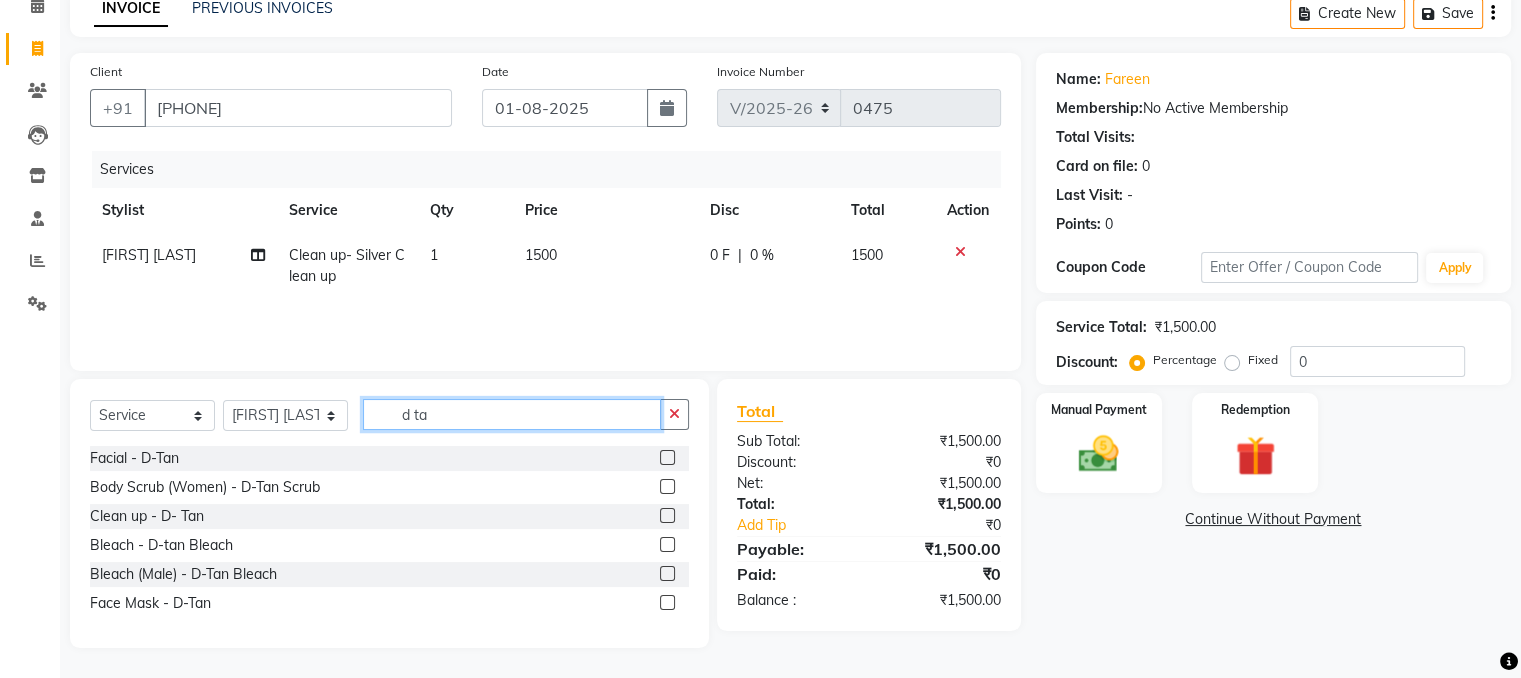type on "d ta" 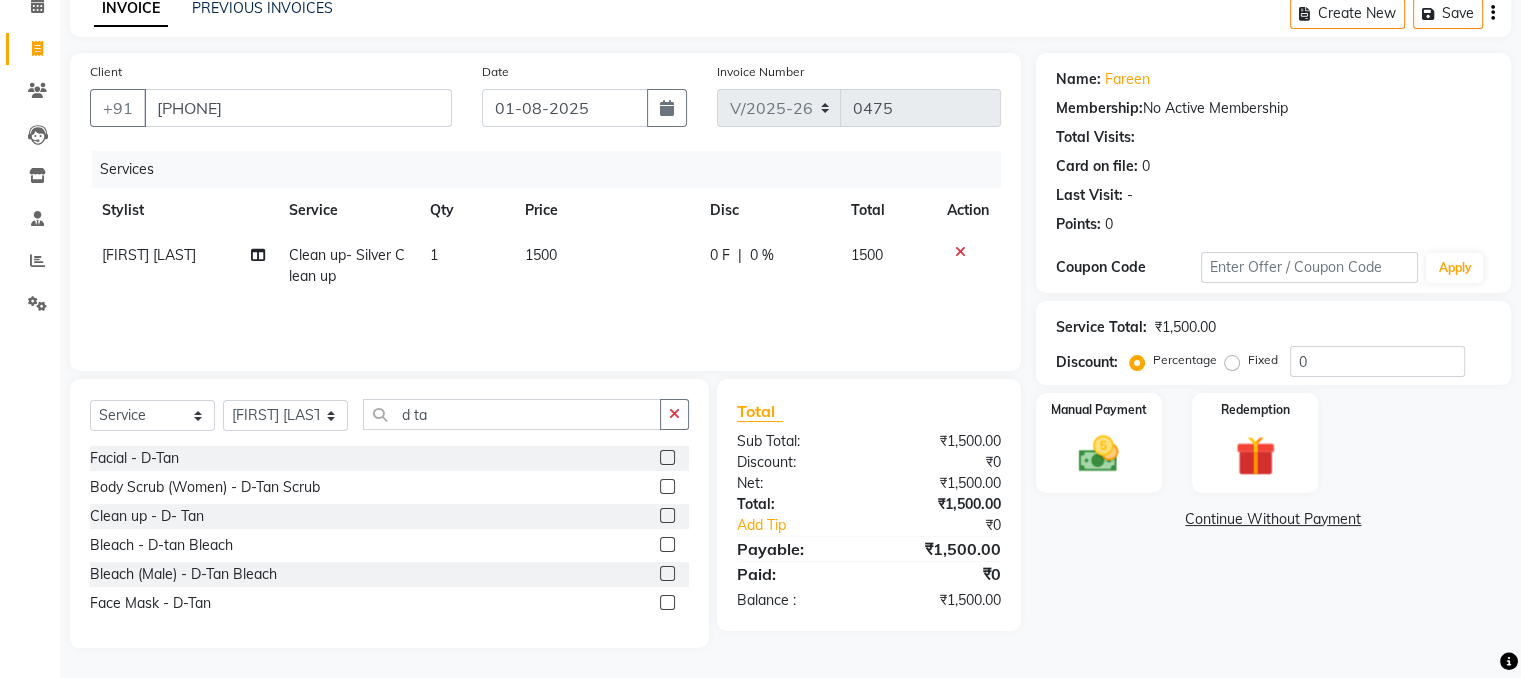 click 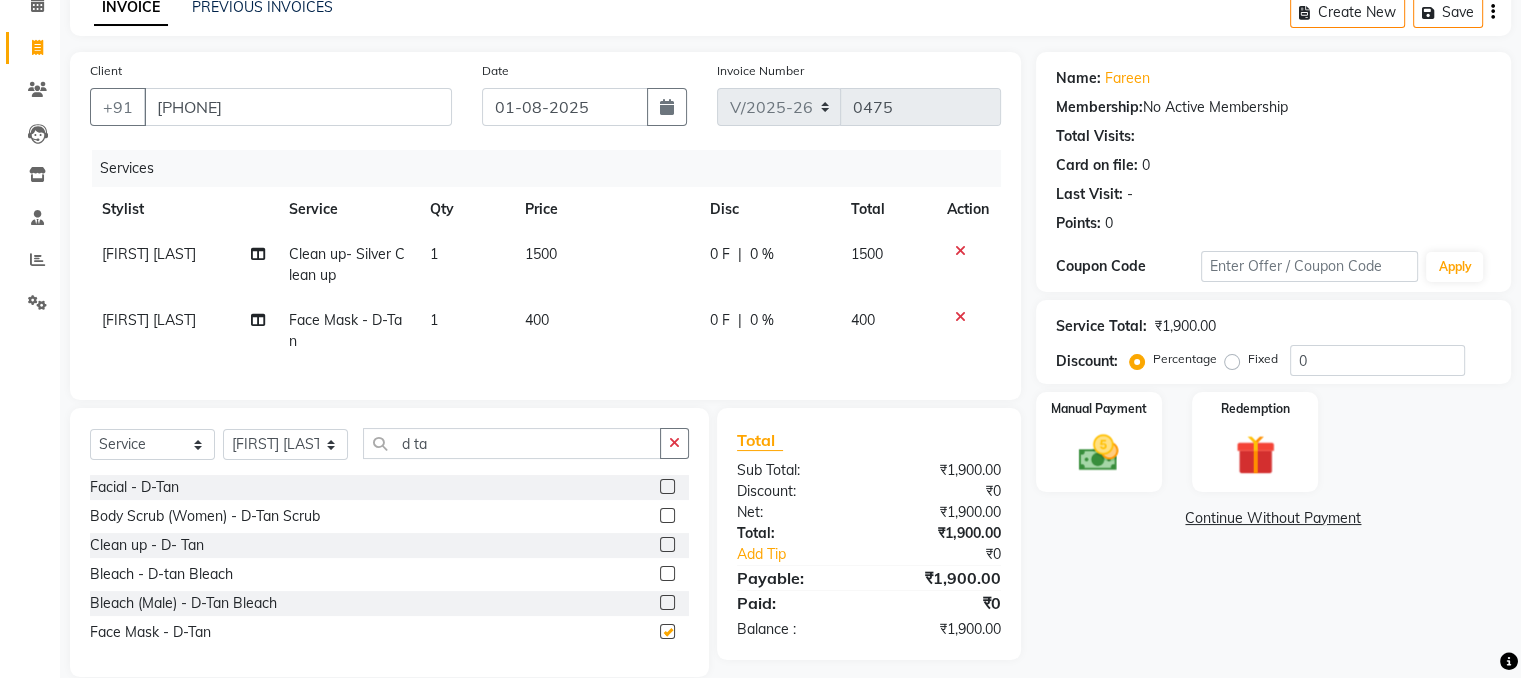 checkbox on "false" 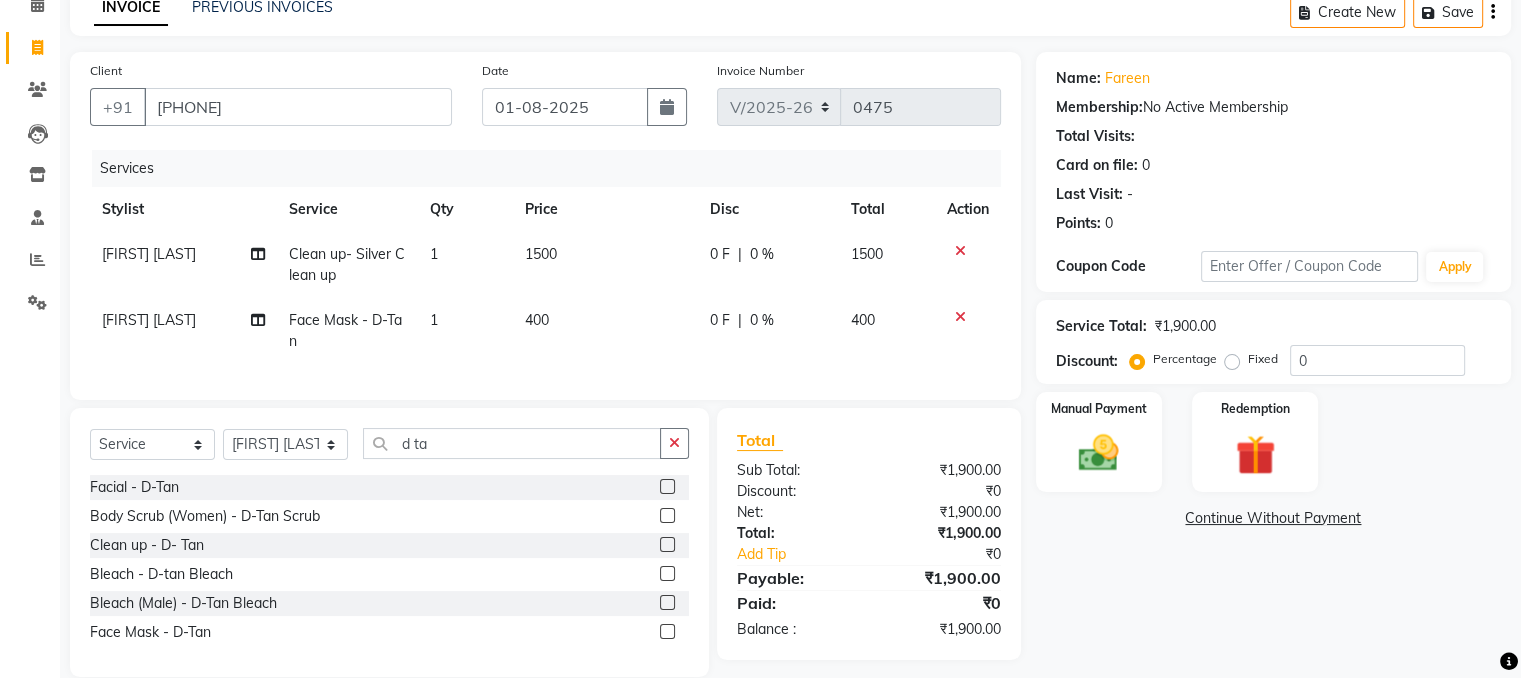 click on "1500" 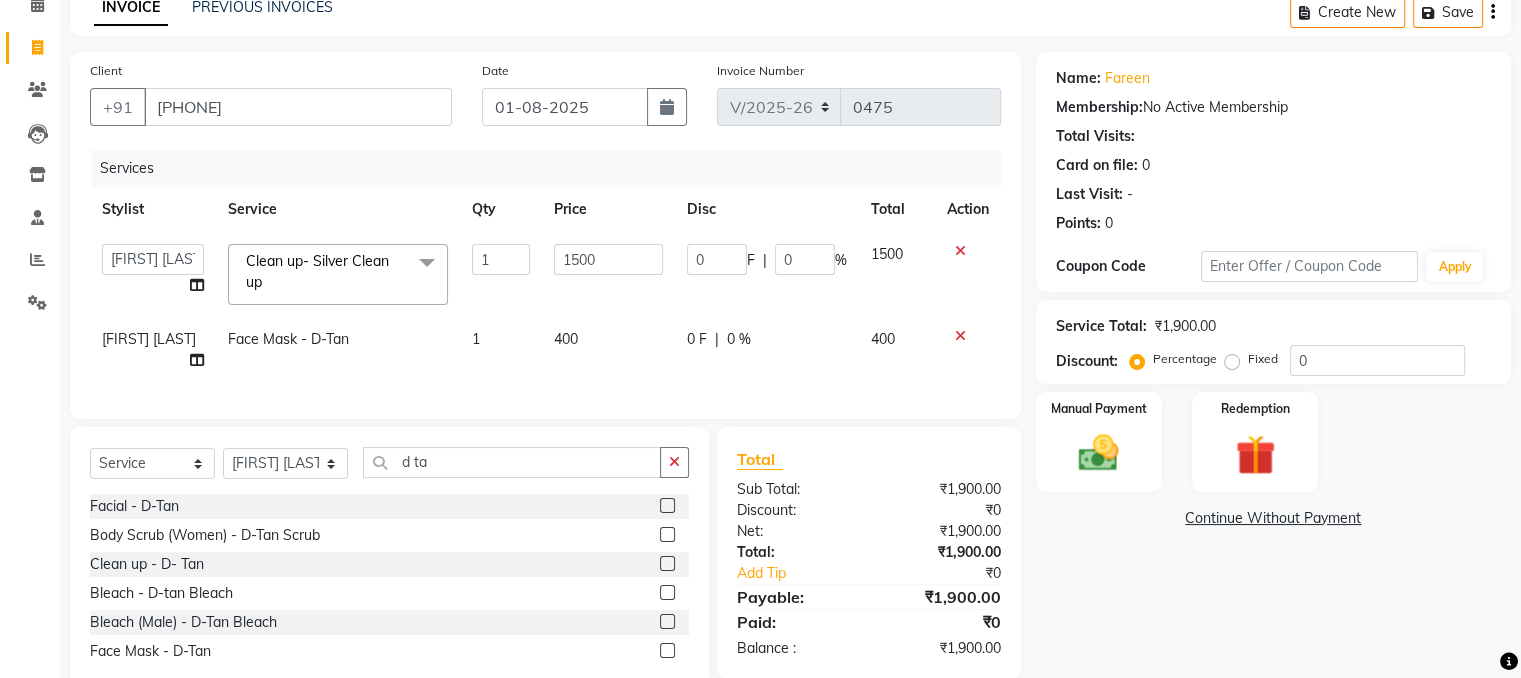 click on "1500" 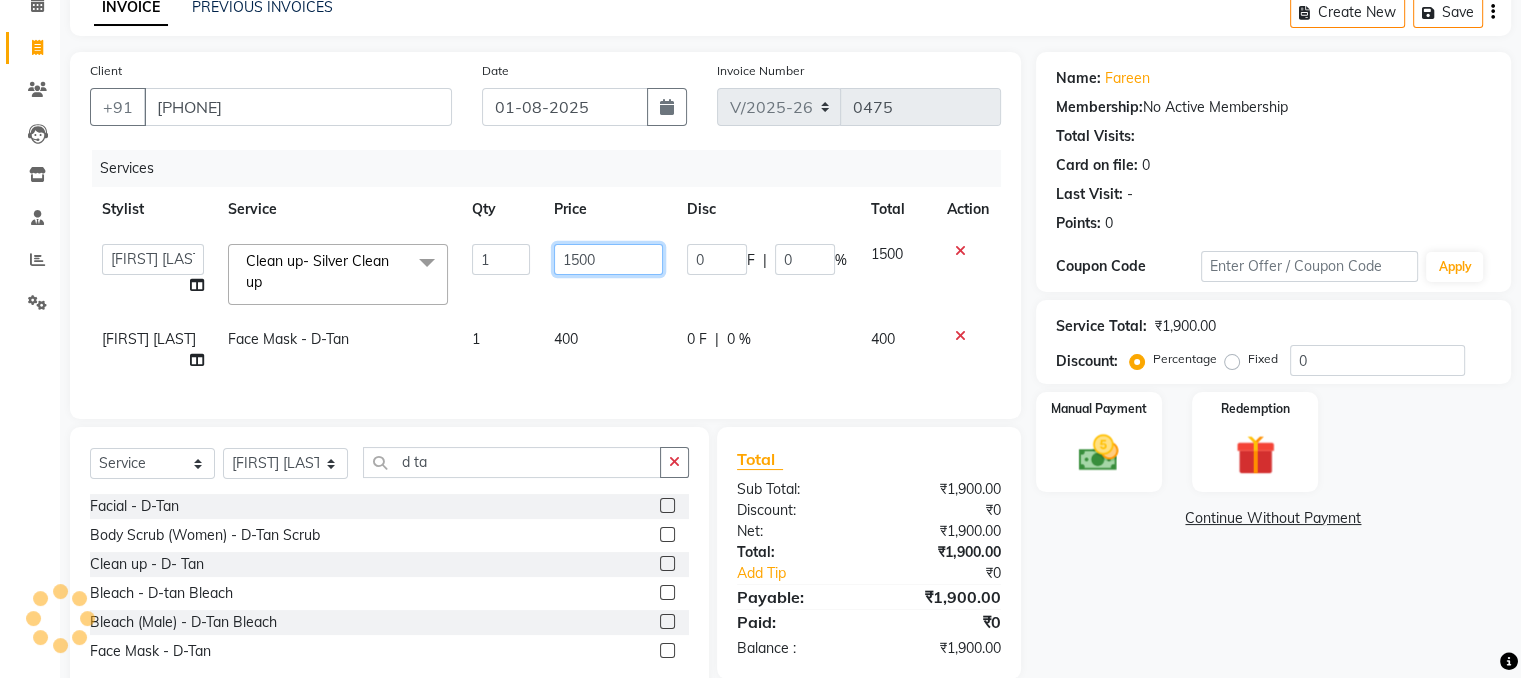 click on "1500" 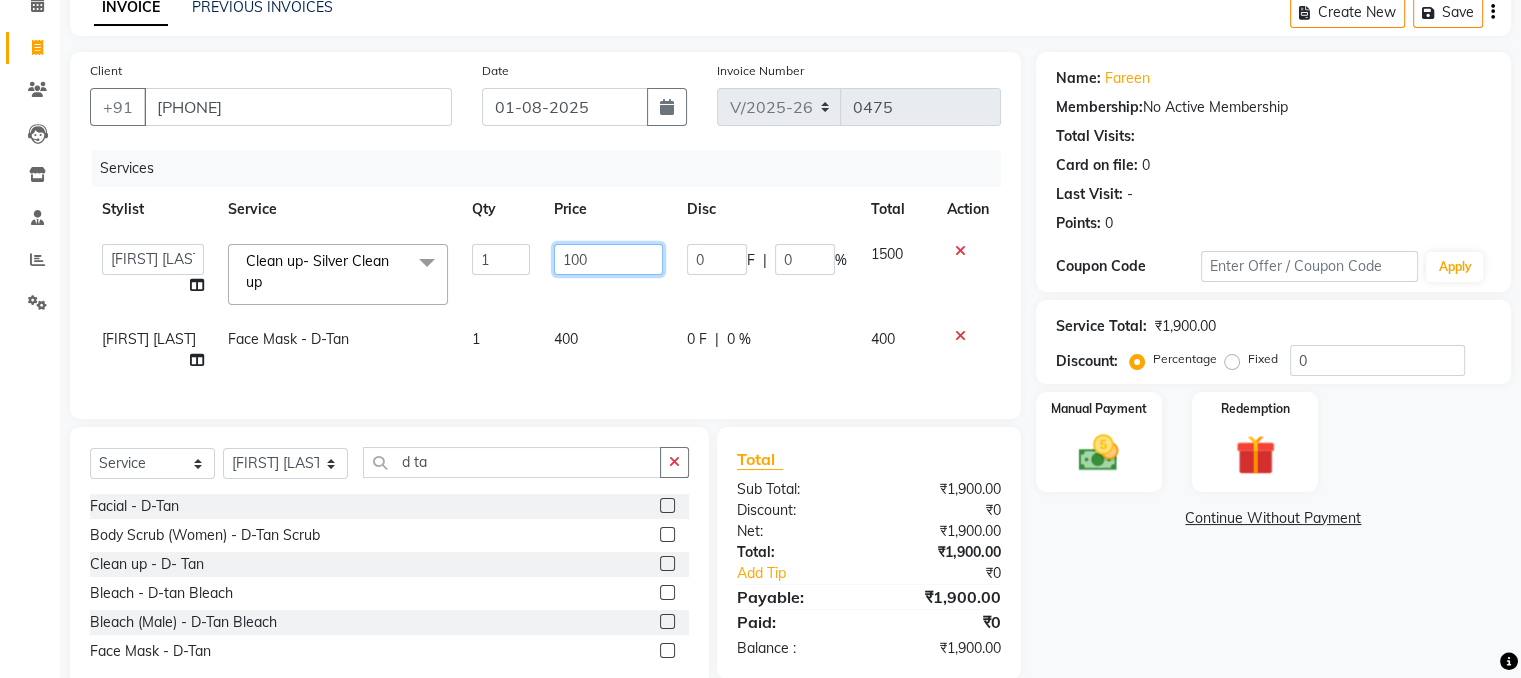 type on "1200" 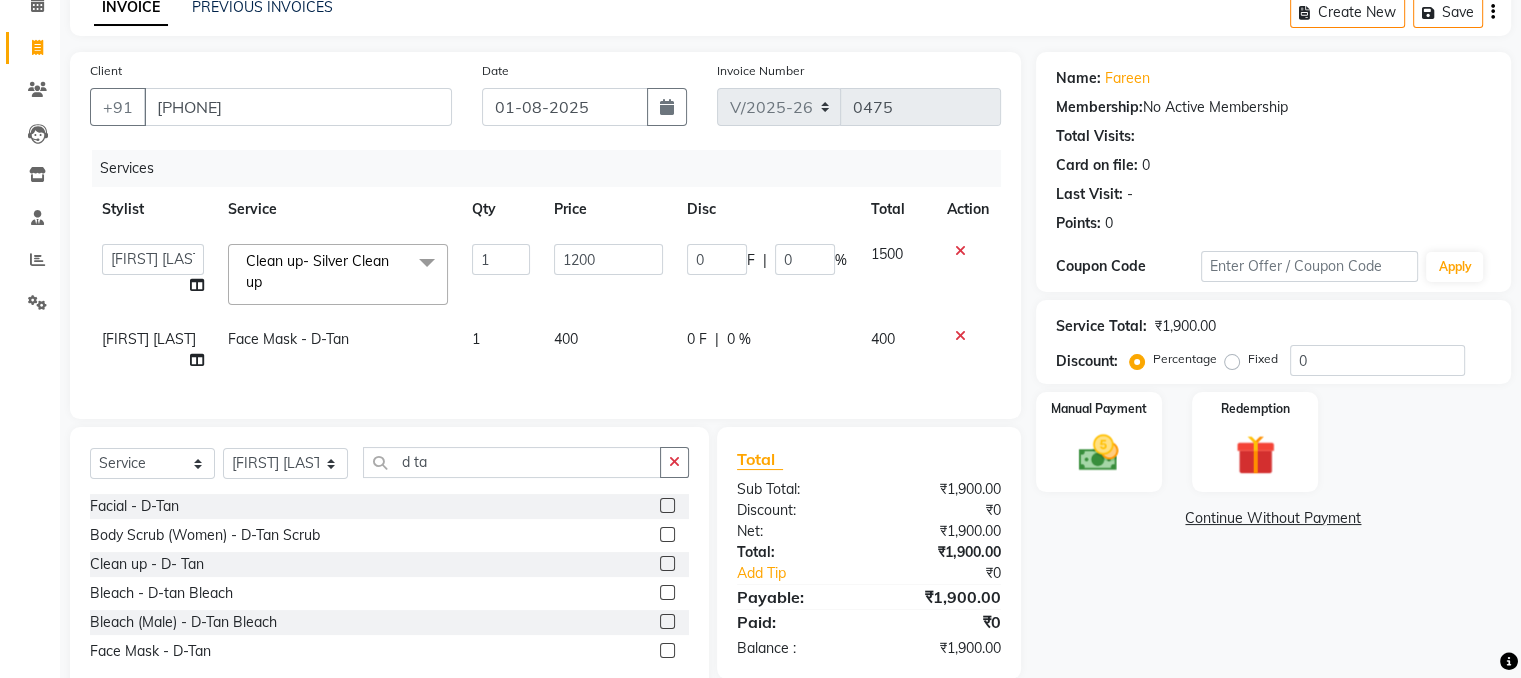 click on "Name: [FIRST]  Membership:  No Active Membership  Total Visits:   Card on file:  0 Last Visit:   - Points:   0  Coupon Code Apply Service Total:  ₹1,900.00  Discount:  Percentage   Fixed  0 Manual Payment Redemption  Continue Without Payment" 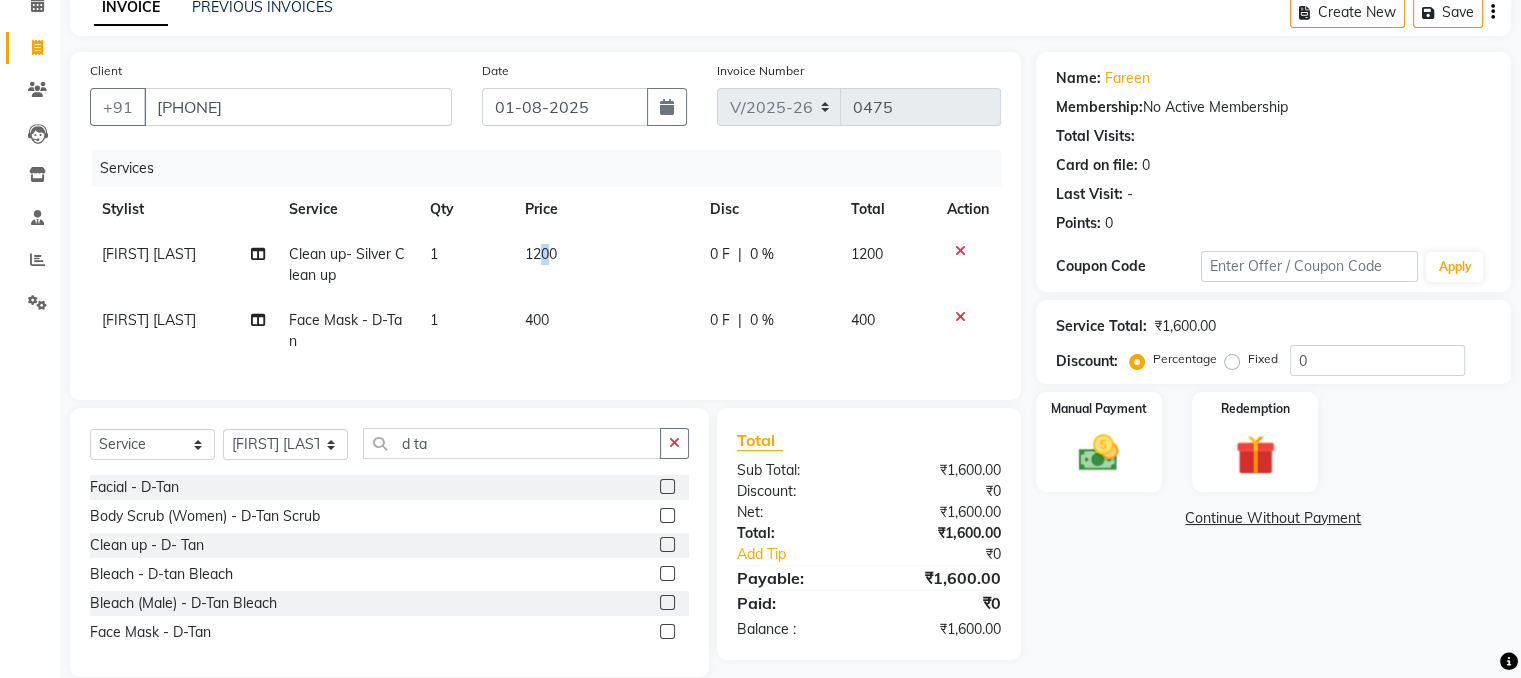 click on "1200" 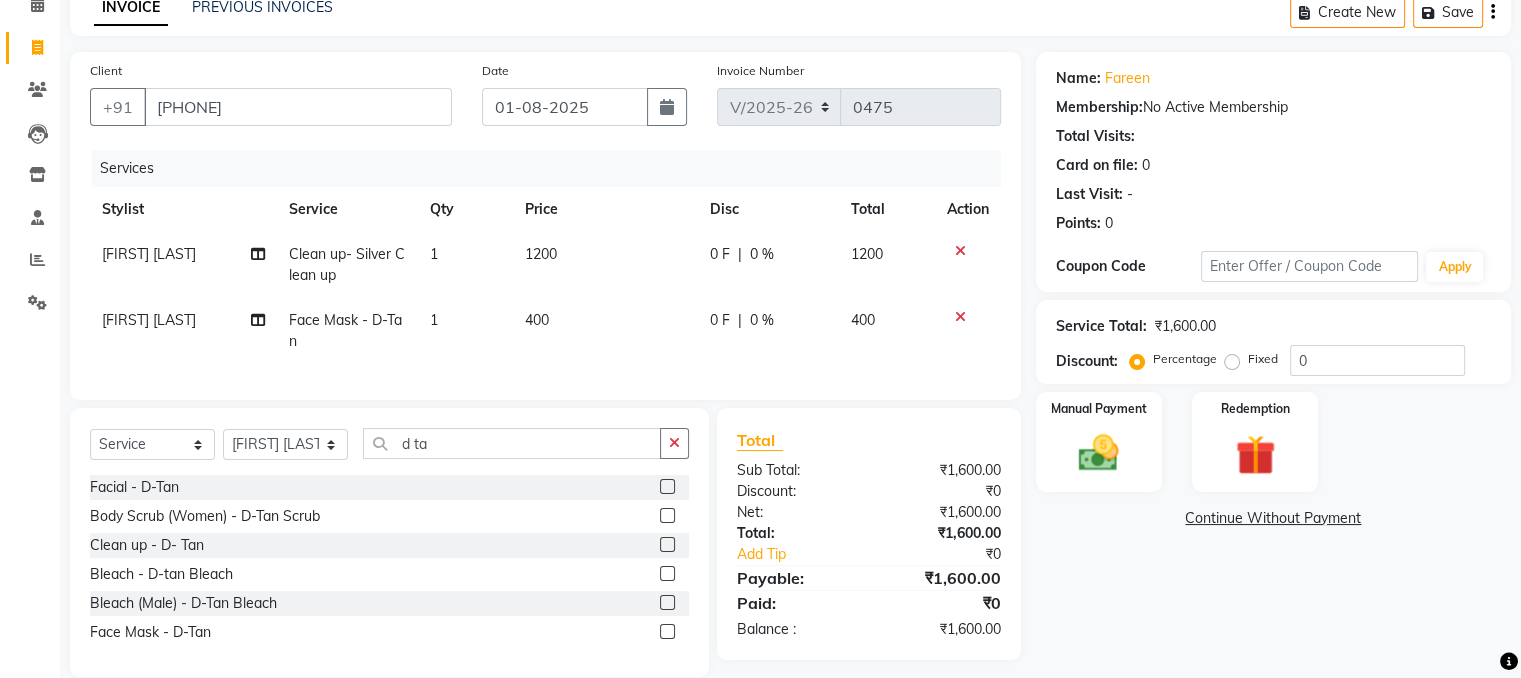 select on "79553" 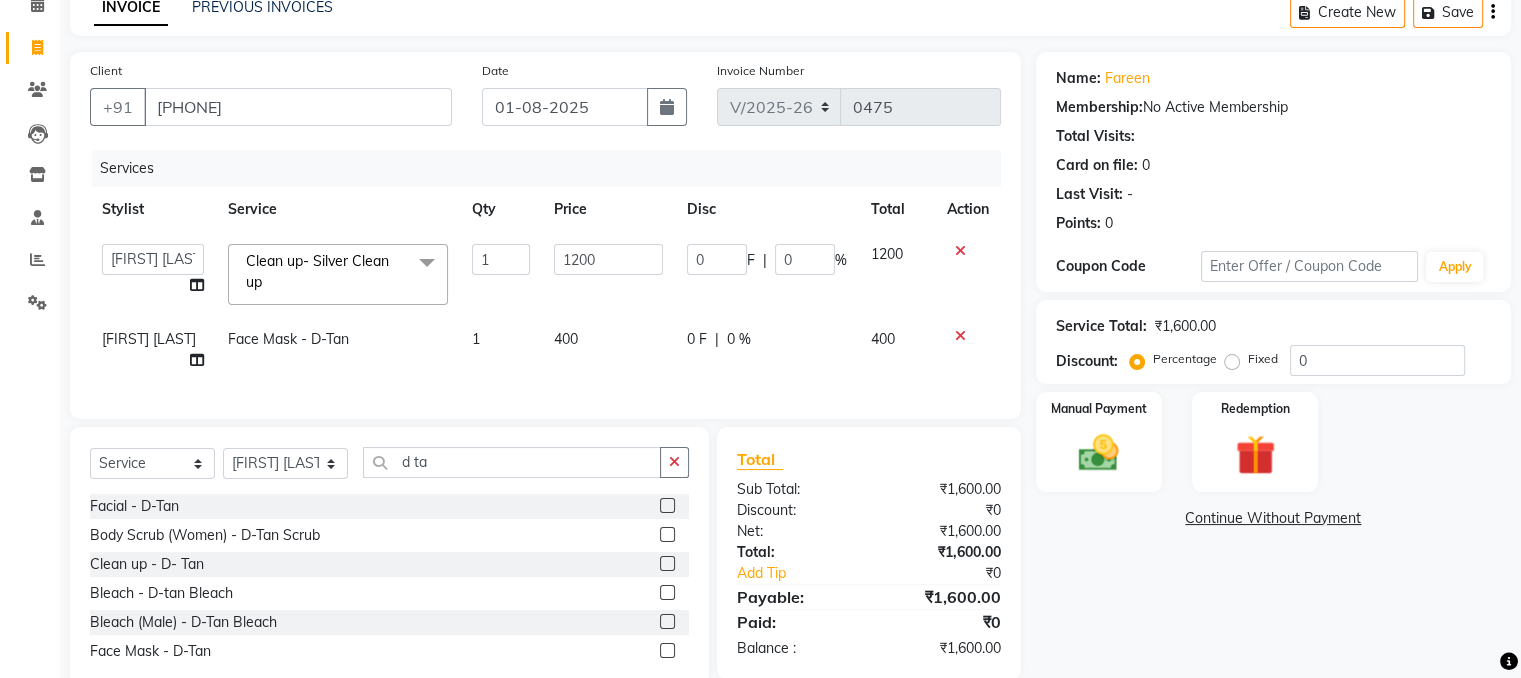 click on "1200" 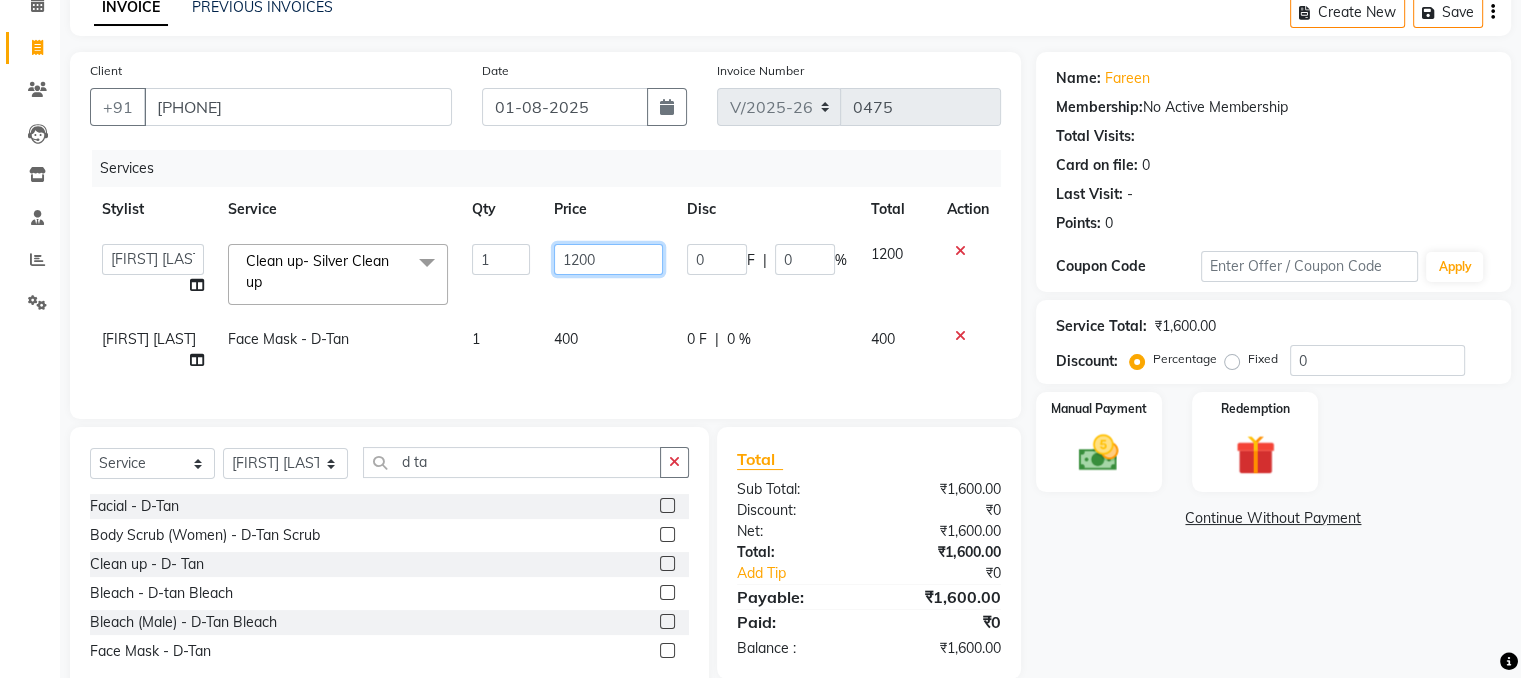 click on "1200" 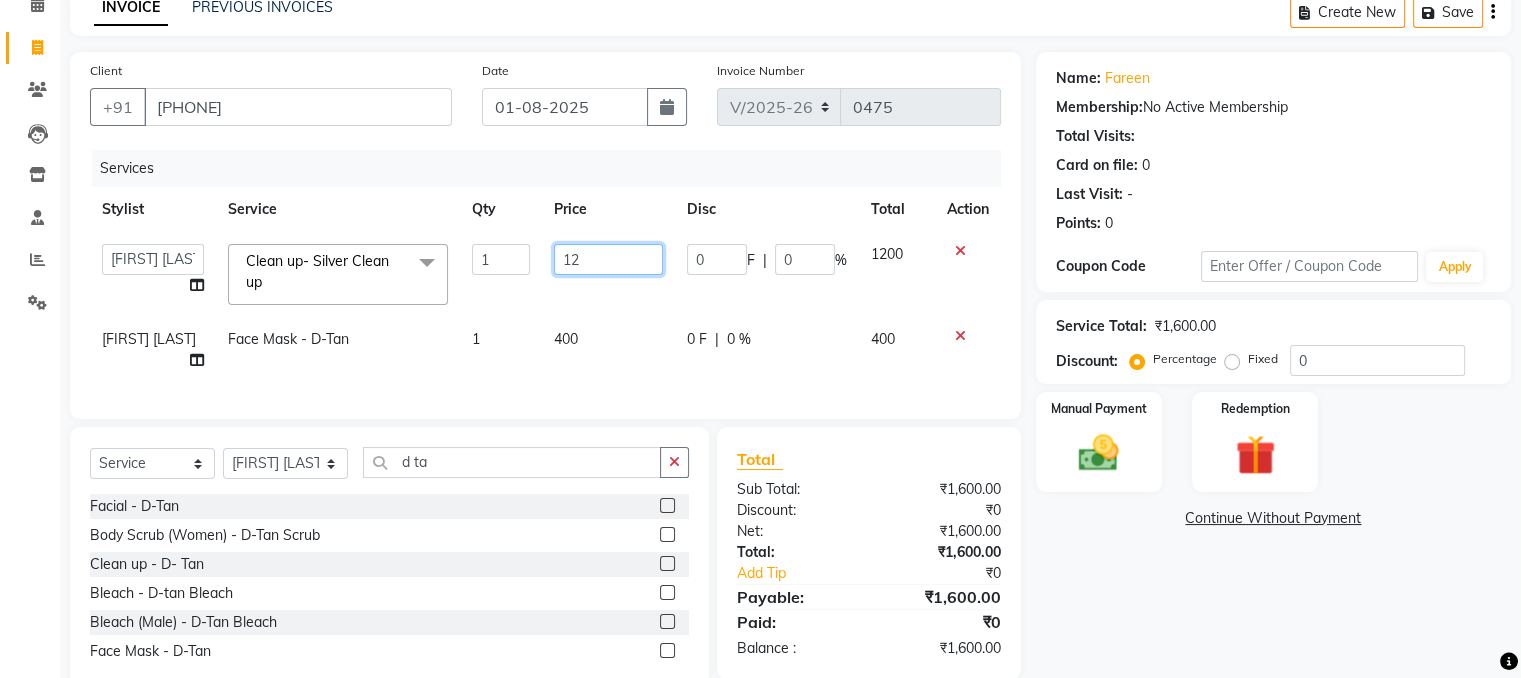 type on "1" 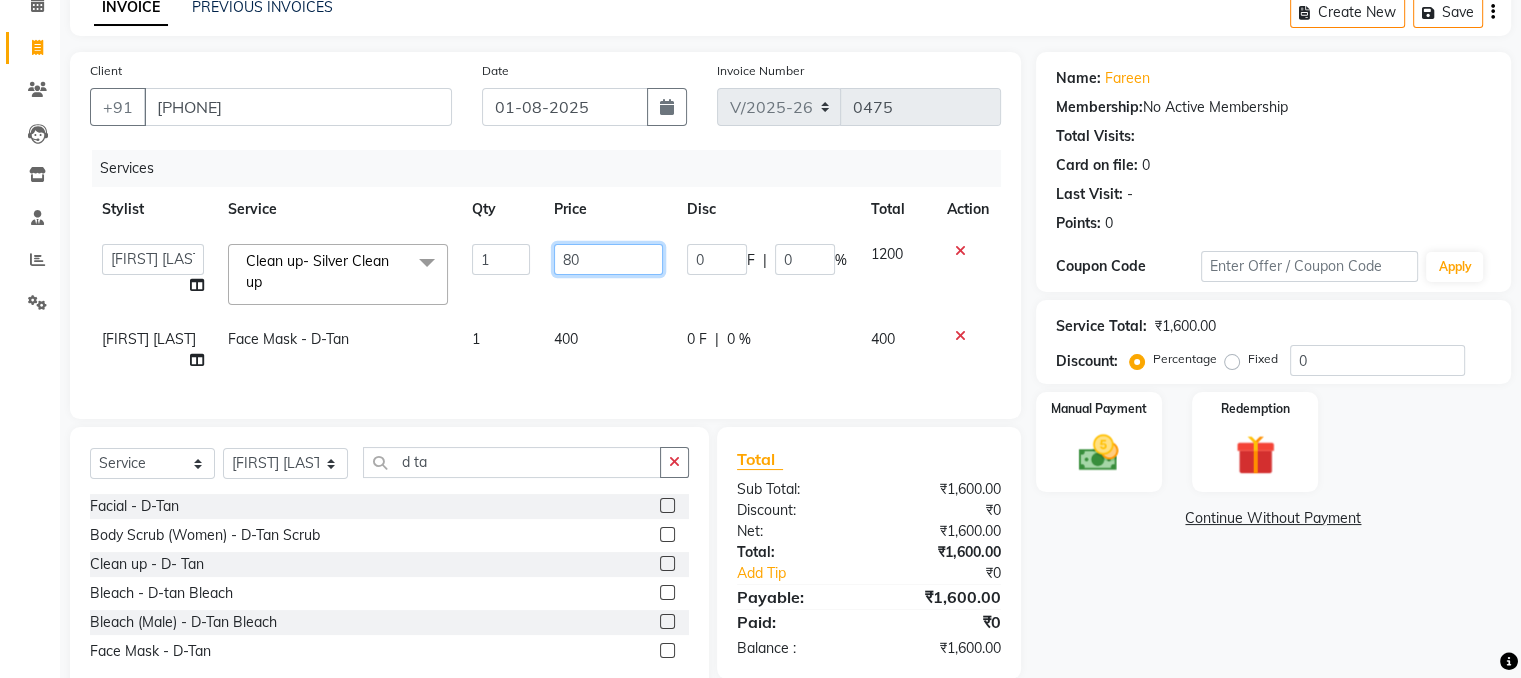 type on "800" 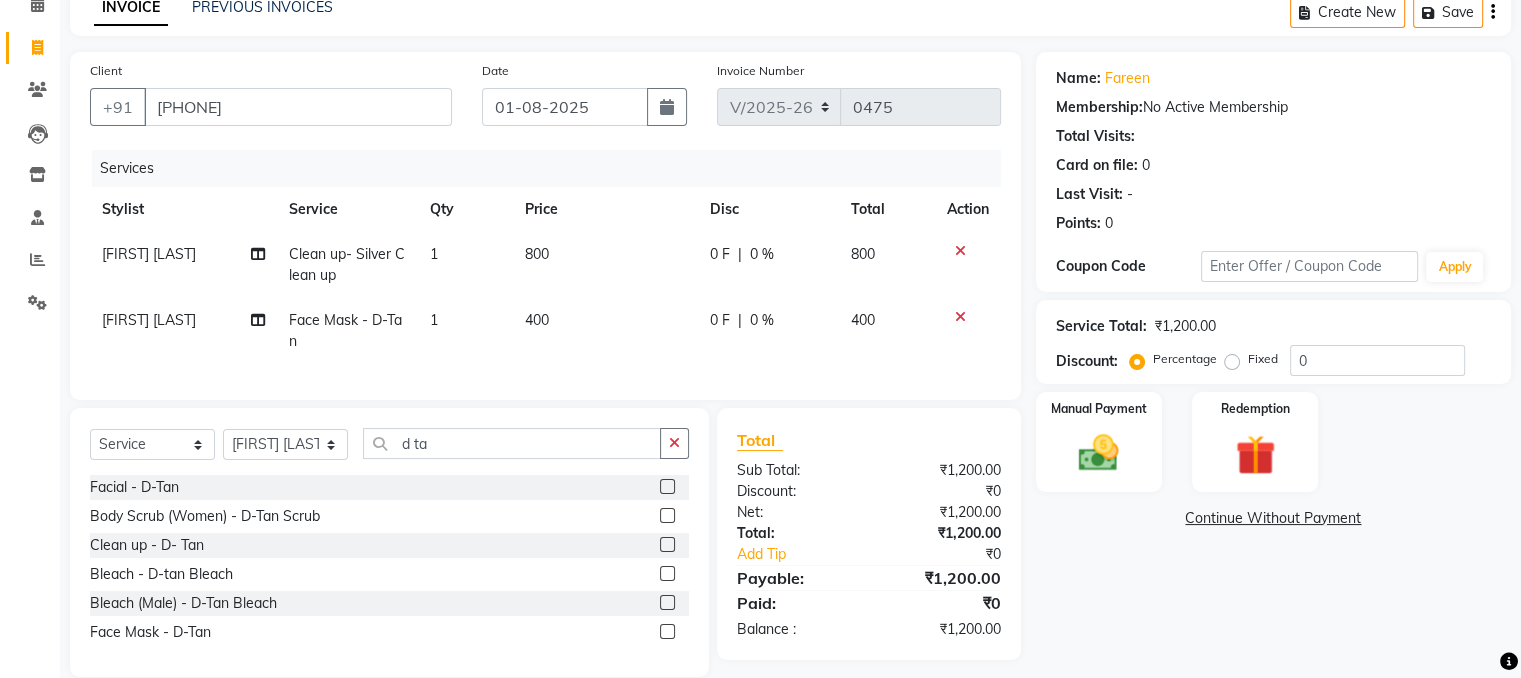 click on "Name: [FIRST]  Membership:  No Active Membership  Total Visits:   Card on file:  0 Last Visit:   - Points:   0  Coupon Code Apply Service Total:  ₹1,200.00  Discount:  Percentage   Fixed  0 Manual Payment Redemption  Continue Without Payment" 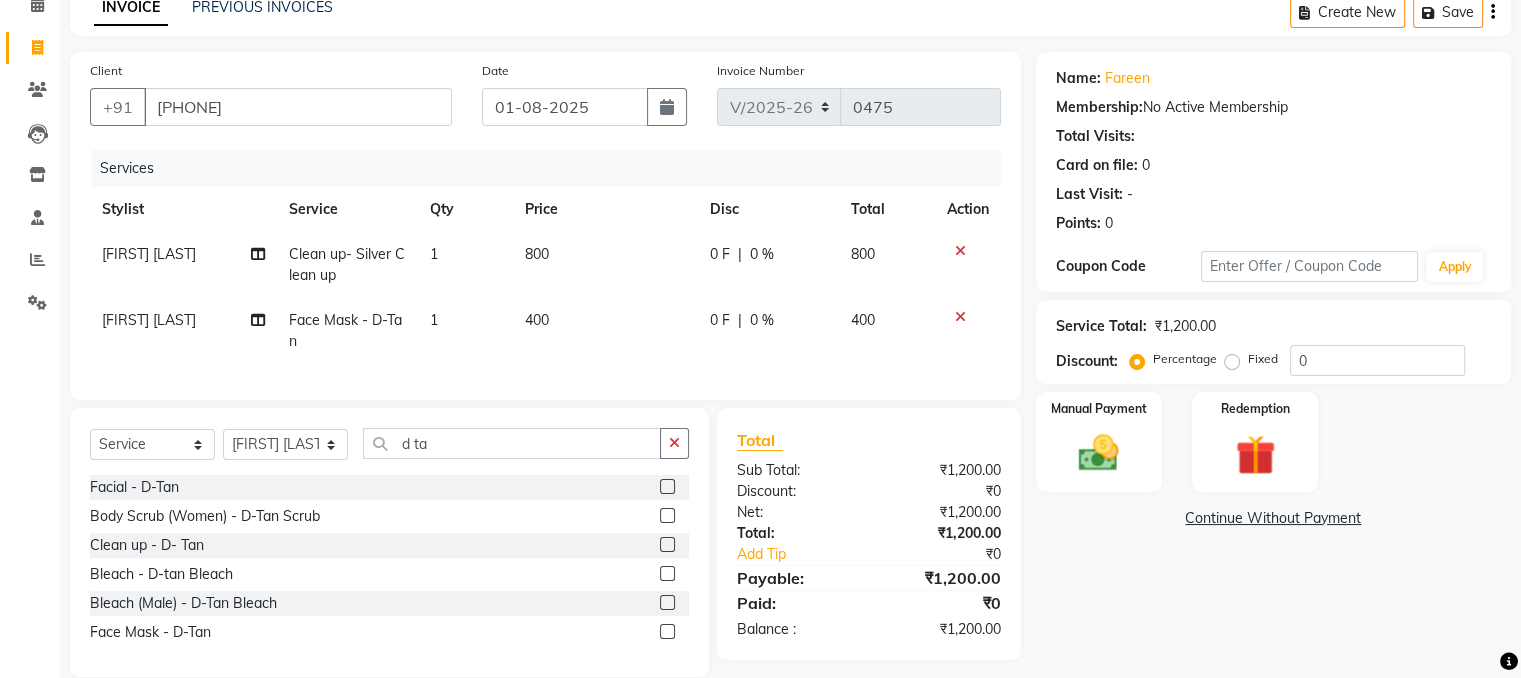 scroll, scrollTop: 143, scrollLeft: 0, axis: vertical 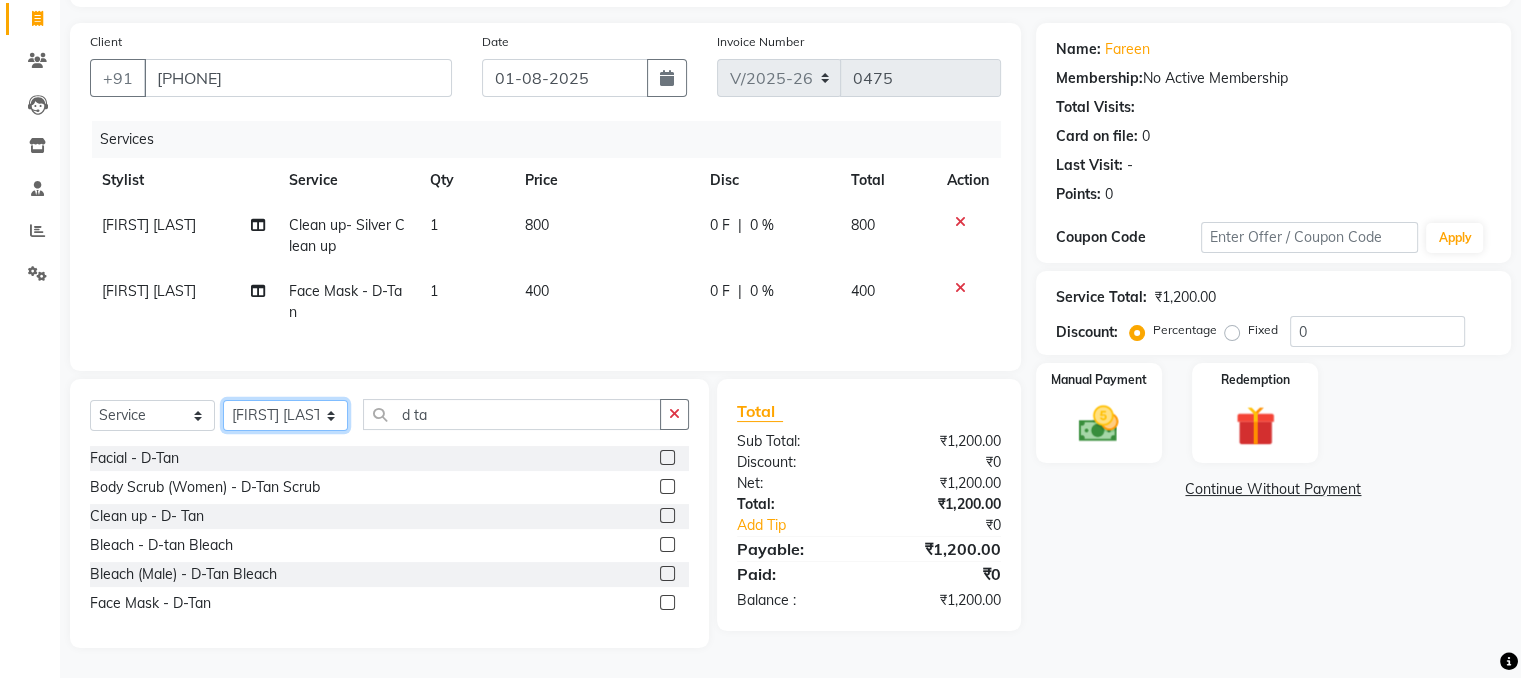 click on "Select Stylist A Ansari Admin Azim Damini Dipika Padaya Gulzar [FIRST] [LAST]" 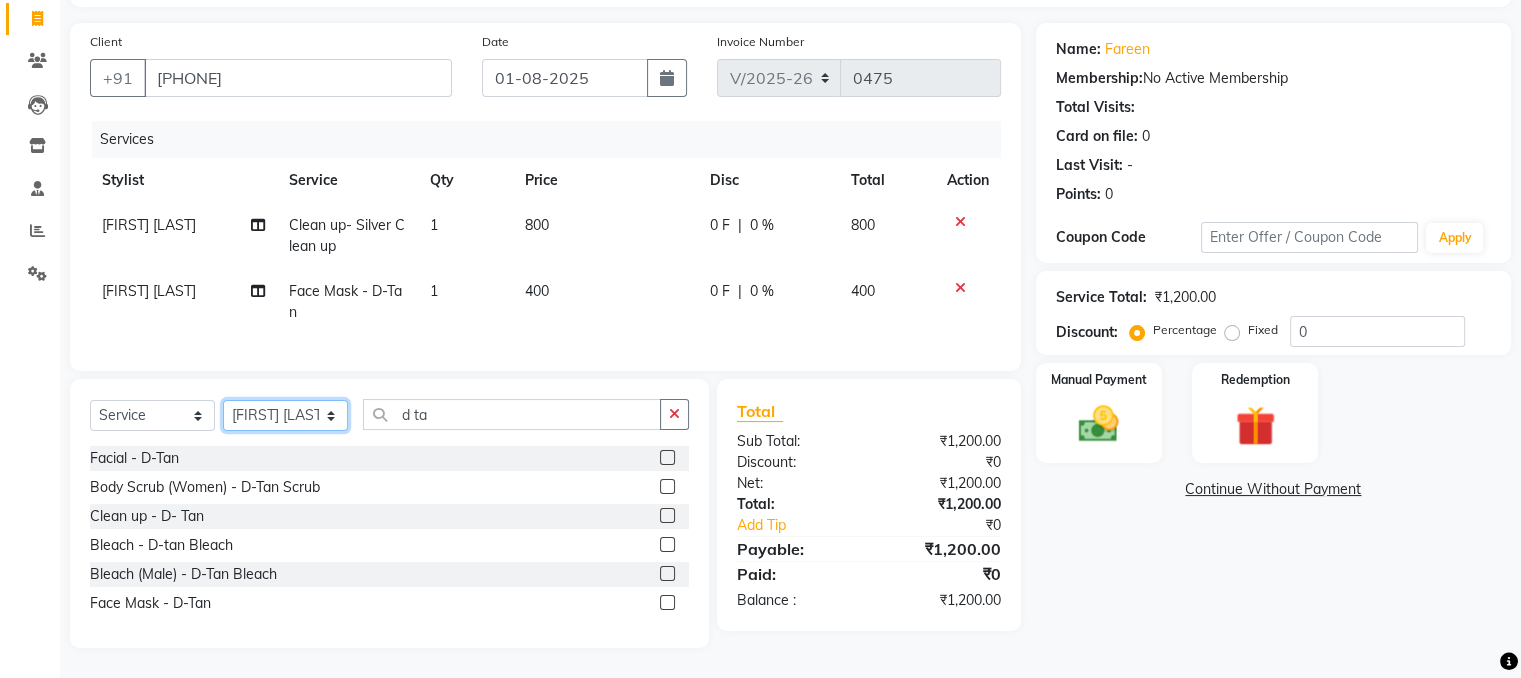 select on "84446" 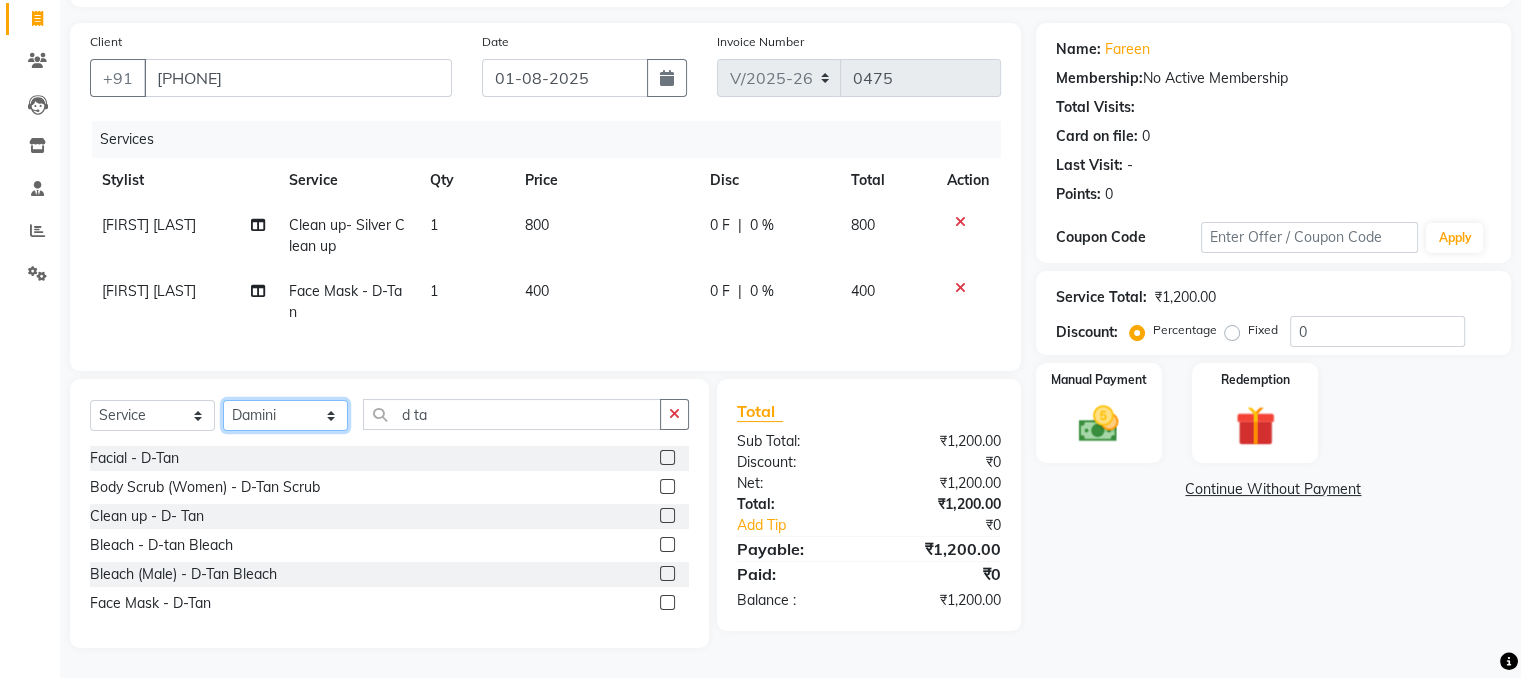 click on "Select Stylist A Ansari Admin Azim Damini Dipika Padaya Gulzar [FIRST] [LAST]" 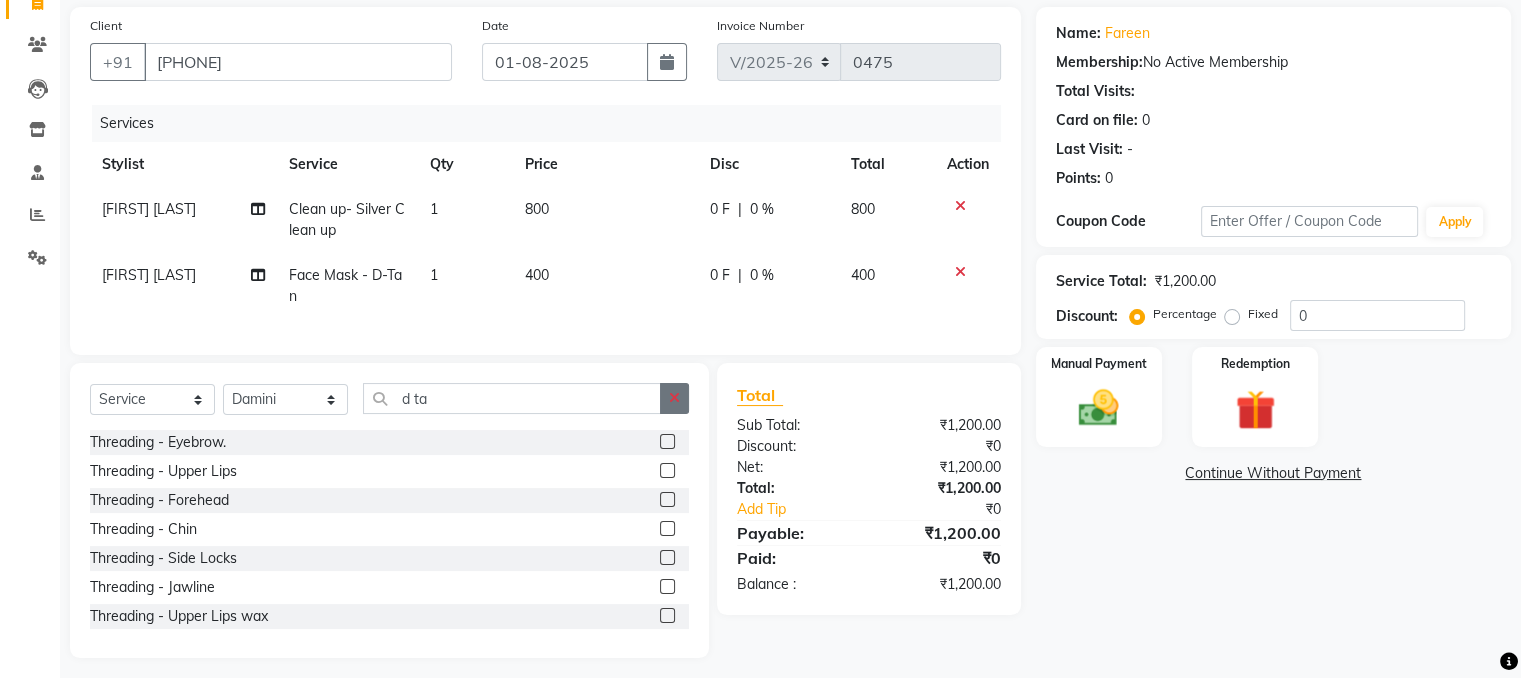 click 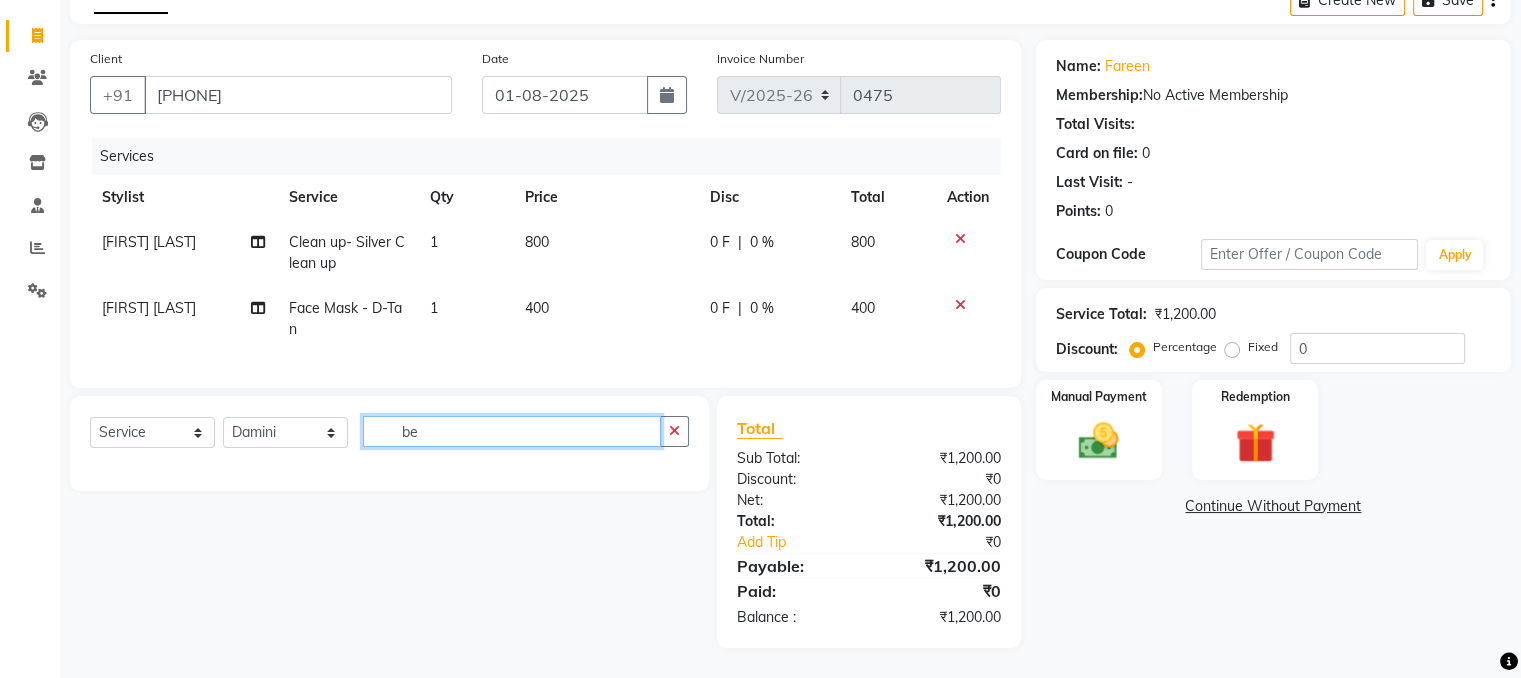 scroll, scrollTop: 143, scrollLeft: 0, axis: vertical 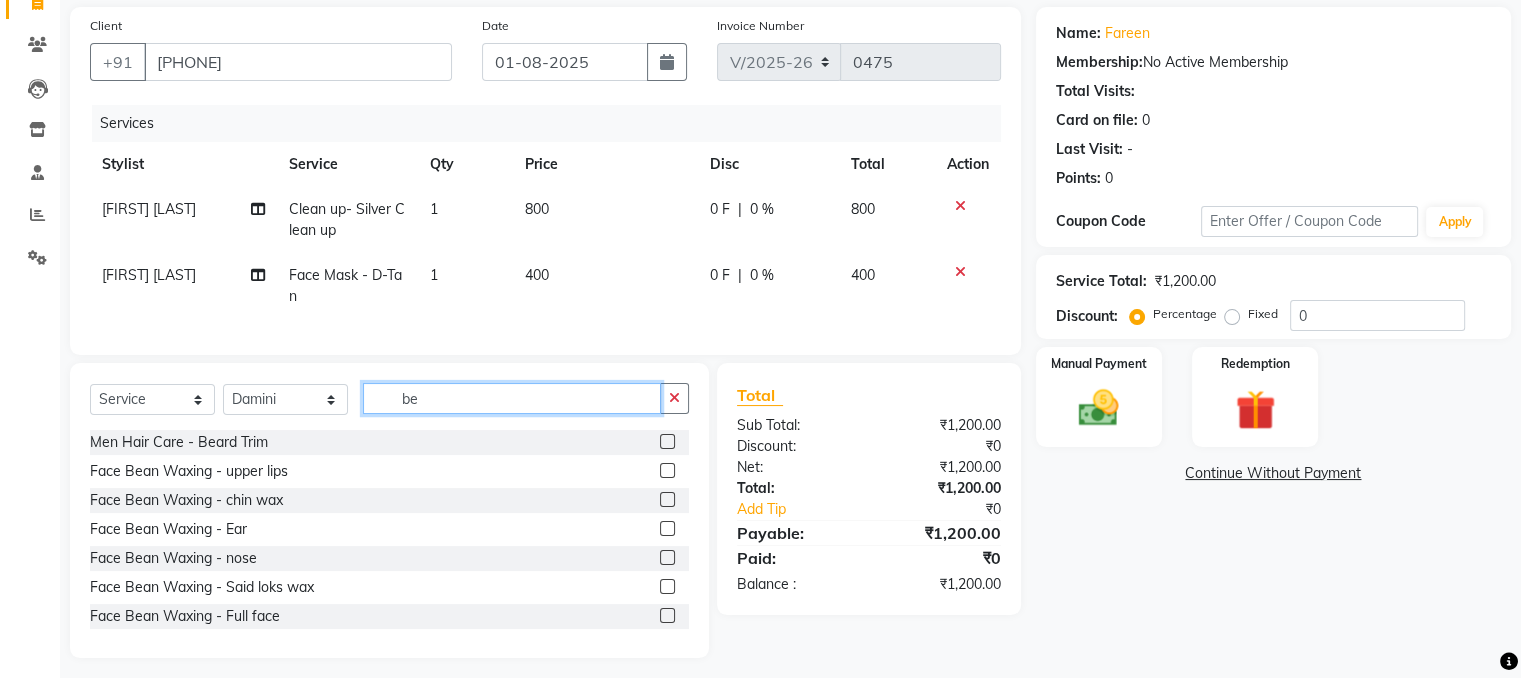 type on "be" 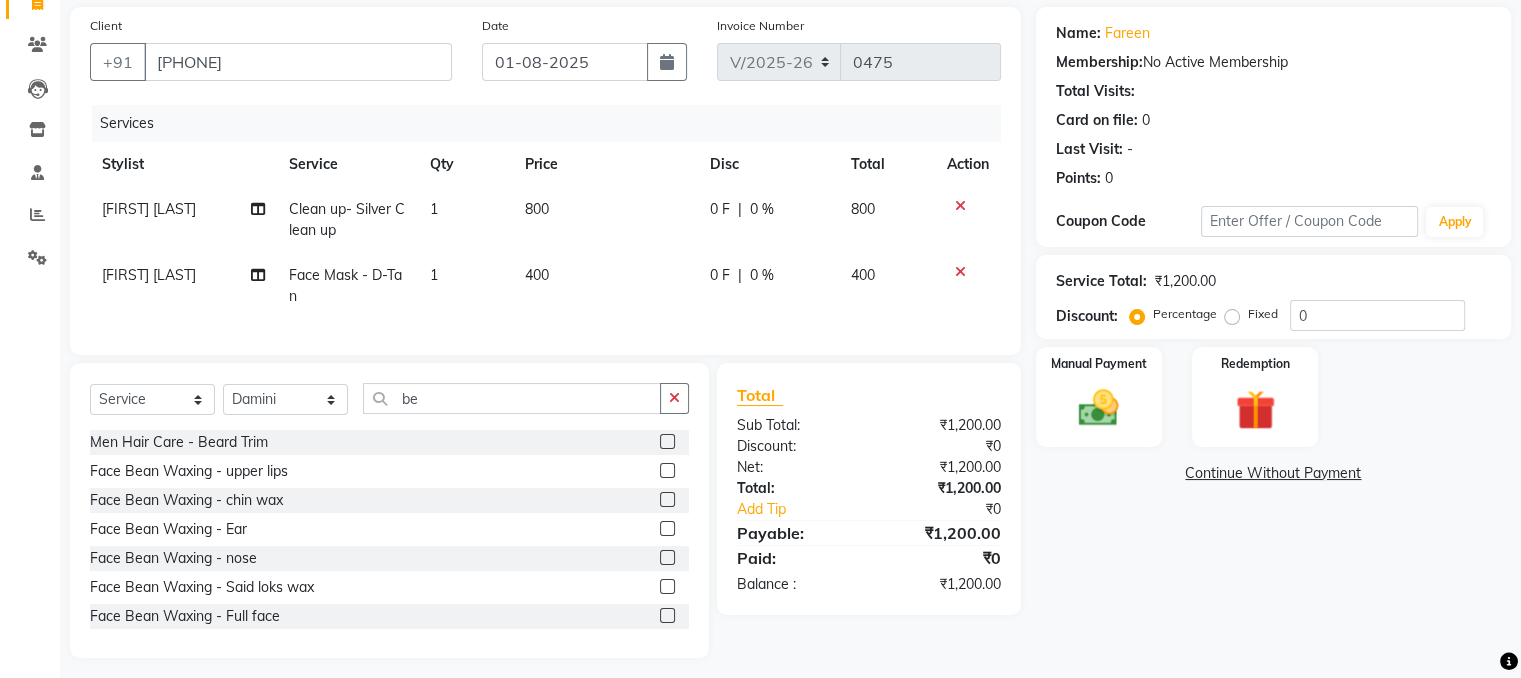 click 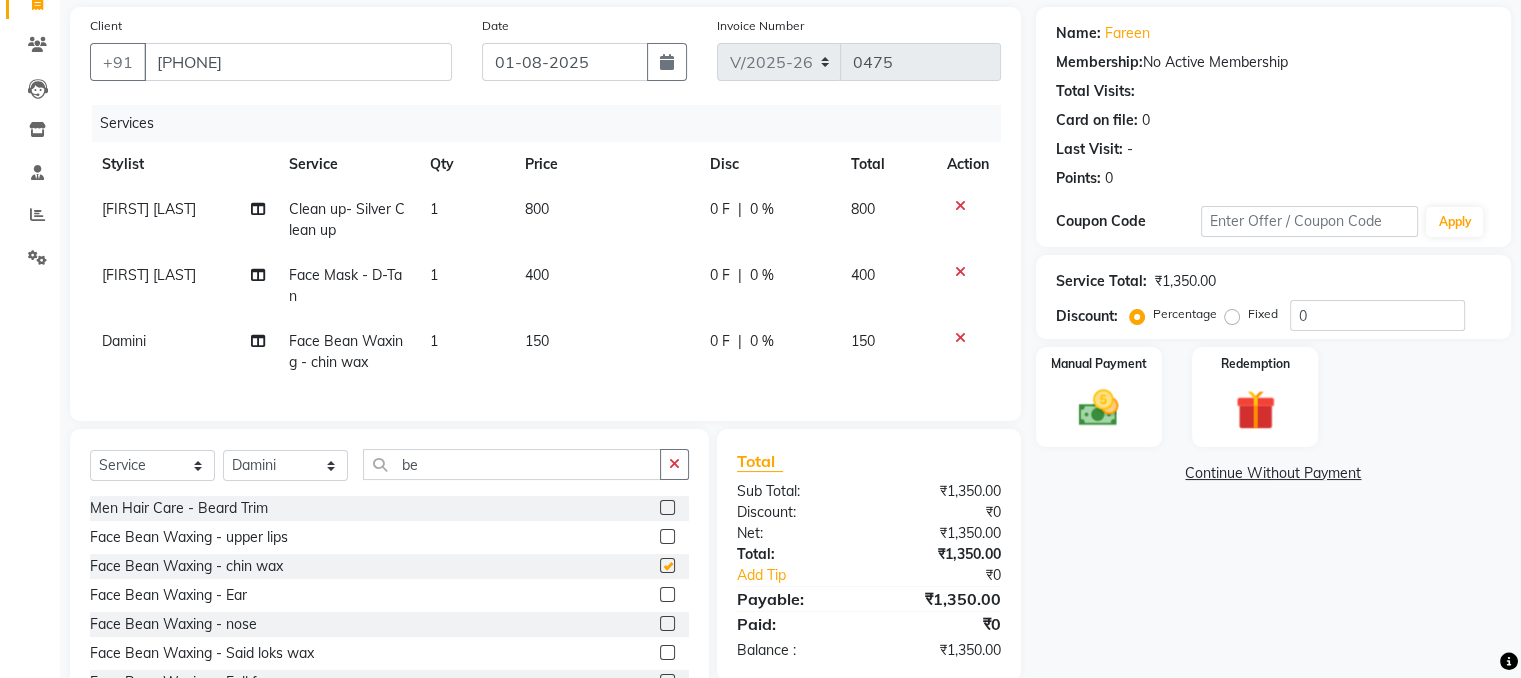 checkbox on "false" 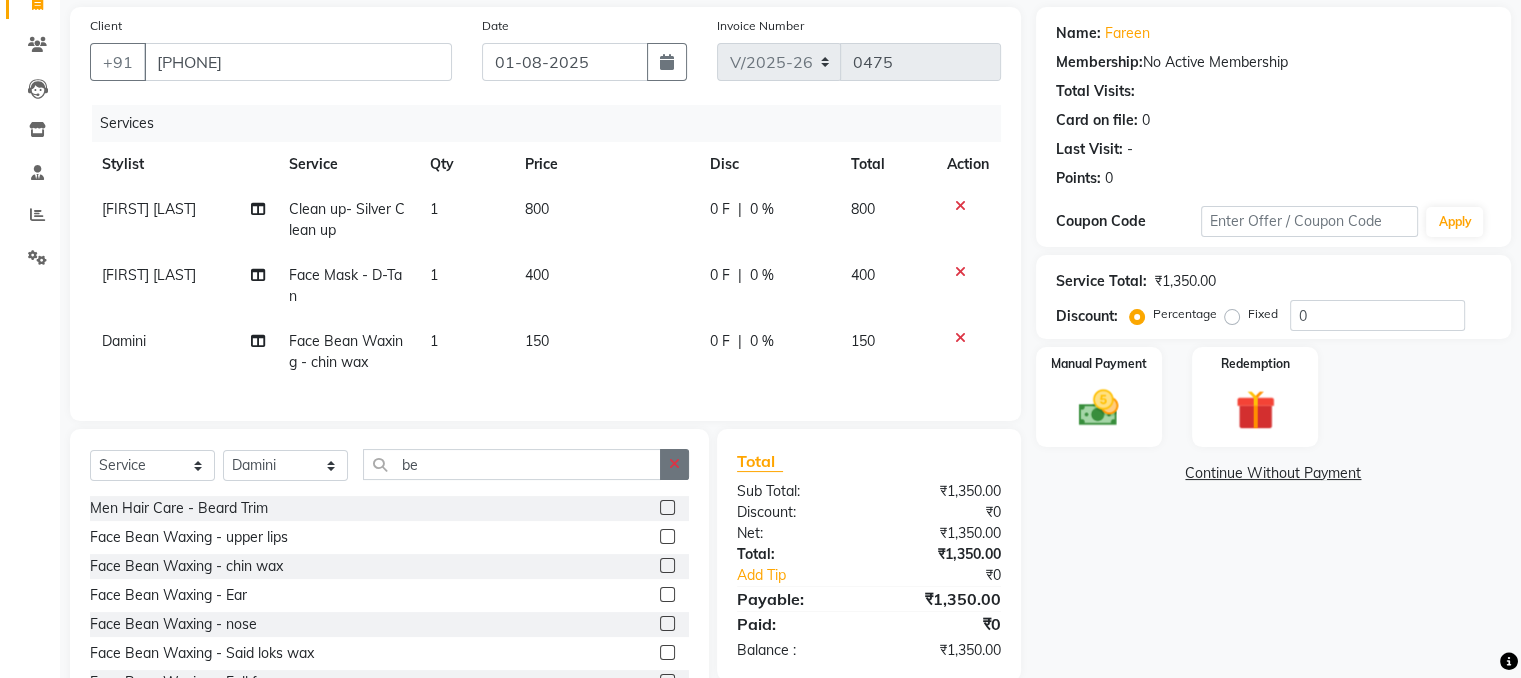 click 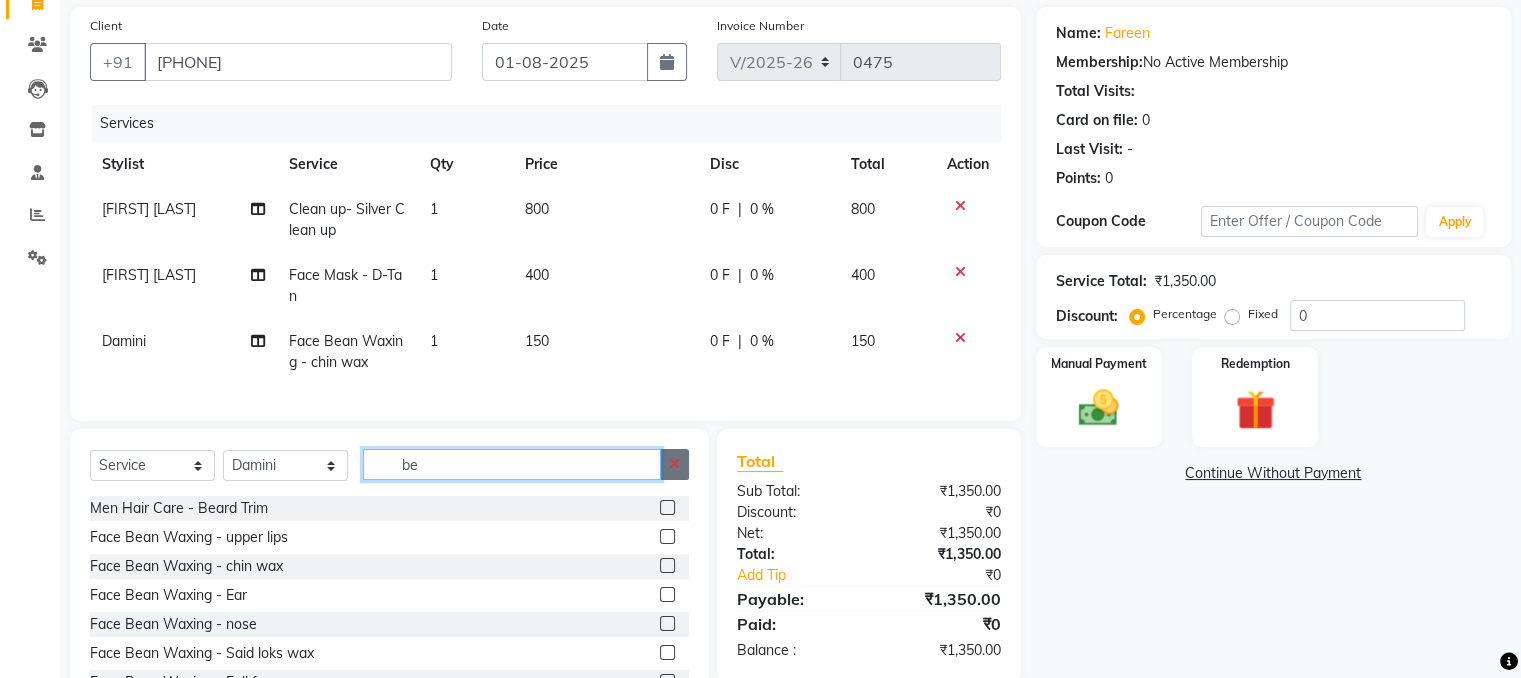 type 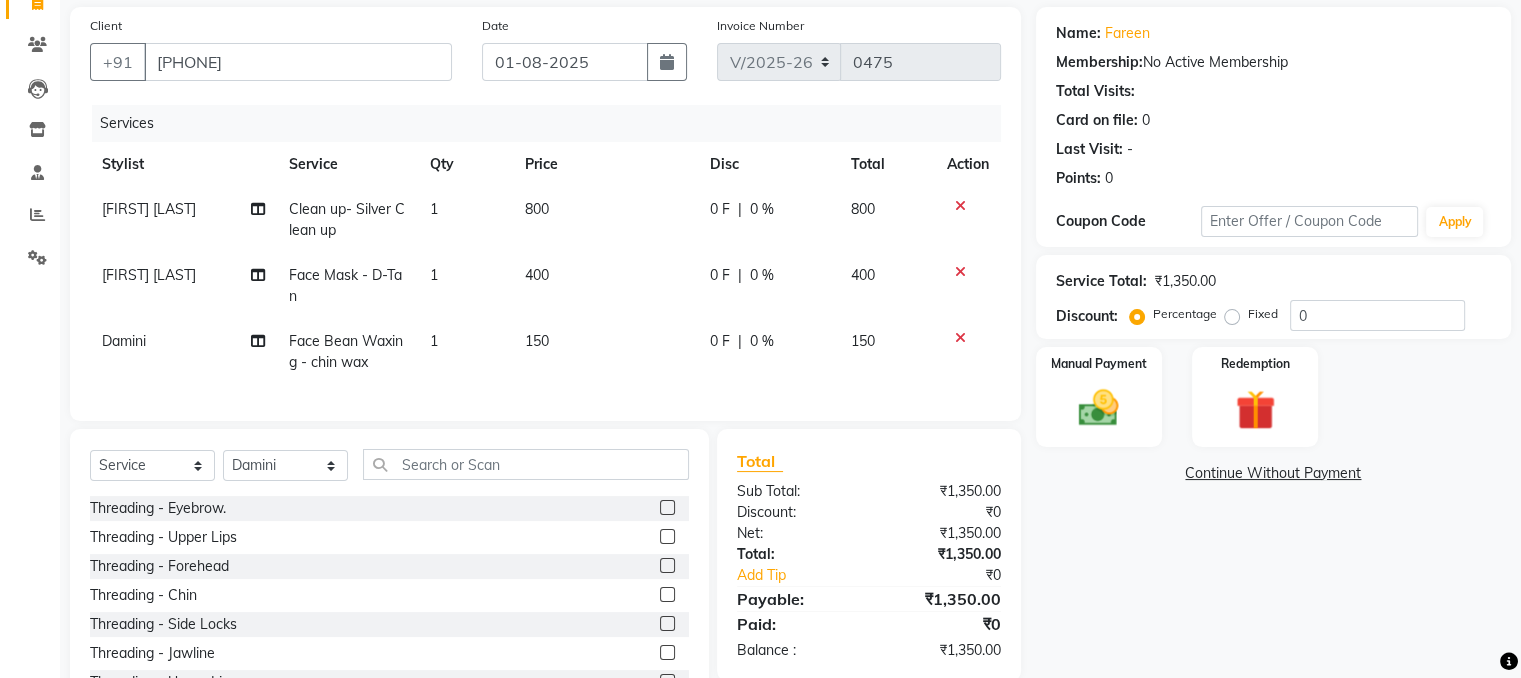 click on "150" 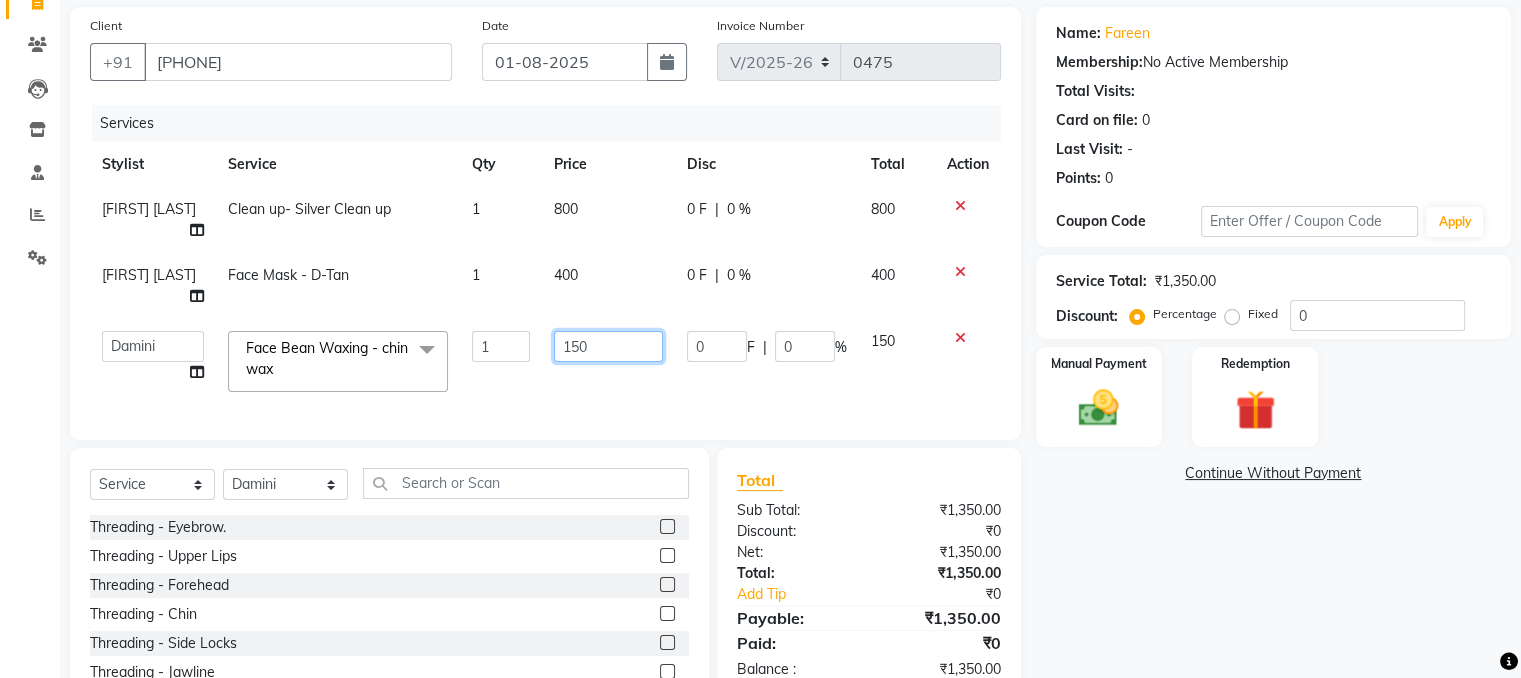 click on "150" 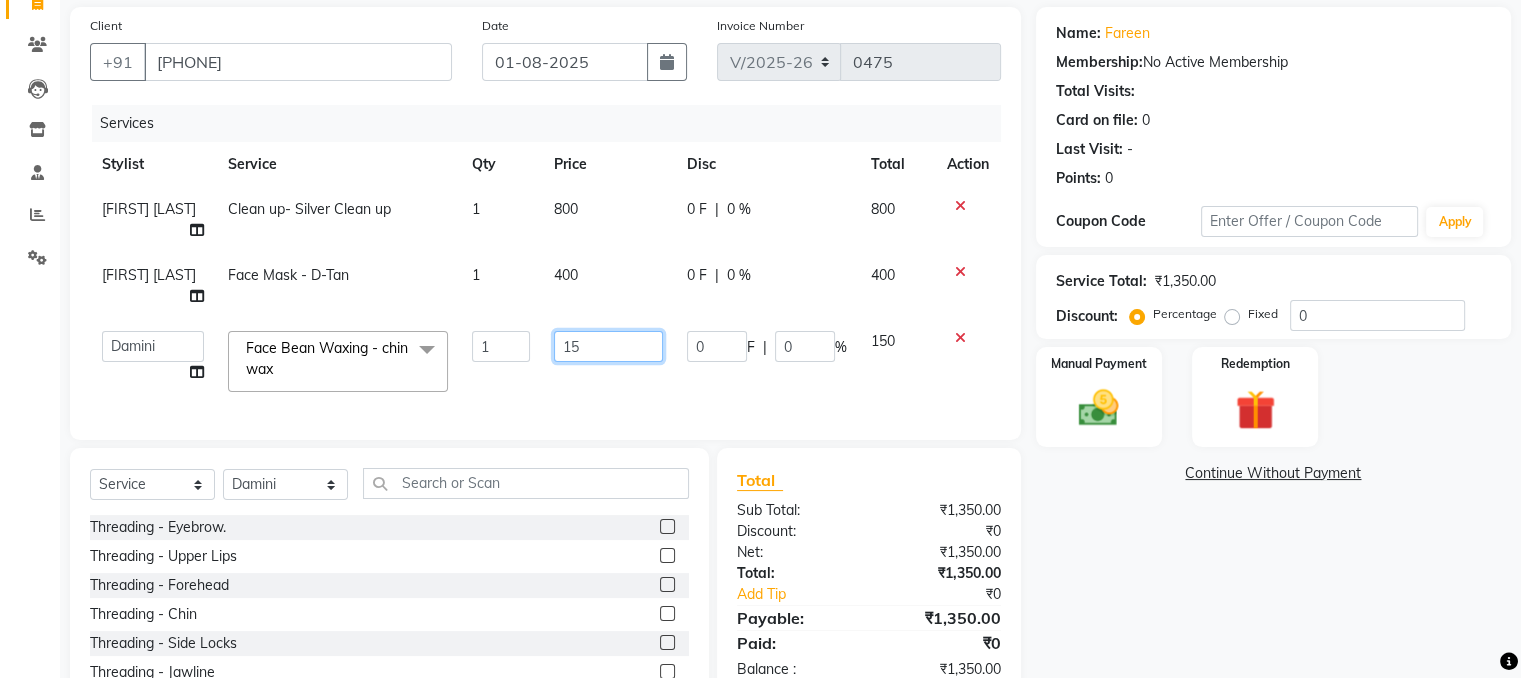 type on "1" 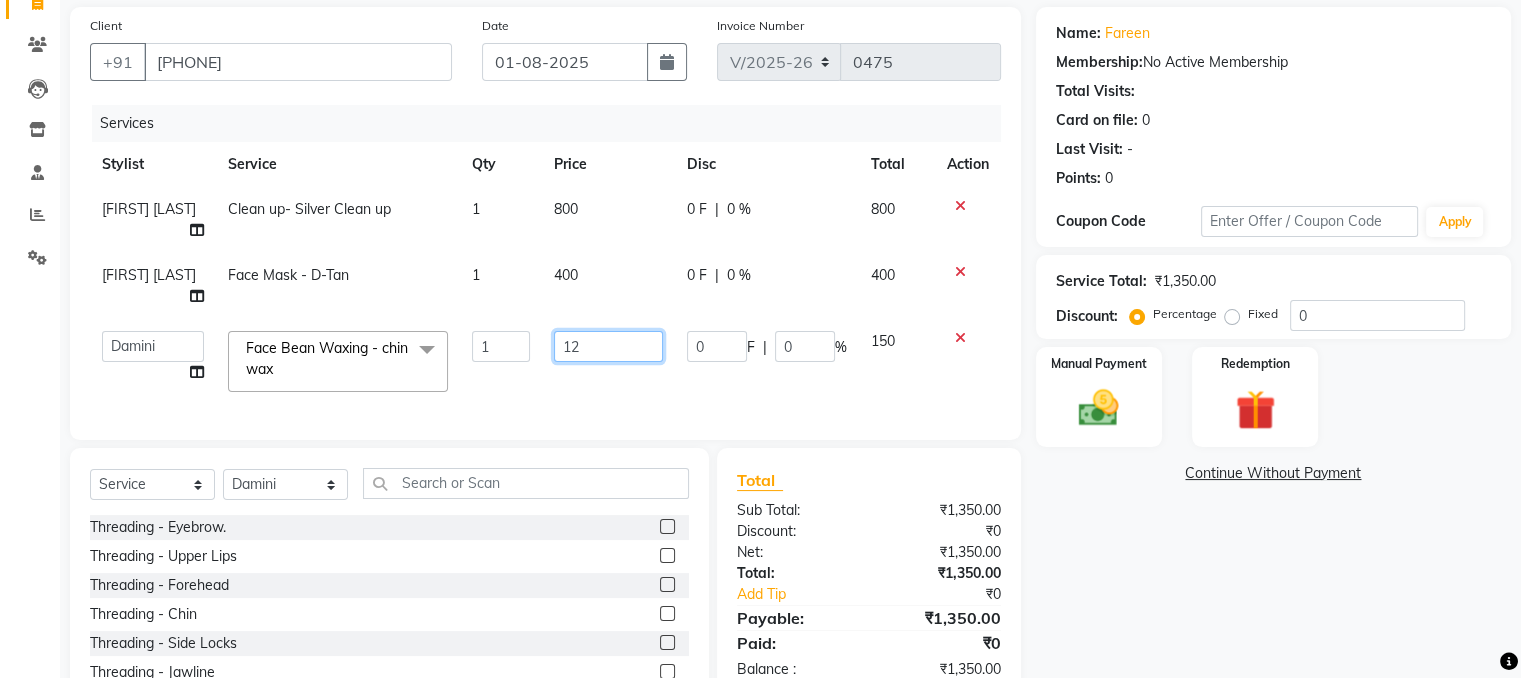 type on "120" 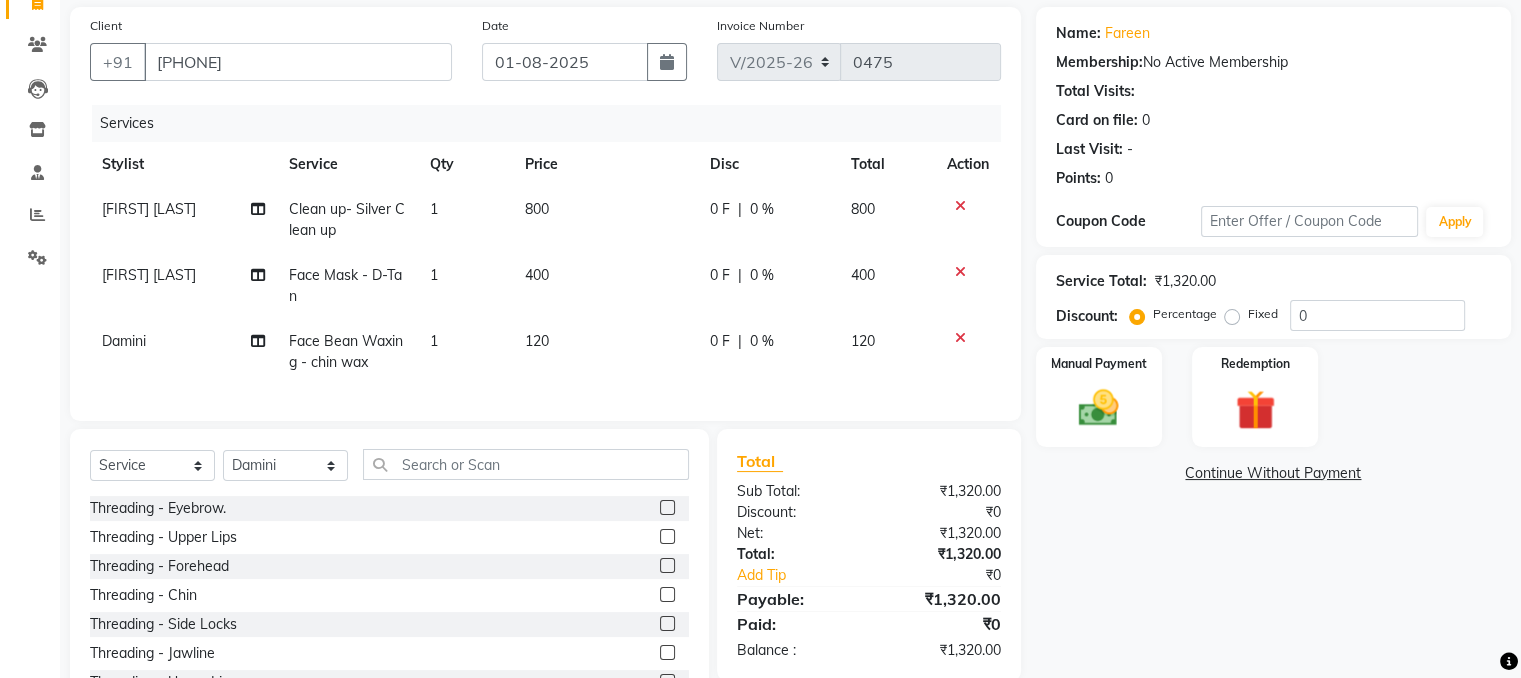 click on "Name: [FIRST]  Membership:  No Active Membership  Total Visits:   Card on file:  0 Last Visit:   - Points:   0  Coupon Code Apply Service Total:  ₹1,320.00  Discount:  Percentage   Fixed  0 Manual Payment Redemption  Continue Without Payment" 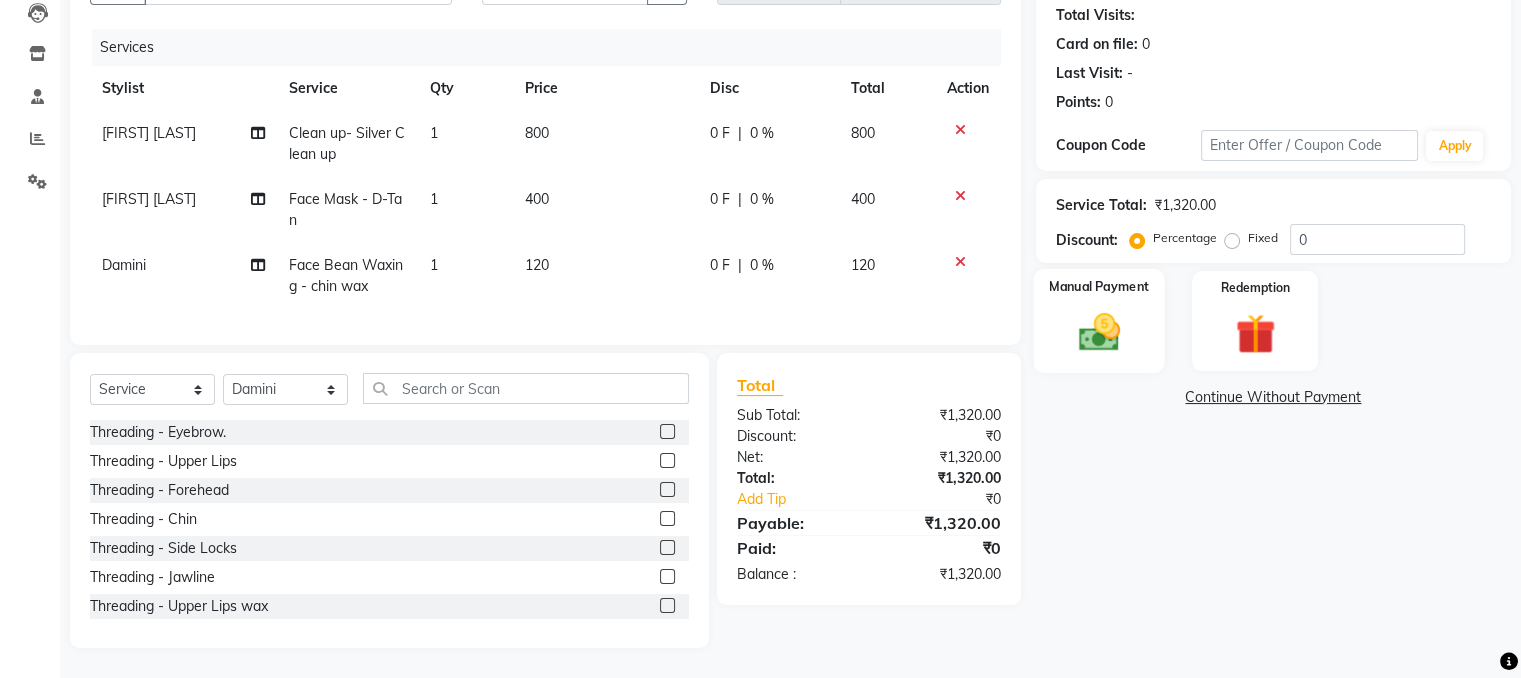 click 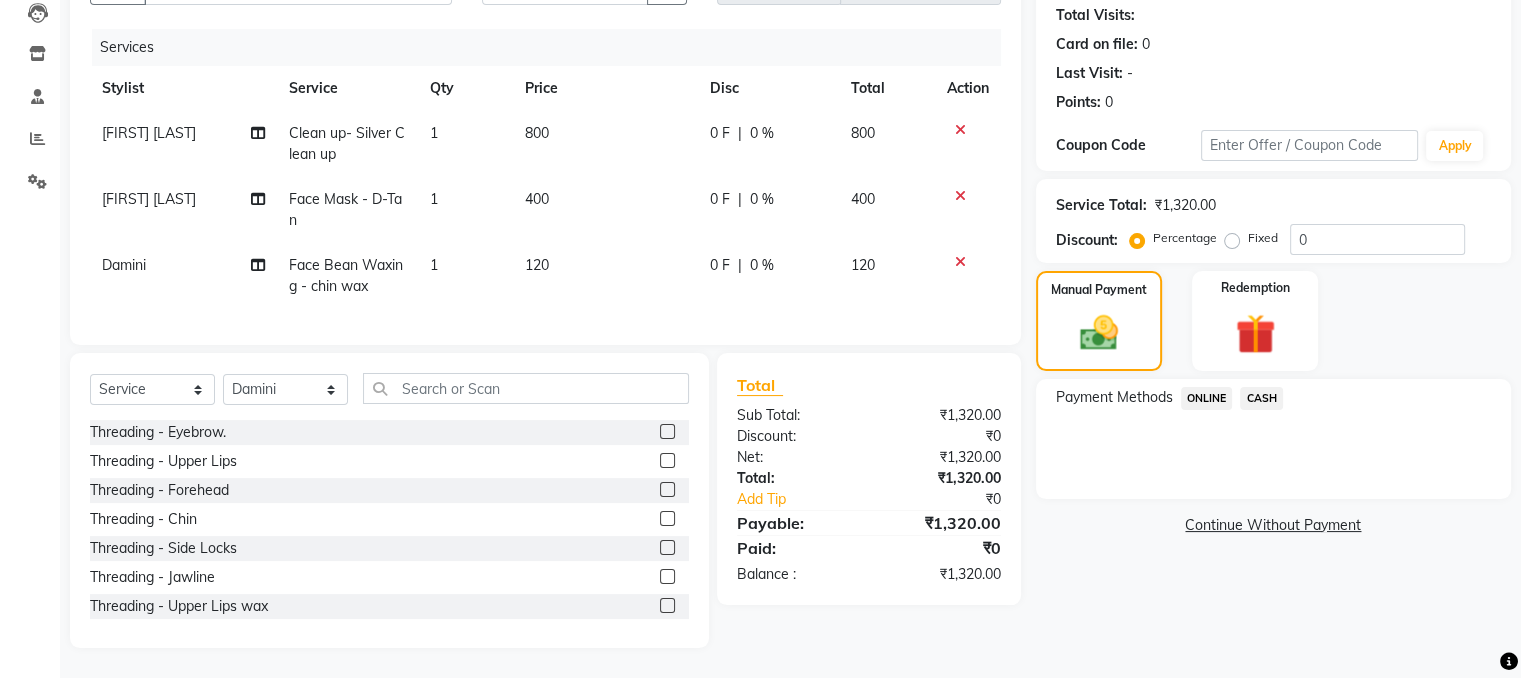 click on "ONLINE" 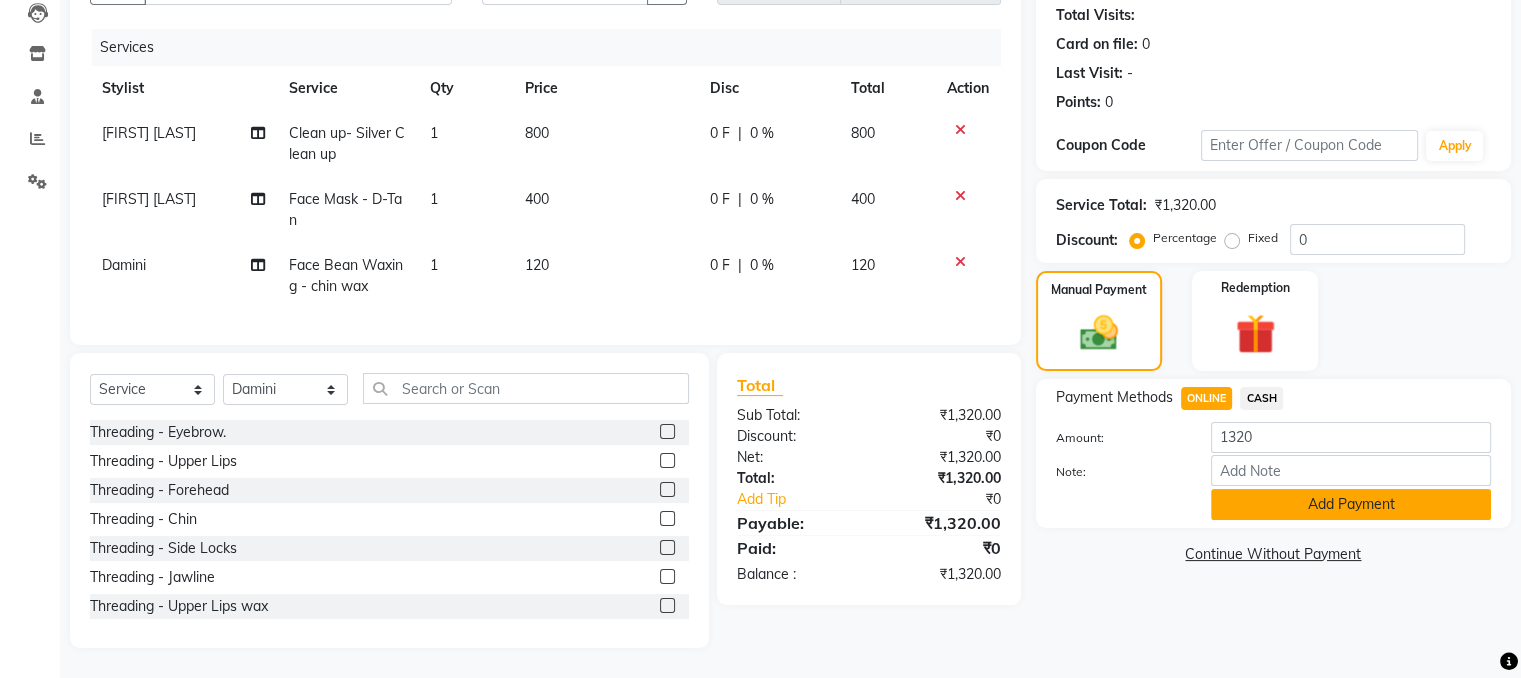 click on "Add Payment" 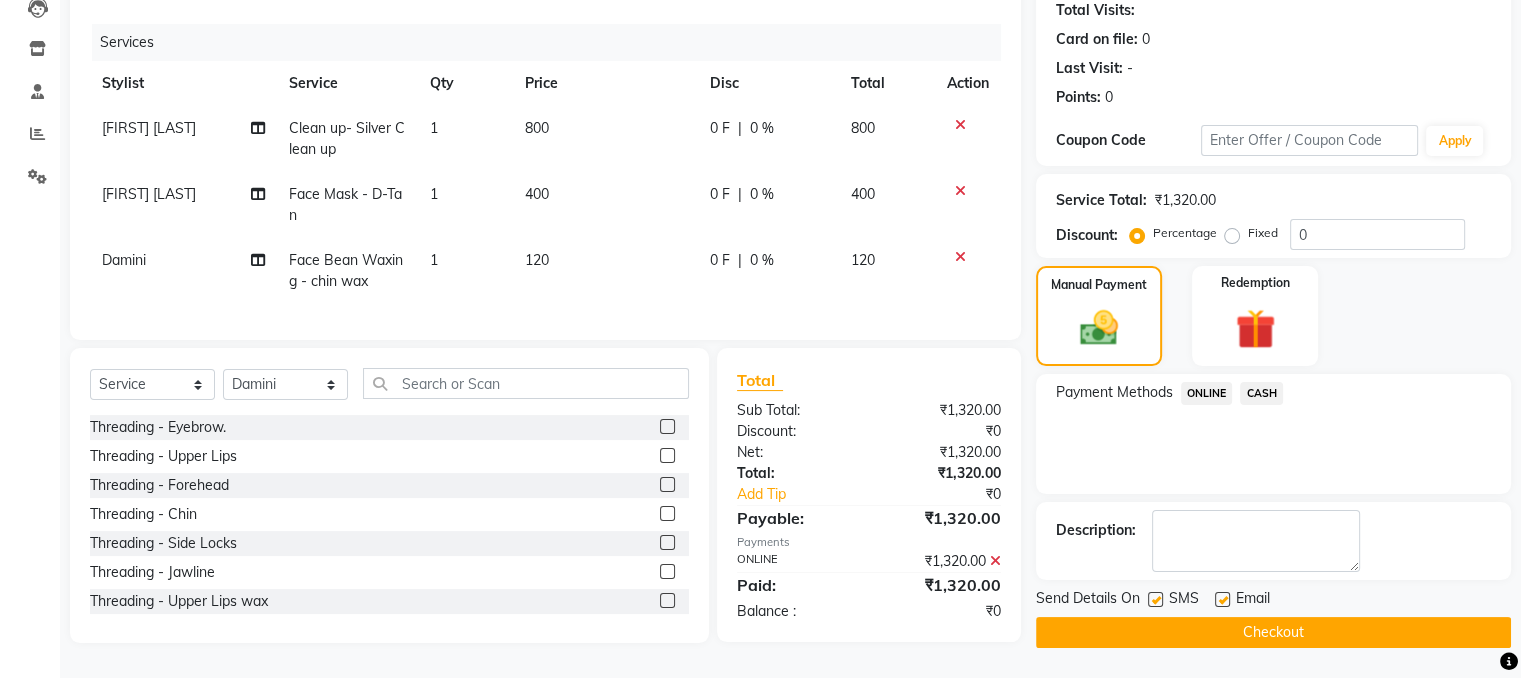 click 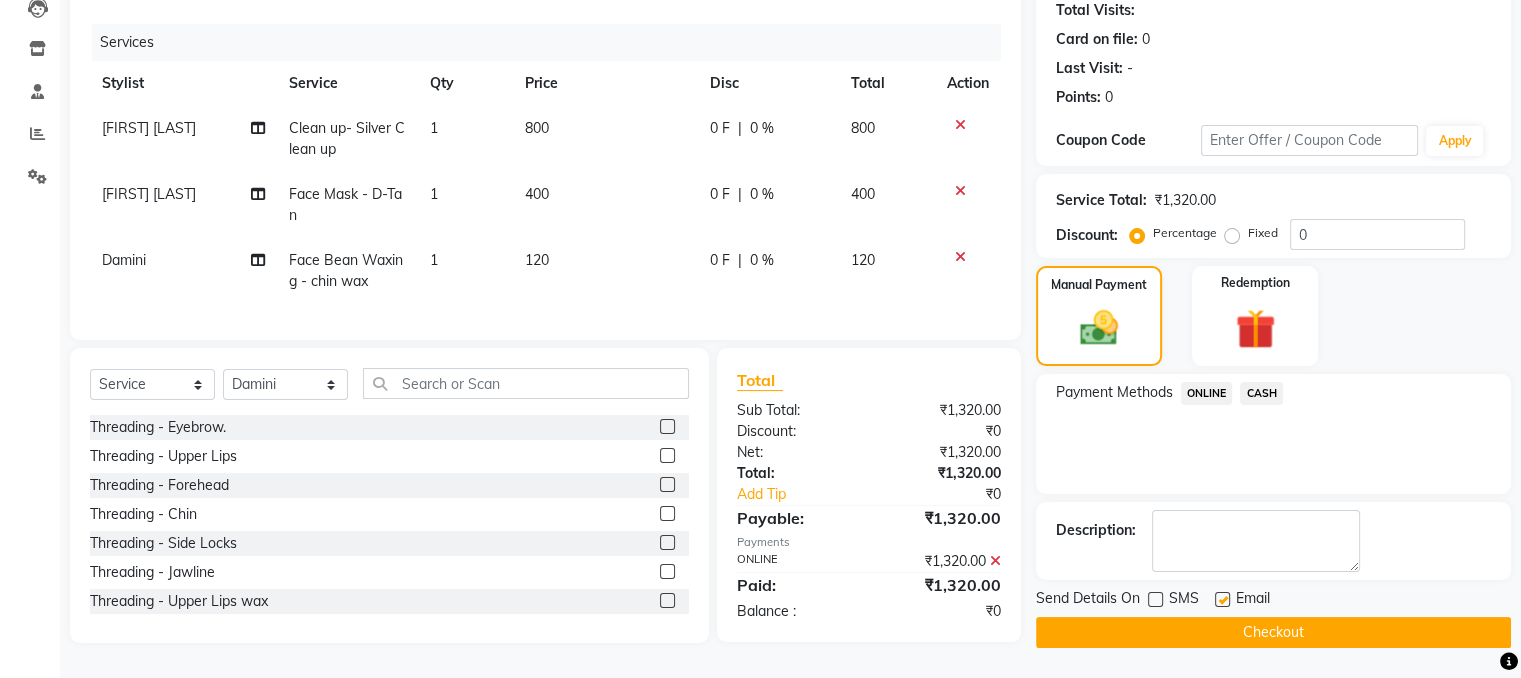 click on "Checkout" 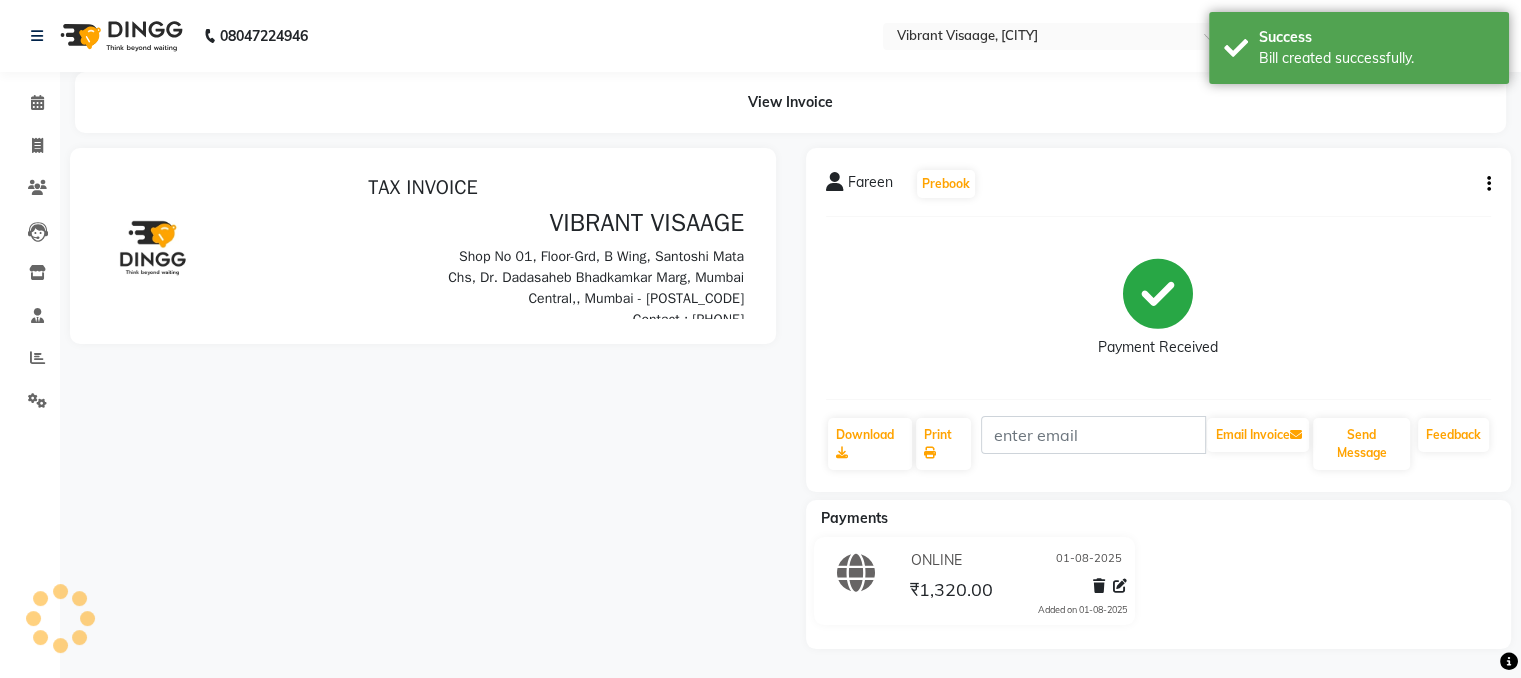 scroll, scrollTop: 0, scrollLeft: 0, axis: both 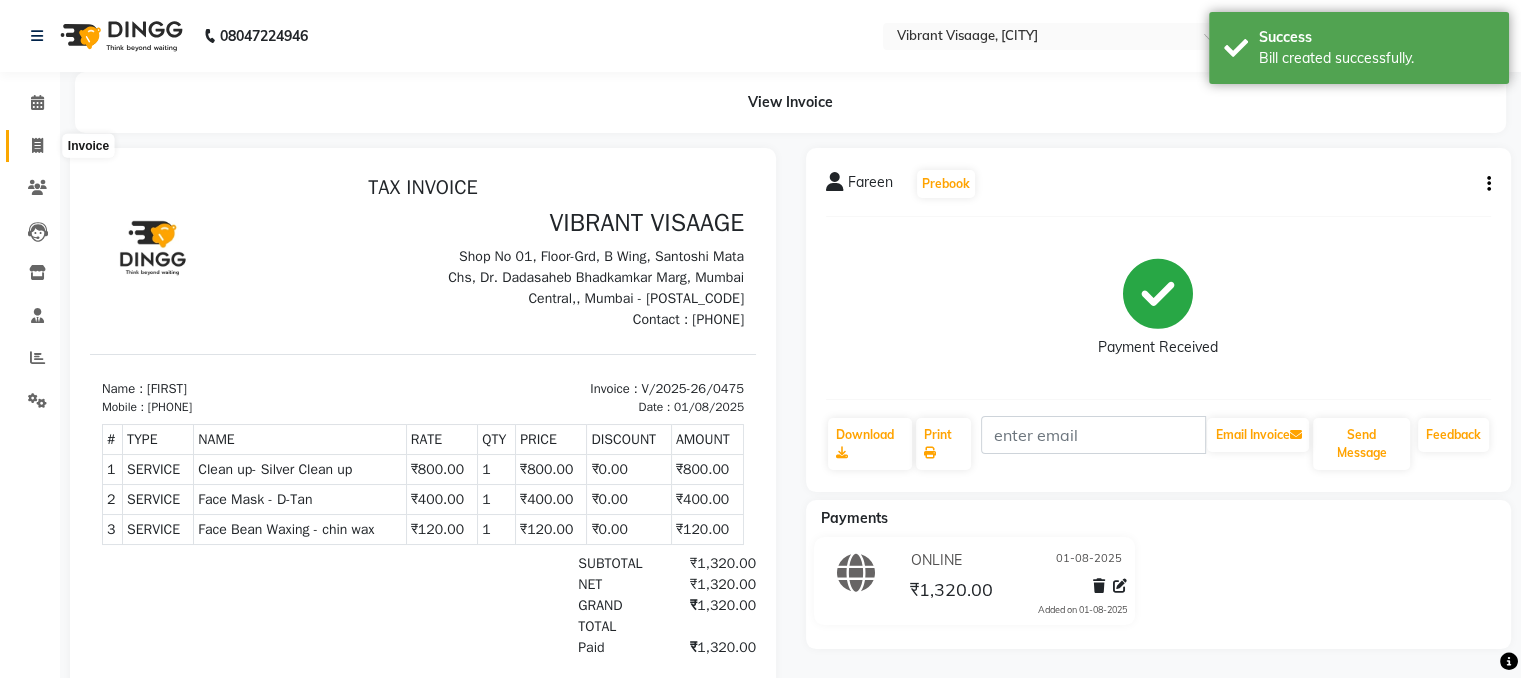 click 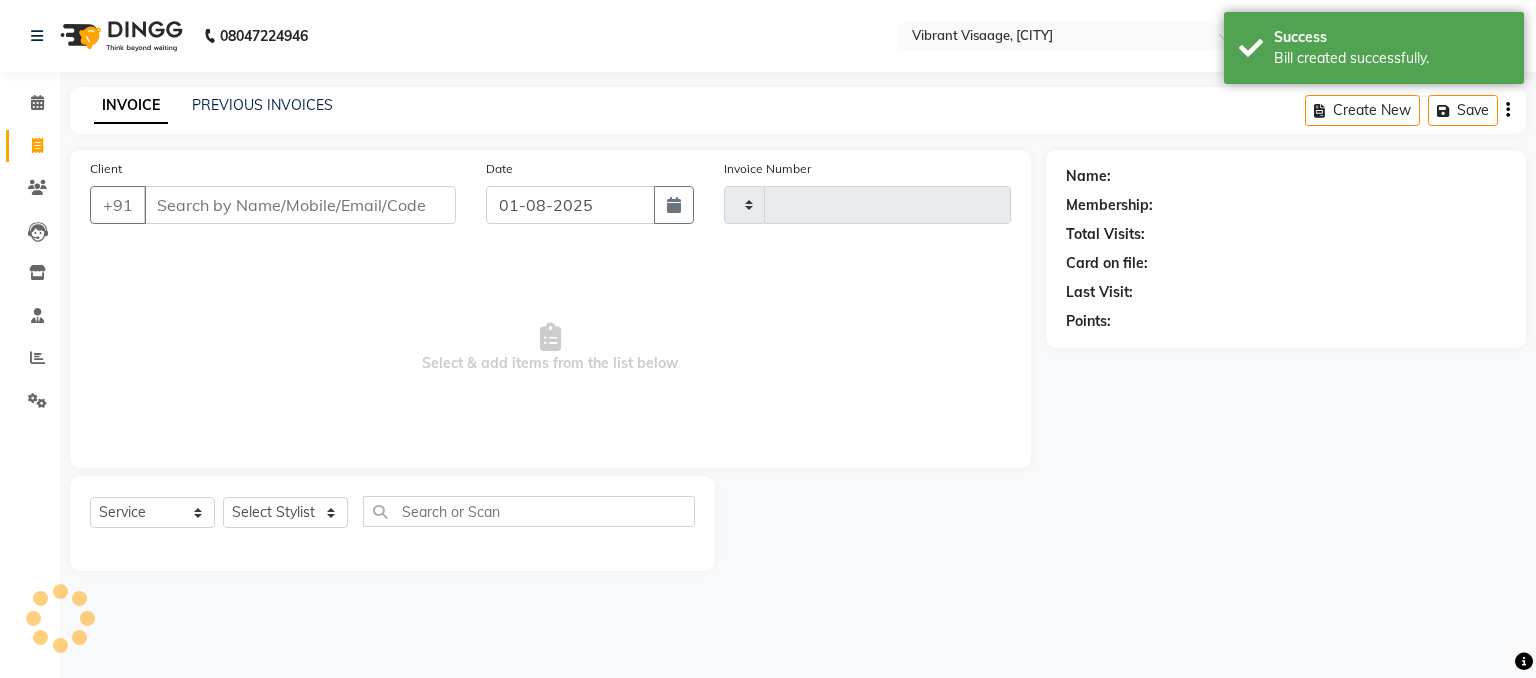 type on "0476" 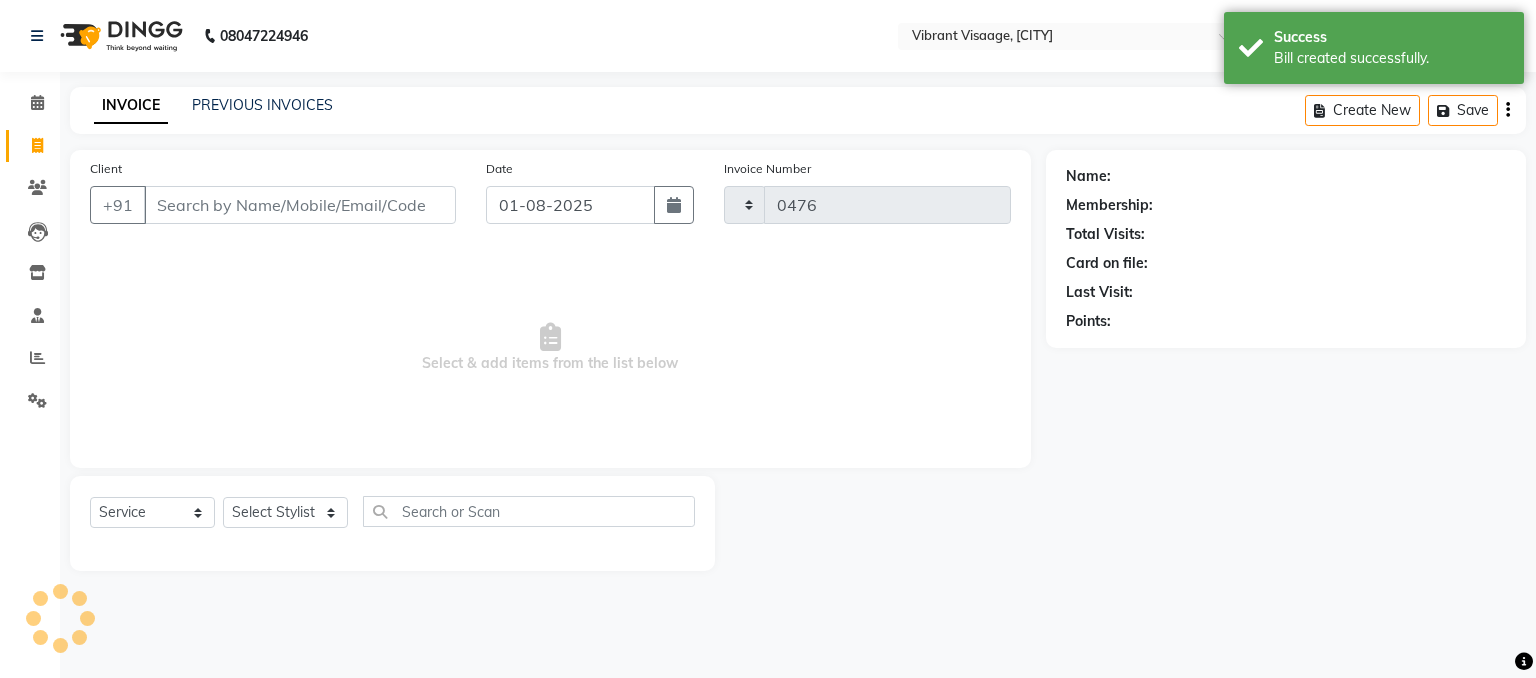 select on "7649" 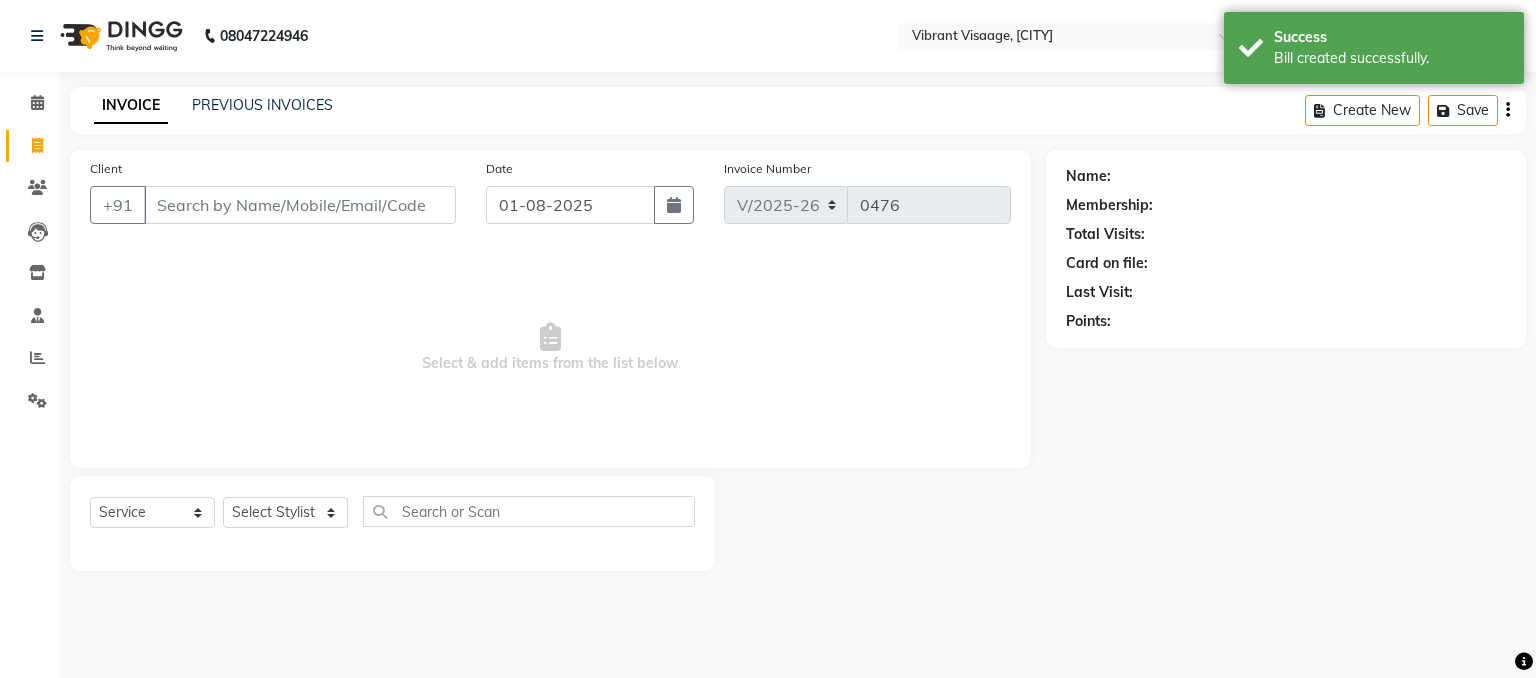 click on "Client" at bounding box center (300, 205) 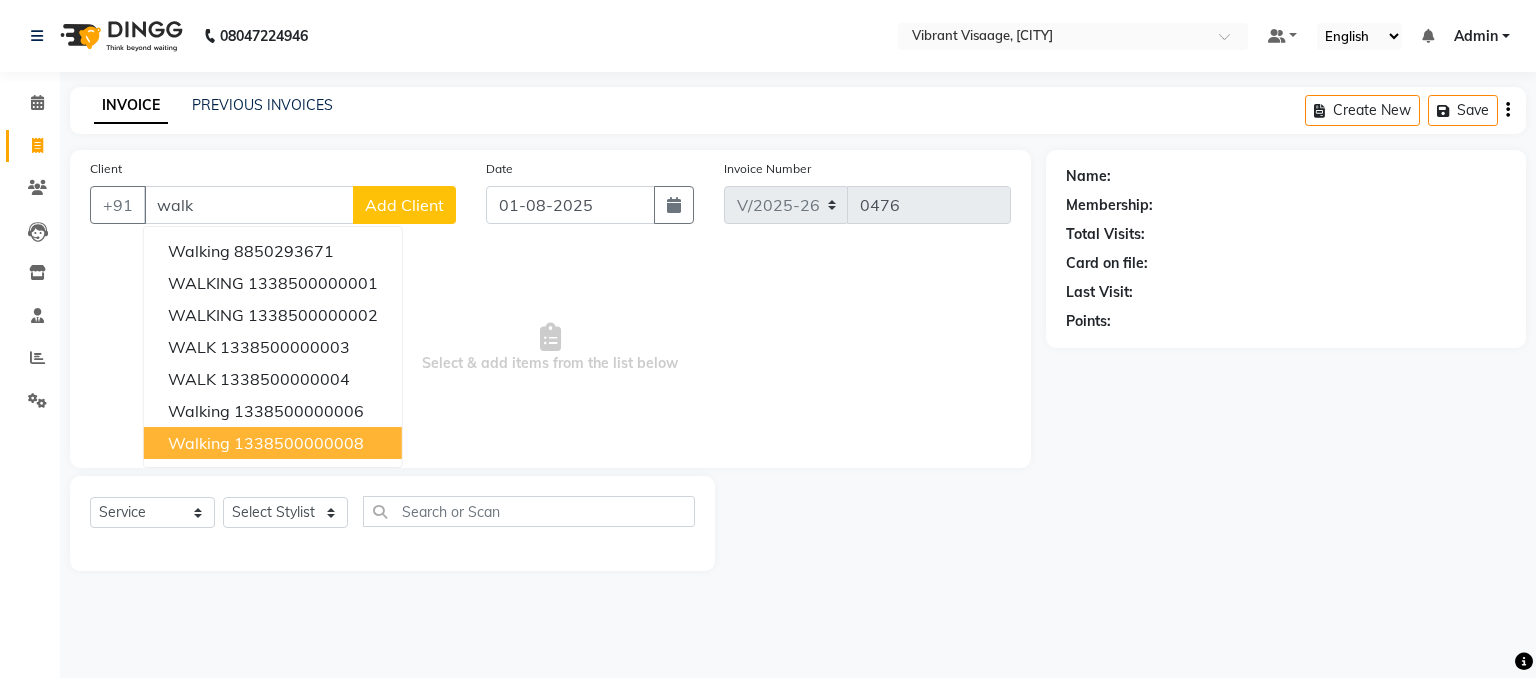 click on "1338500000008" at bounding box center [299, 443] 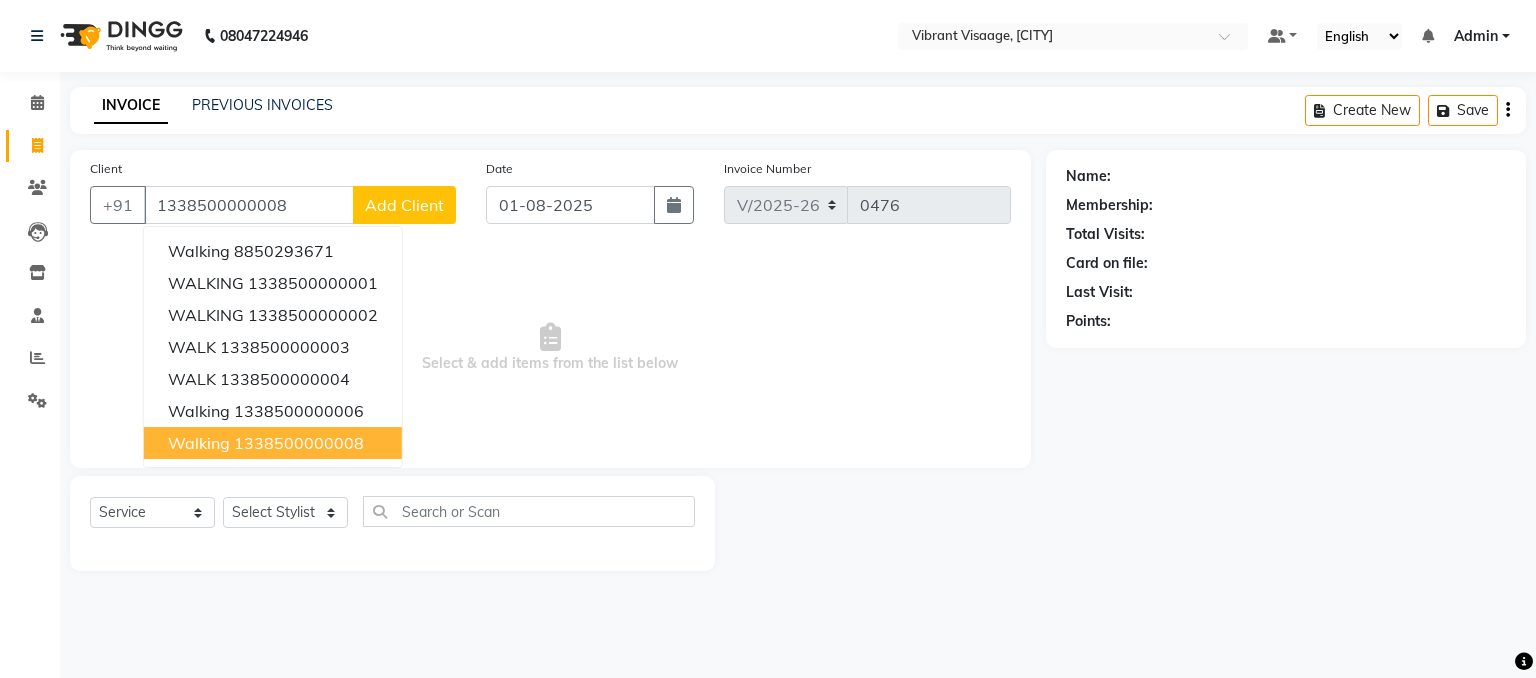 type on "1338500000008" 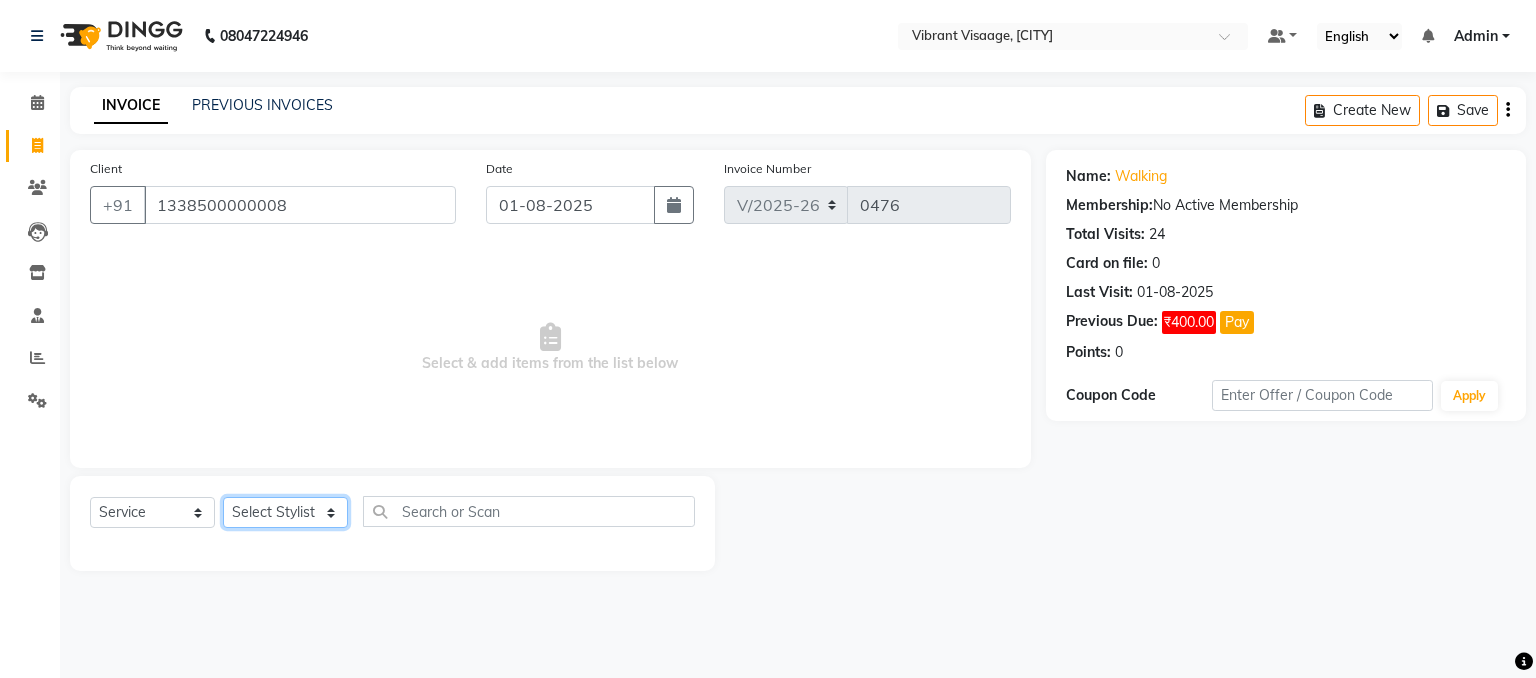 click on "Select Stylist A Ansari Admin Azim Damini Dipika Padaya Gulzar [FIRST] [LAST]" 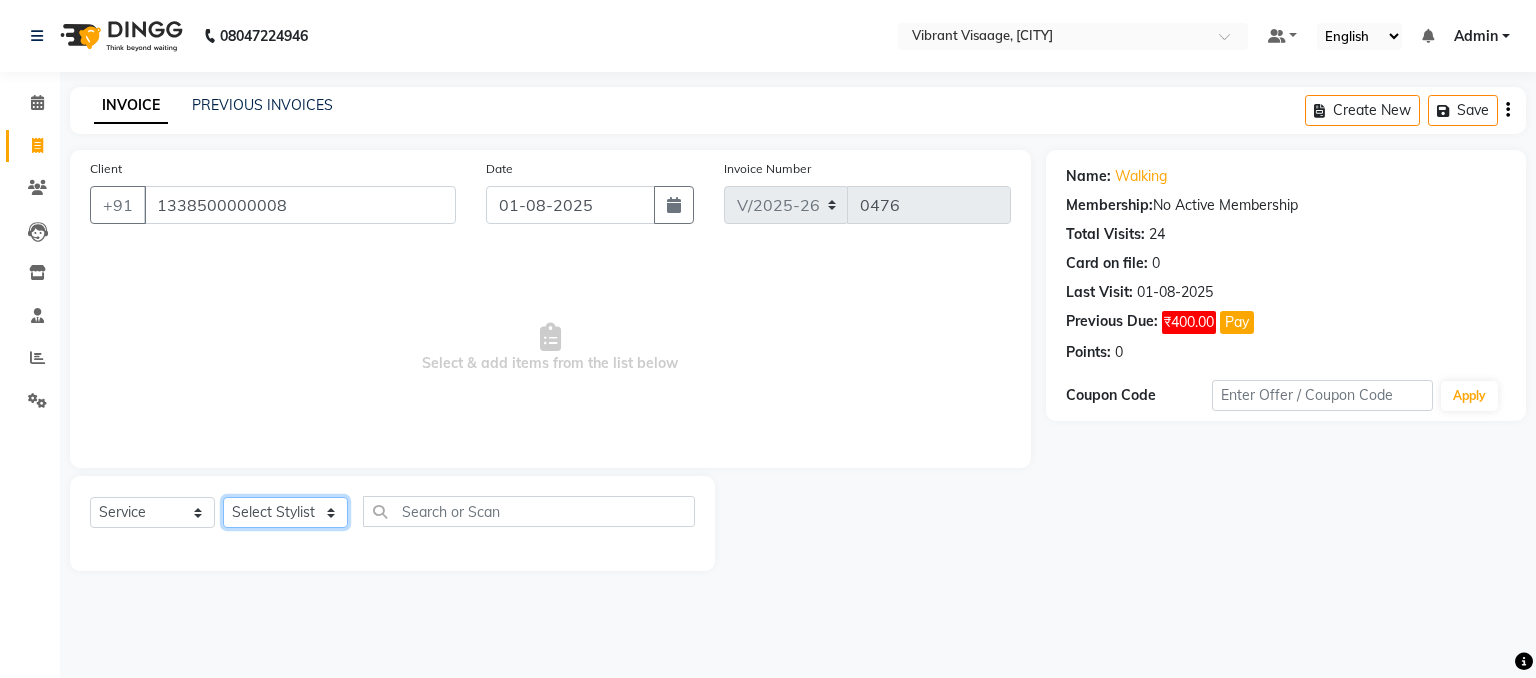 select on "69763" 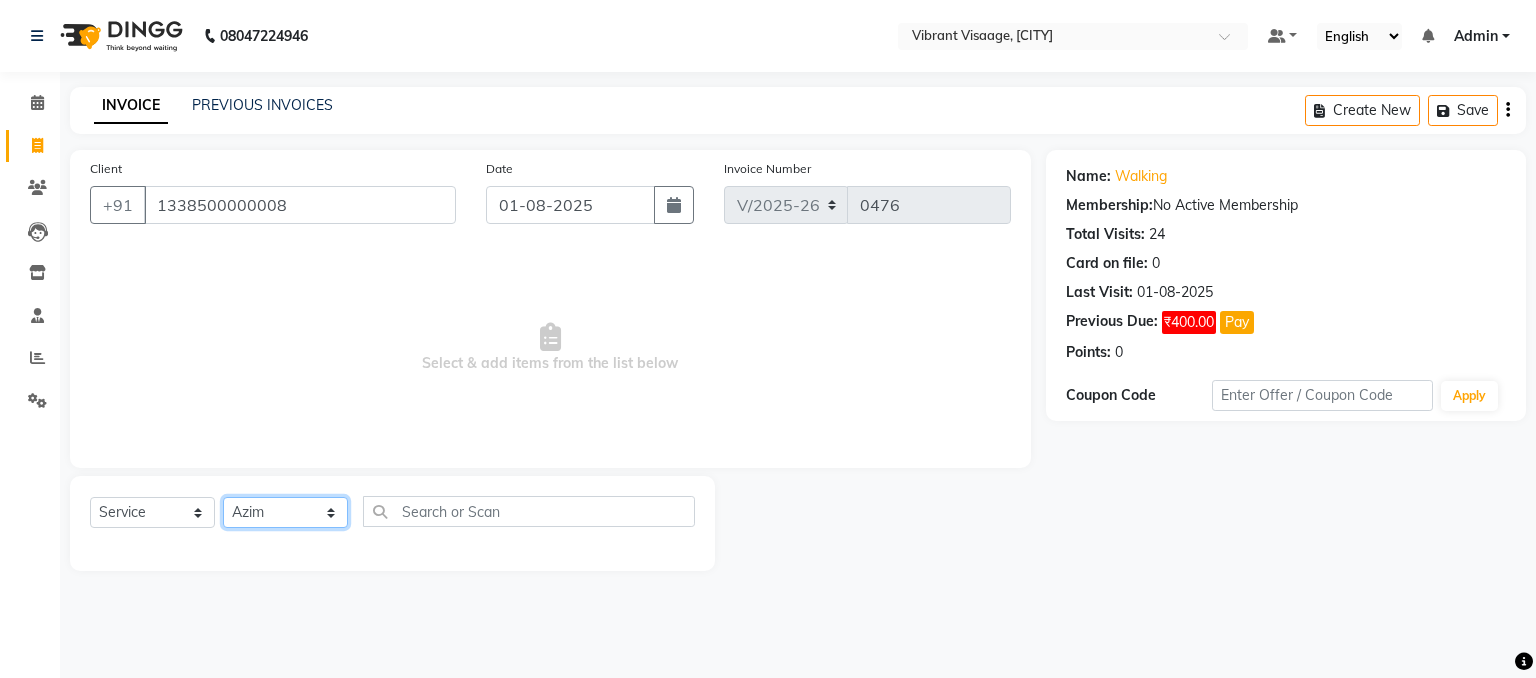 click on "Select Stylist A Ansari Admin Azim Damini Dipika Padaya Gulzar [FIRST] [LAST]" 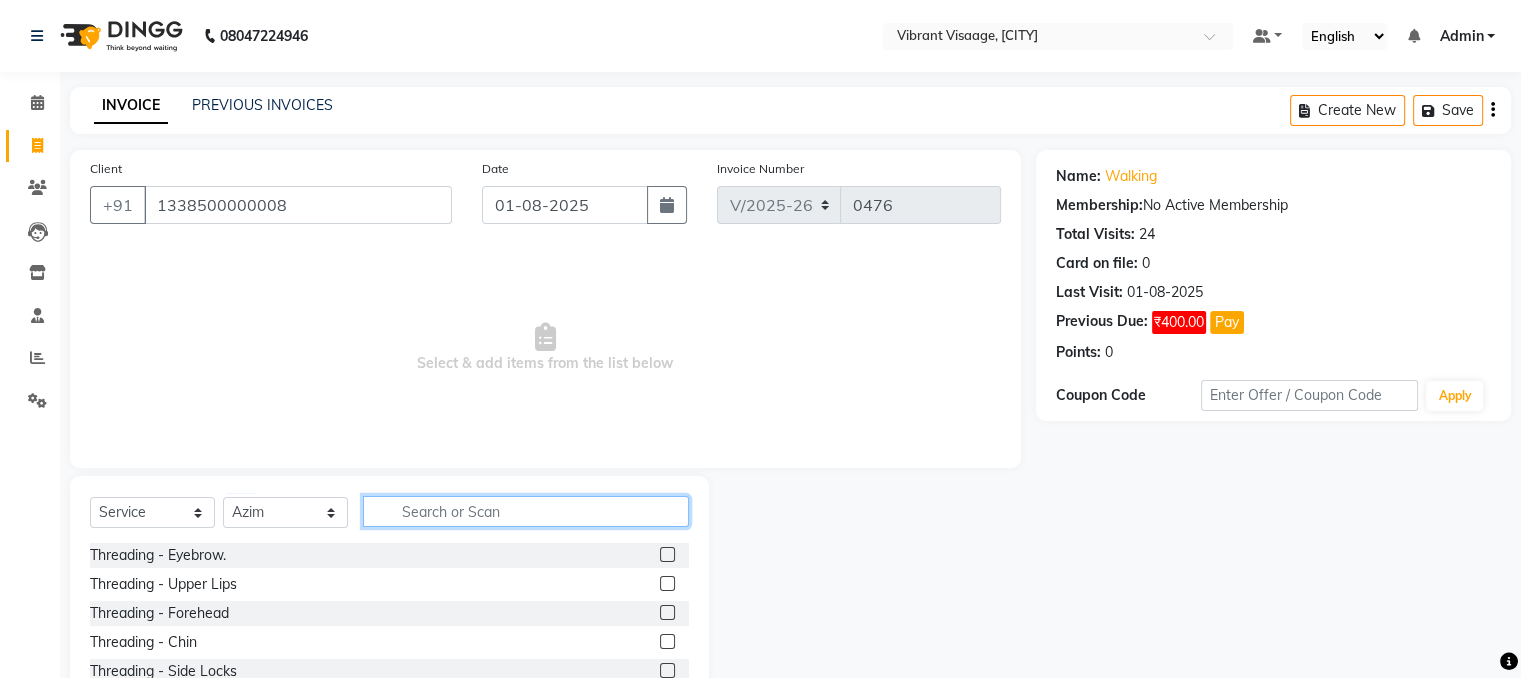 click 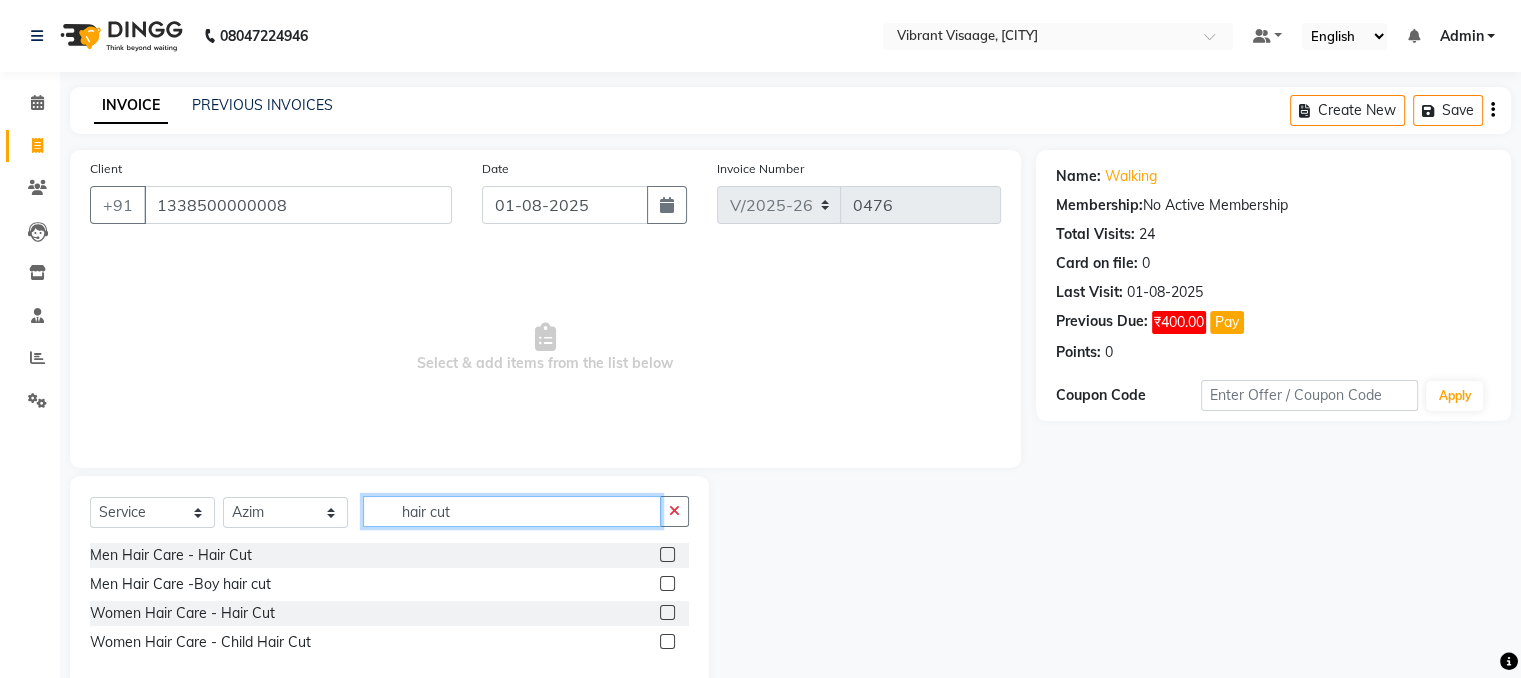 type on "hair cut" 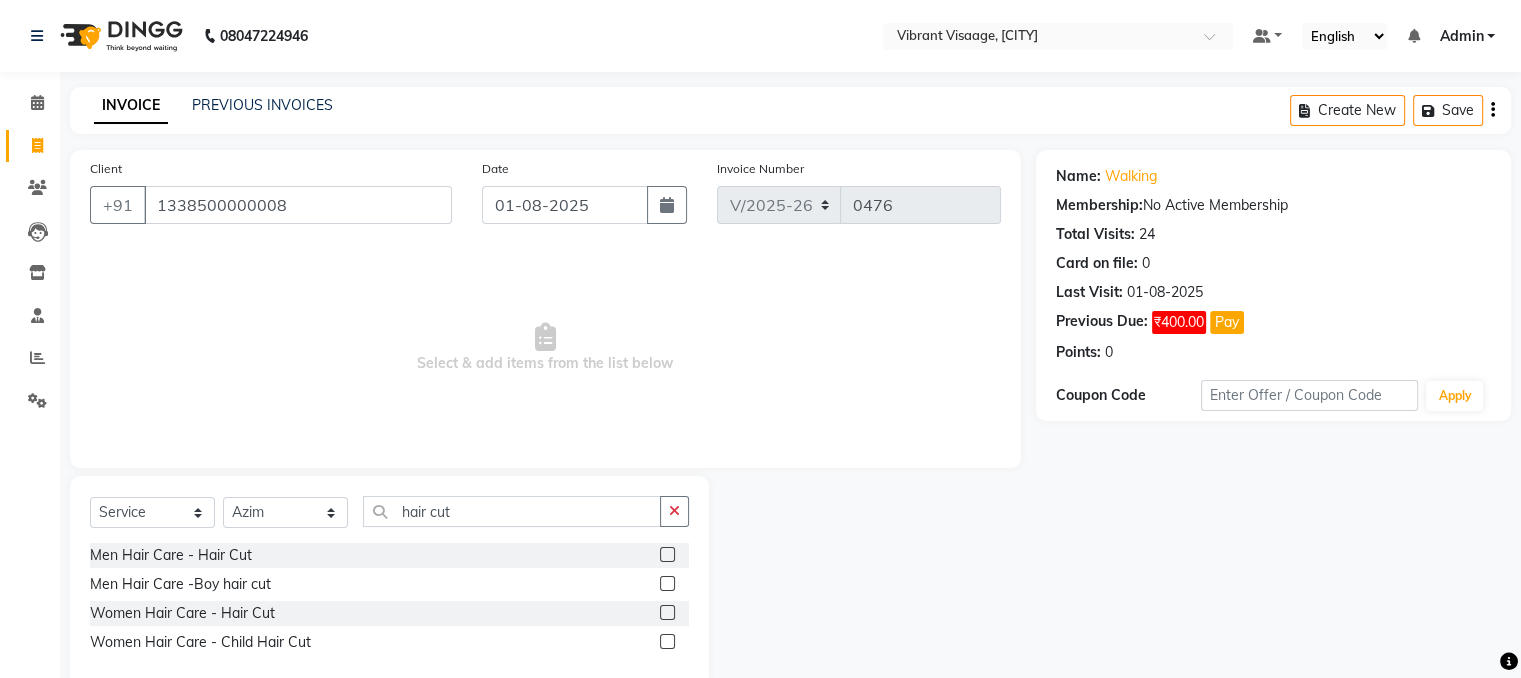 click 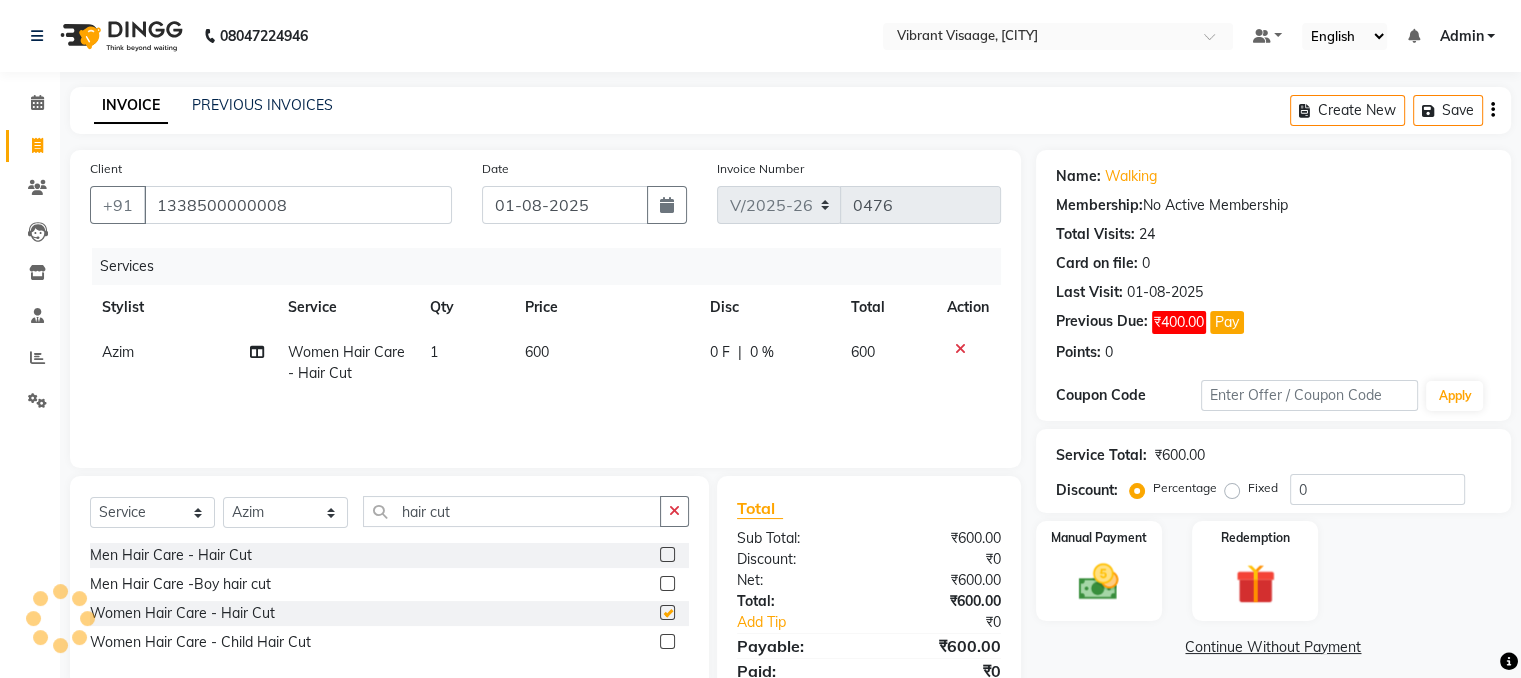 checkbox on "false" 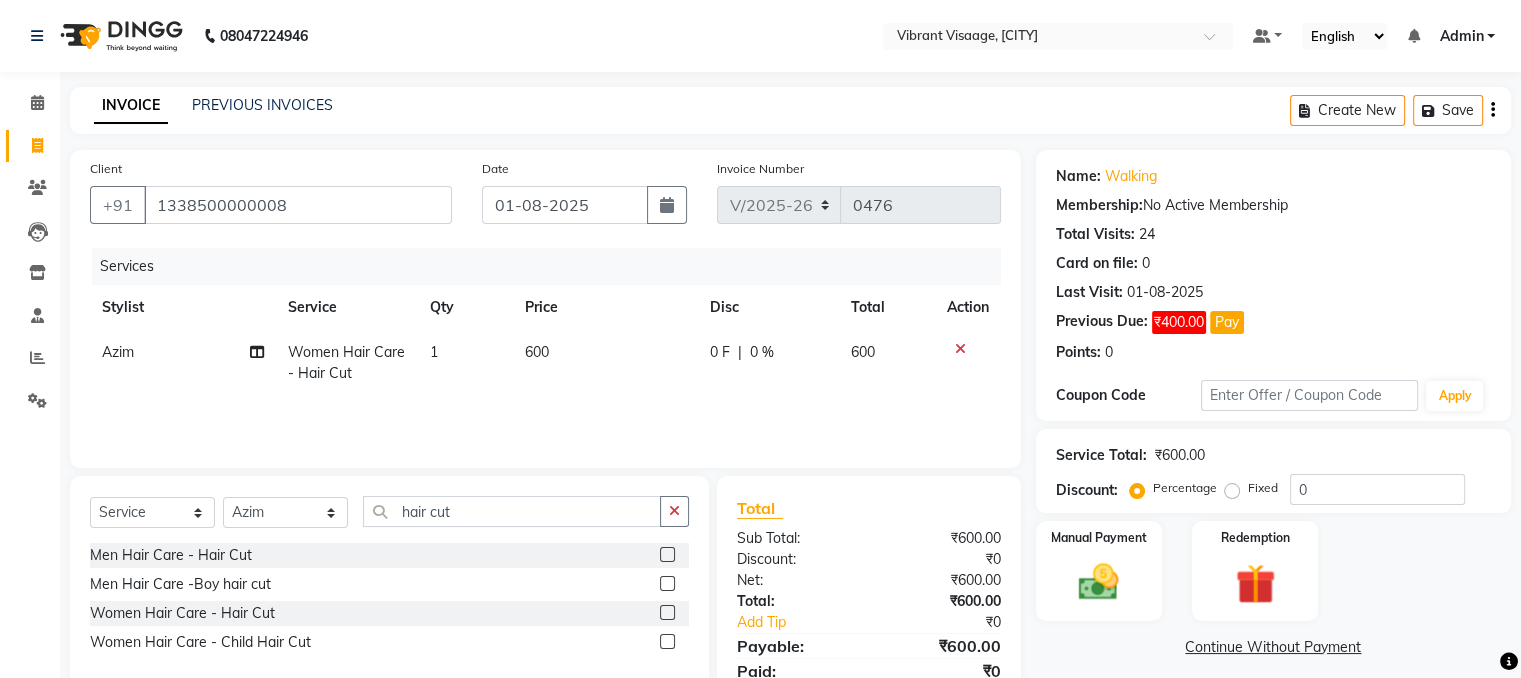 scroll, scrollTop: 80, scrollLeft: 0, axis: vertical 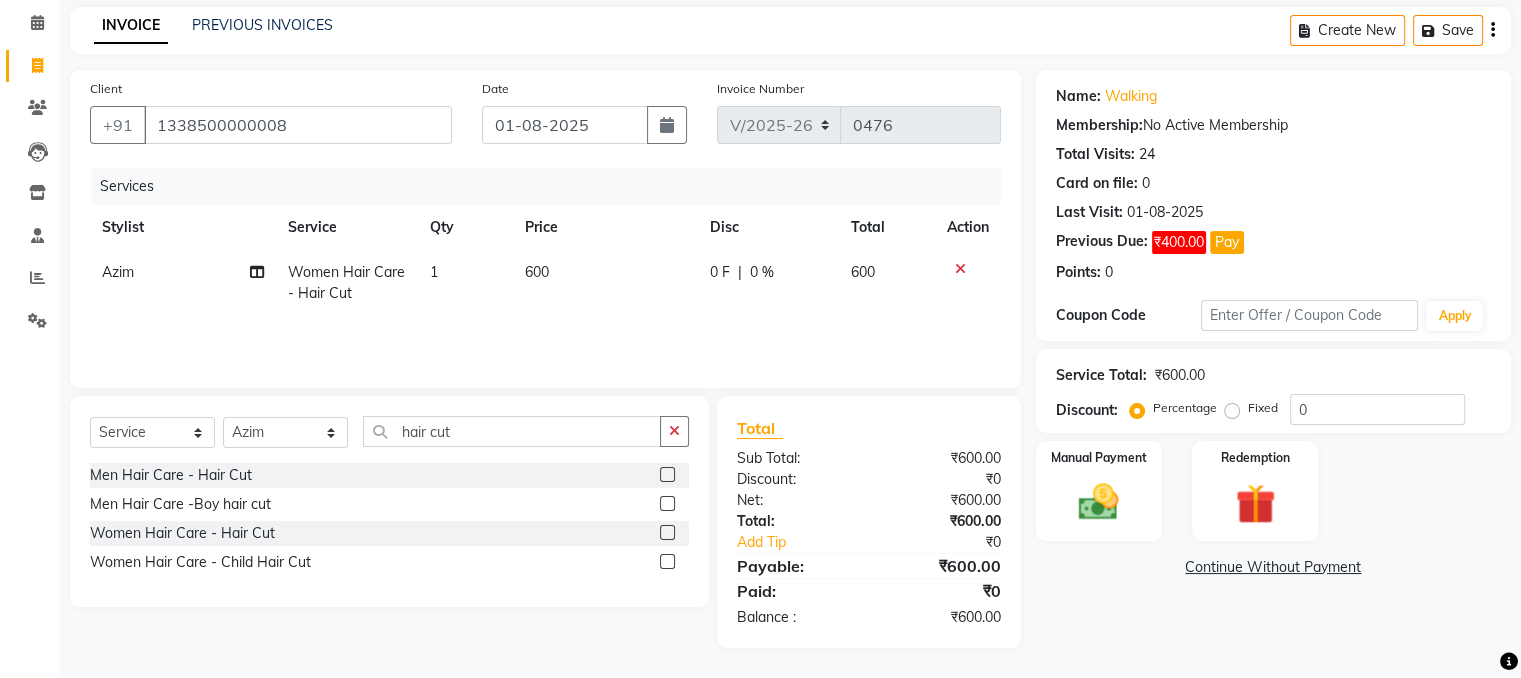 click on "600" 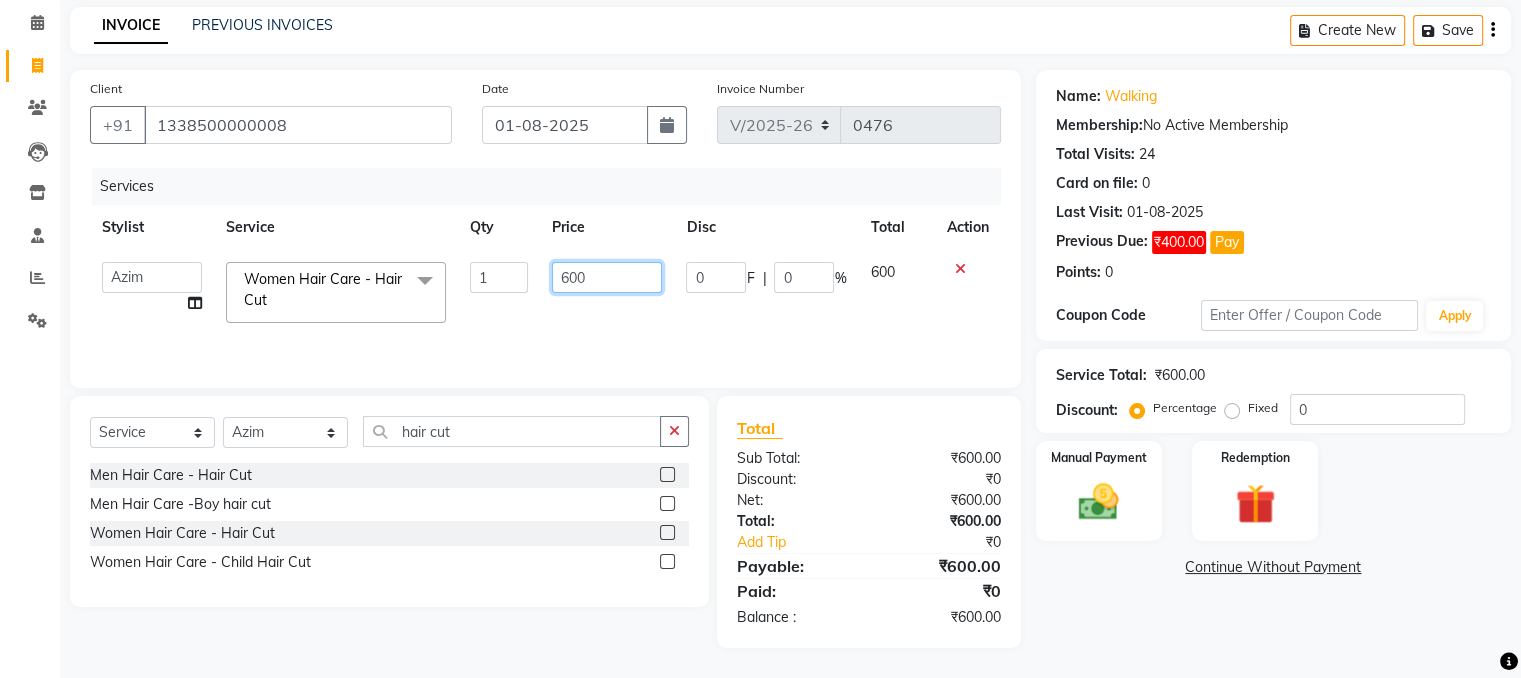 click on "600" 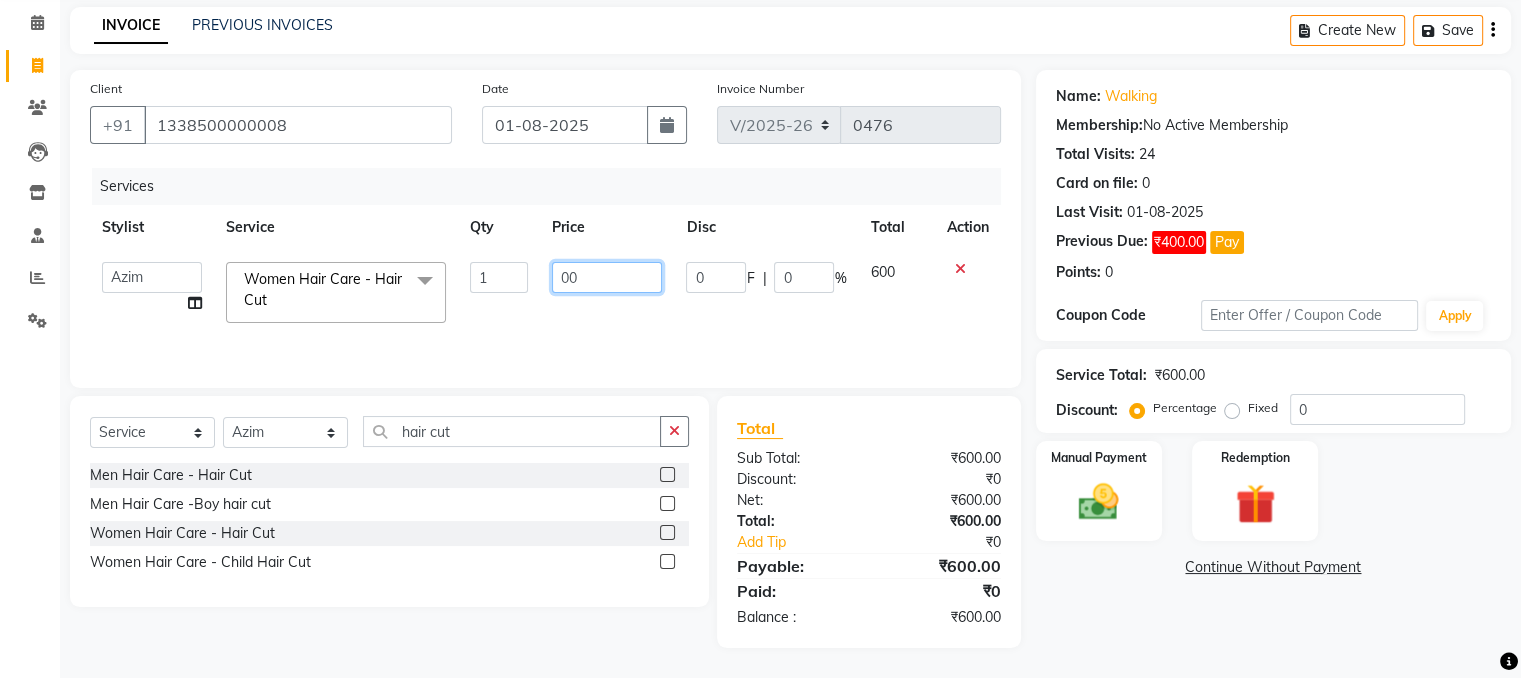 type on "500" 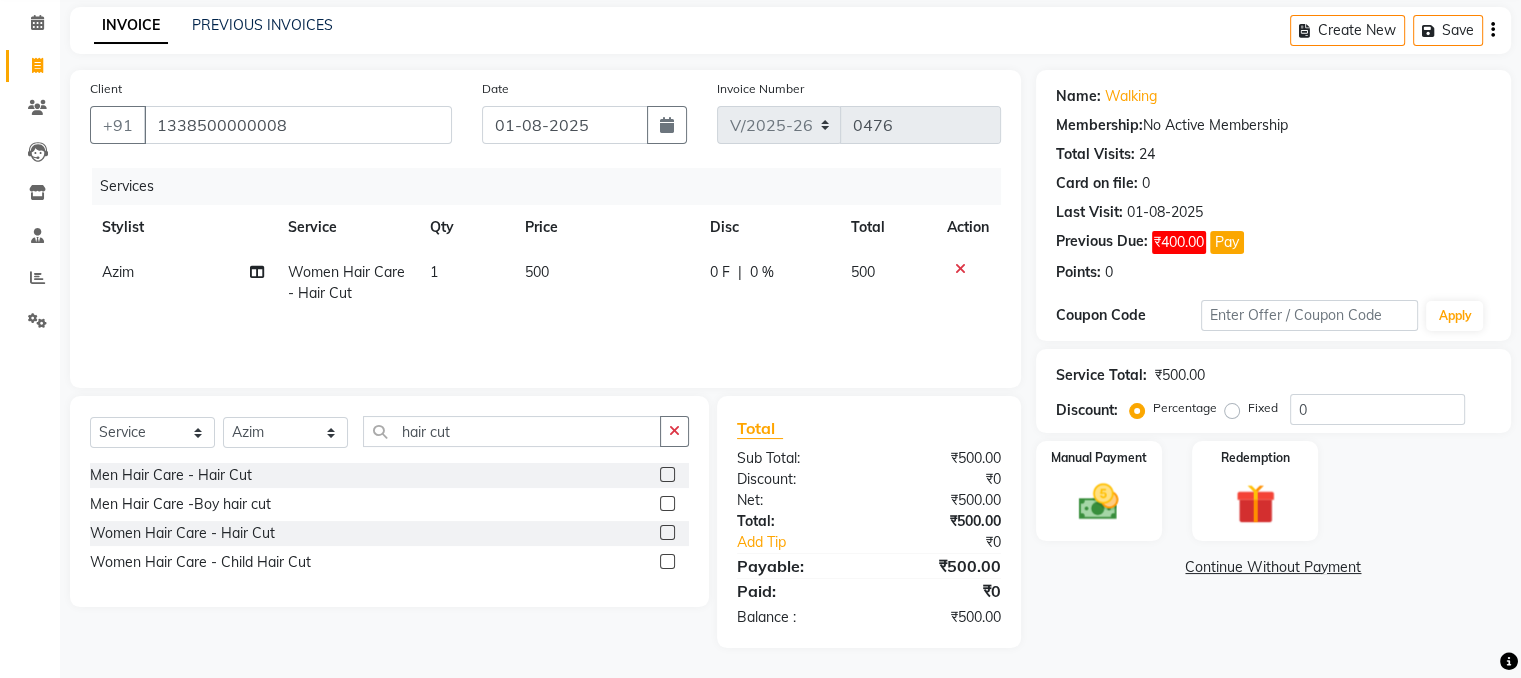 click on "Name: Walking  Membership:  No Active Membership  Total Visits:  24 Card on file:  0 Last Visit:   01-08-2025 Previous Due:  ₹400.00 Pay Points:   0  Coupon Code Apply Service Total:  ₹500.00  Discount:  Percentage   Fixed  0 Manual Payment Redemption  Continue Without Payment" 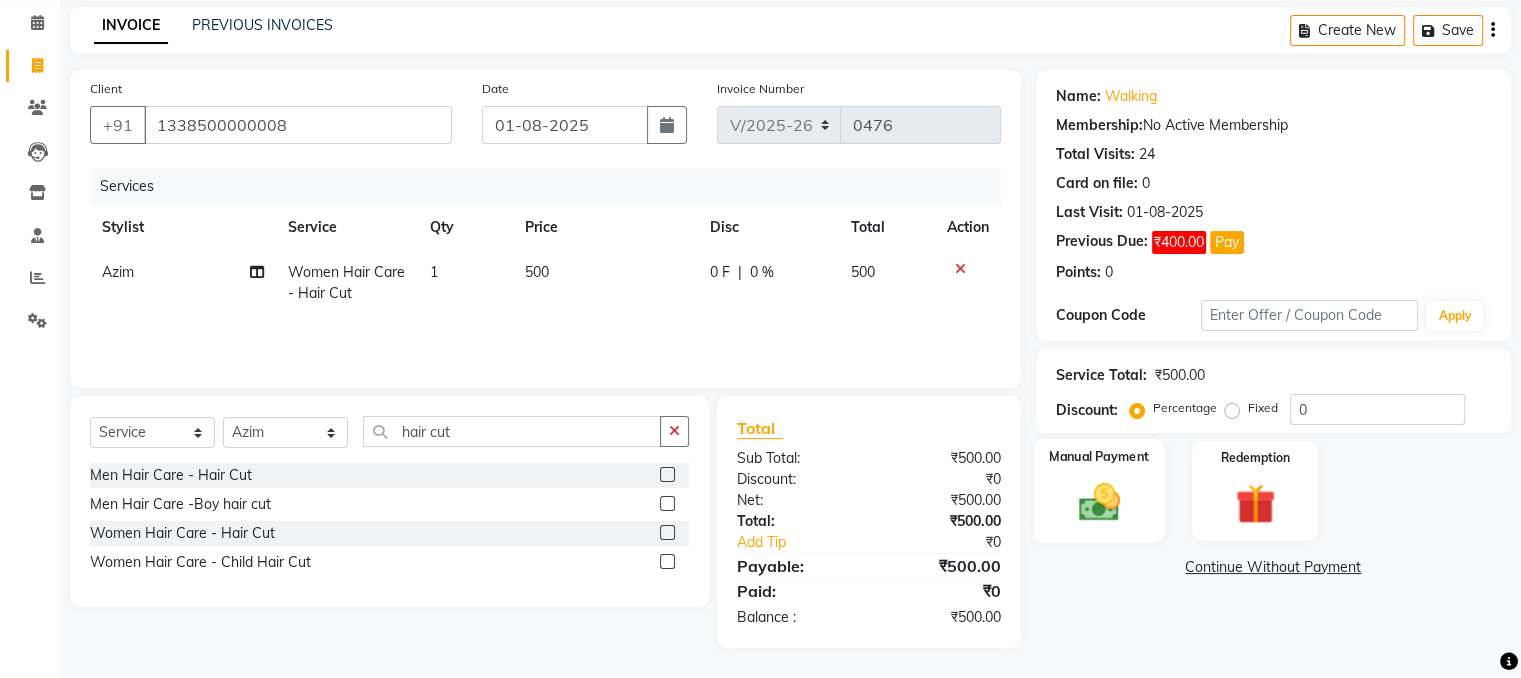 click 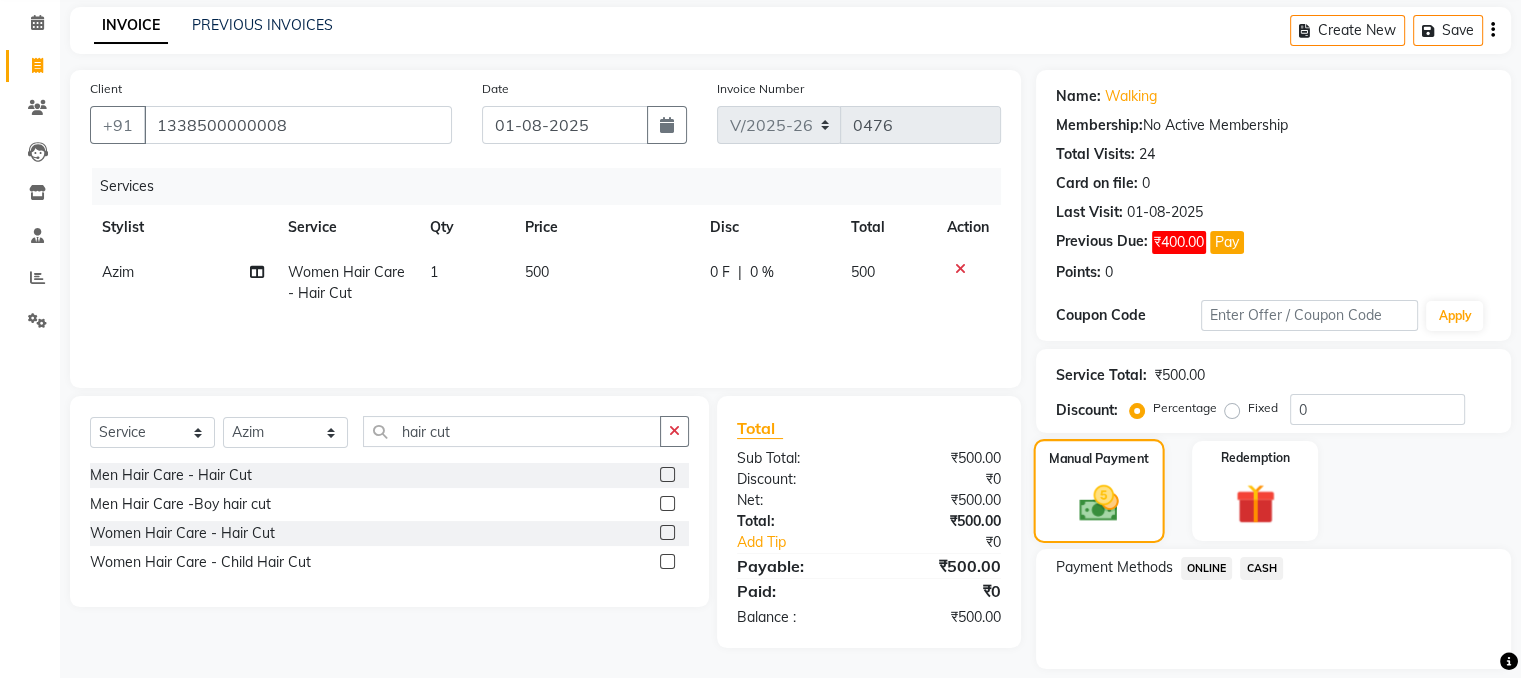 scroll, scrollTop: 141, scrollLeft: 0, axis: vertical 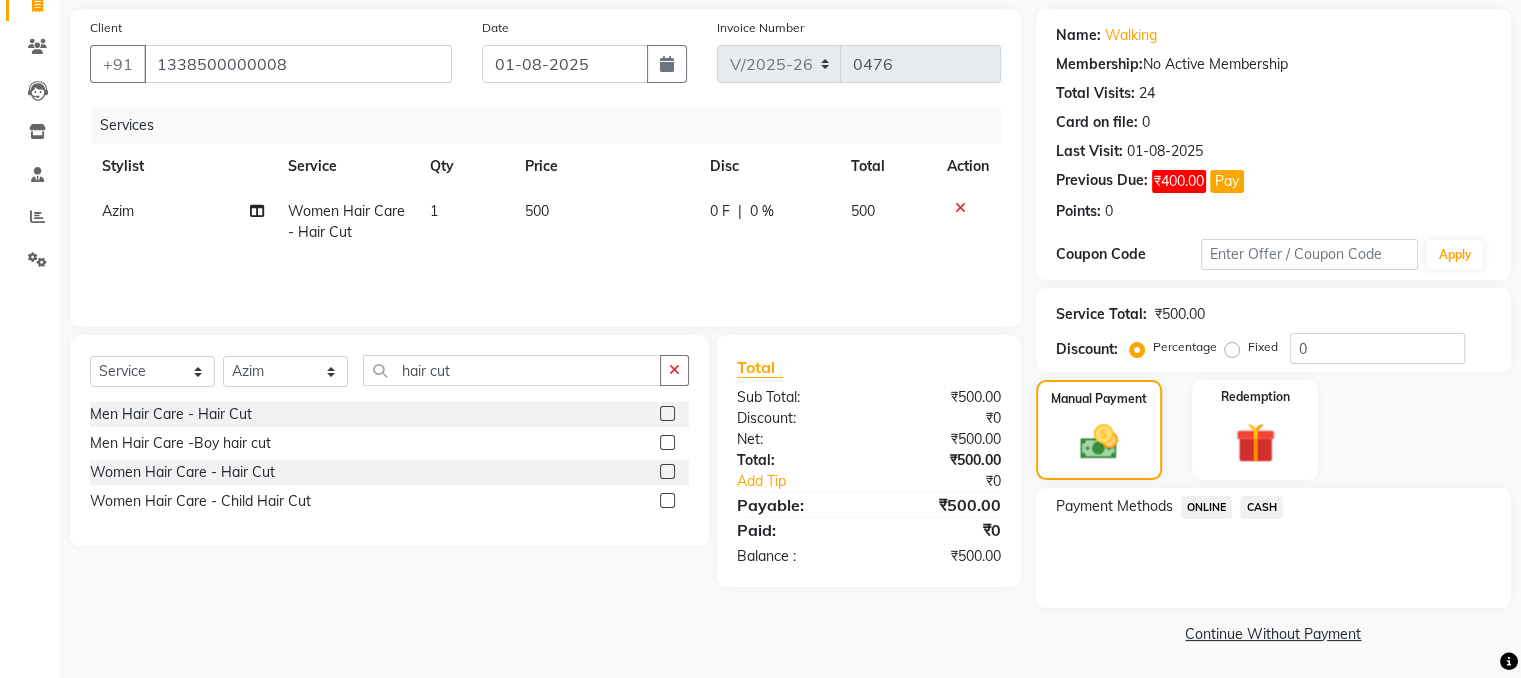 click on "ONLINE" 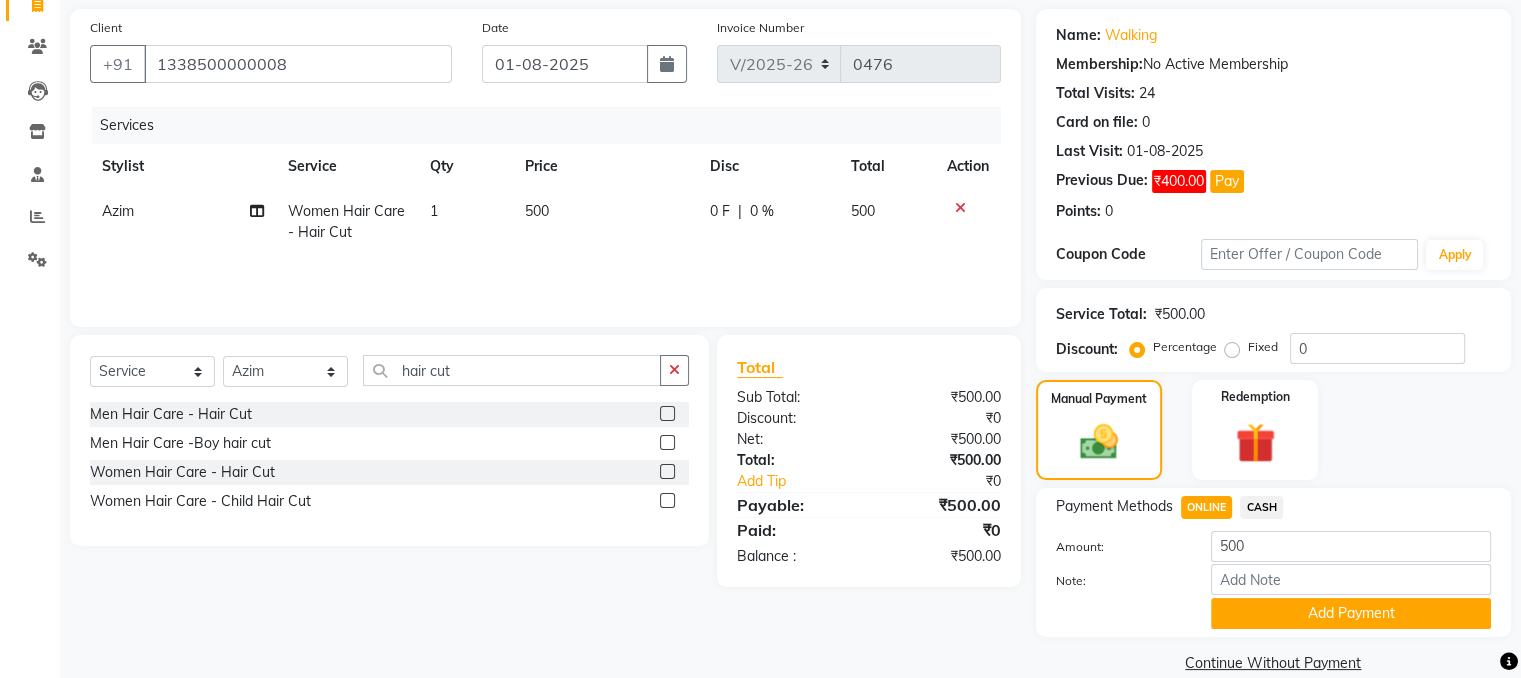 scroll, scrollTop: 172, scrollLeft: 0, axis: vertical 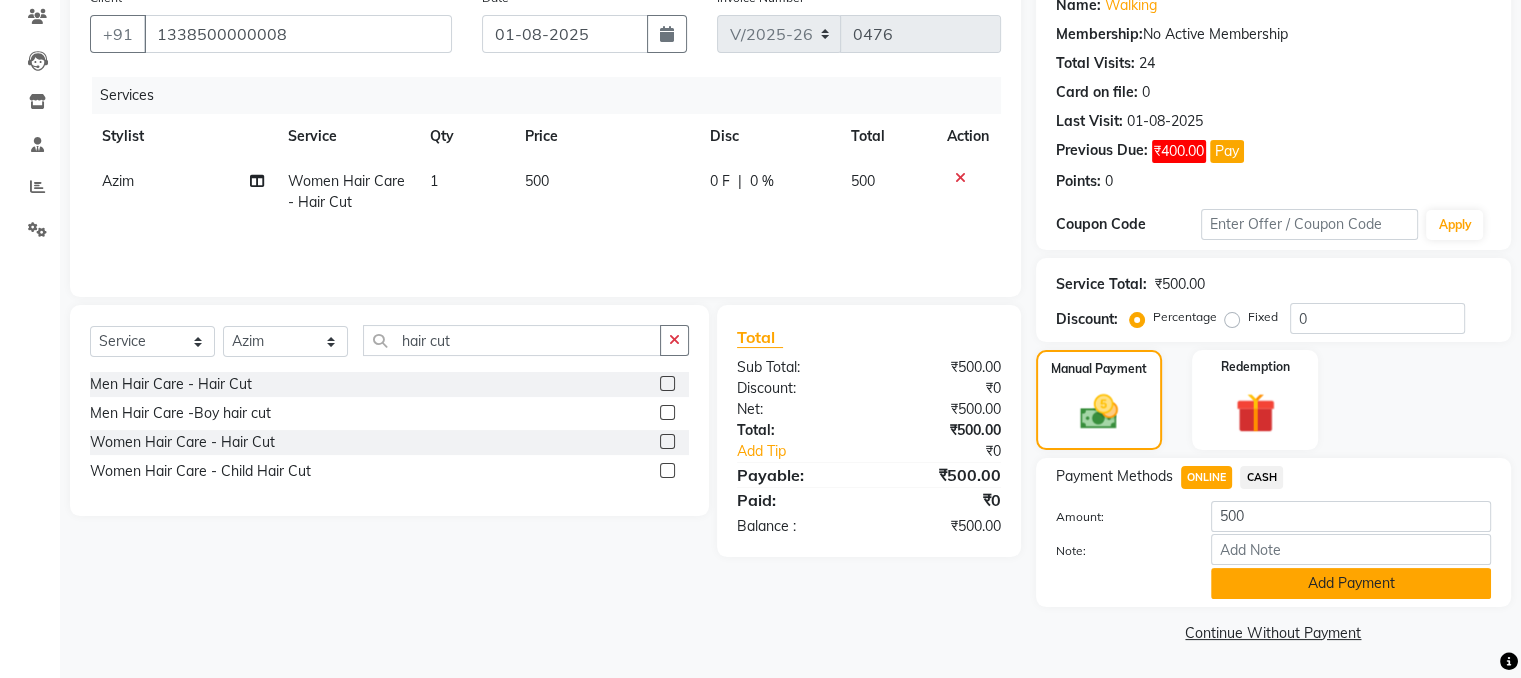 click on "Add Payment" 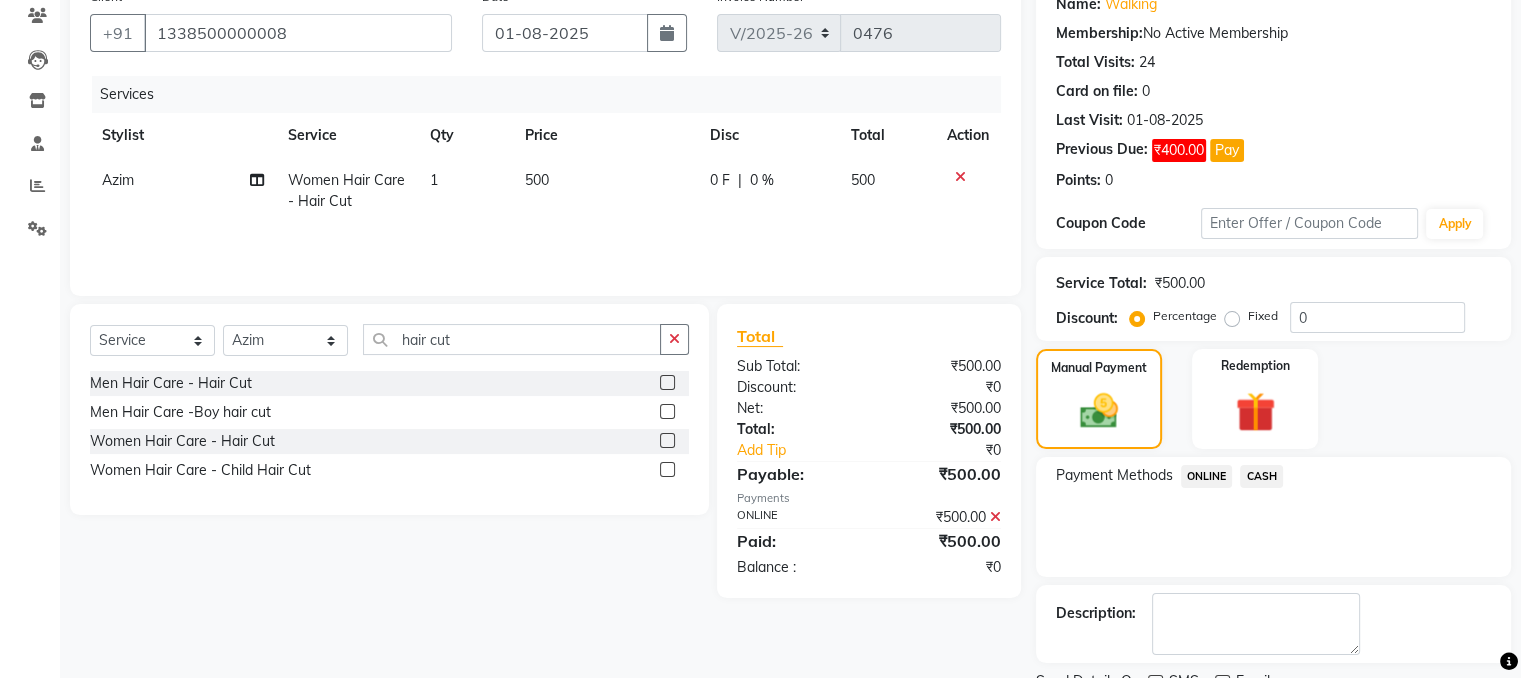 scroll, scrollTop: 253, scrollLeft: 0, axis: vertical 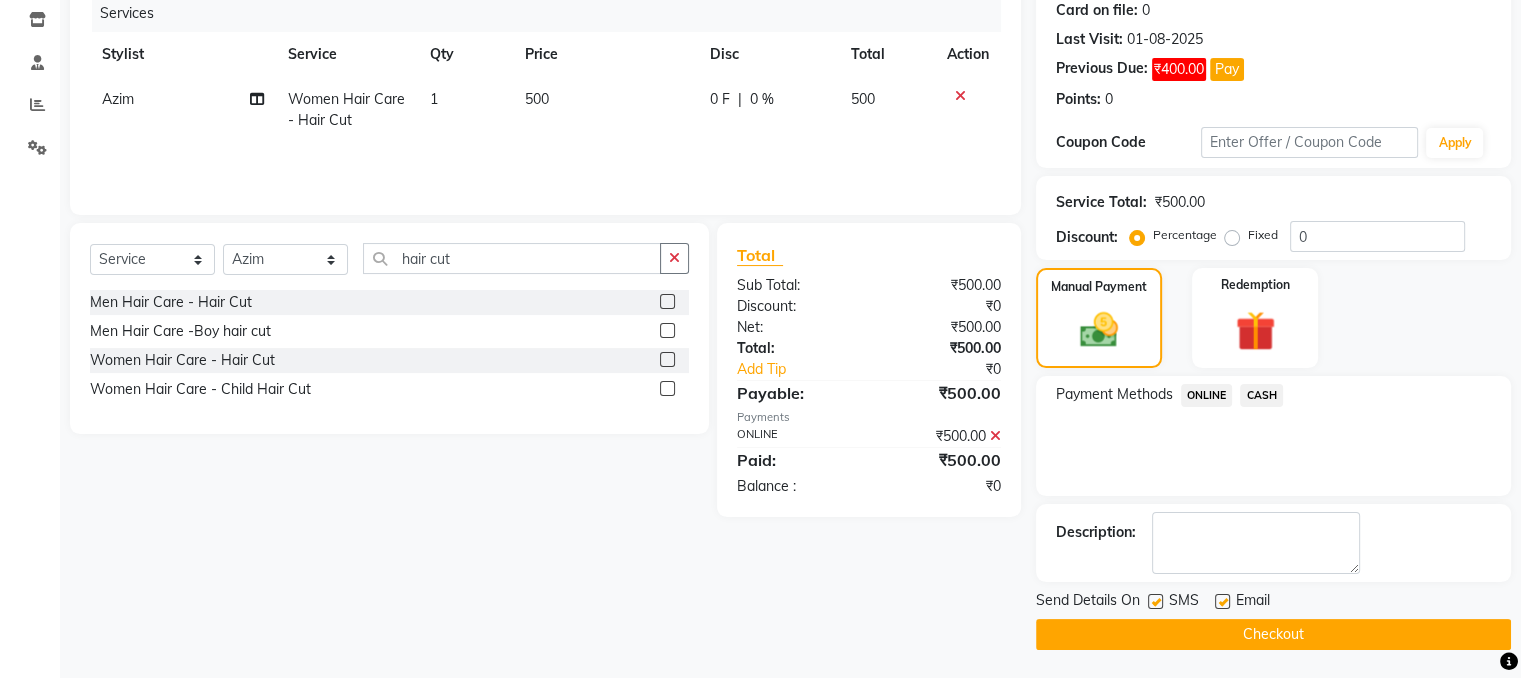click on "Checkout" 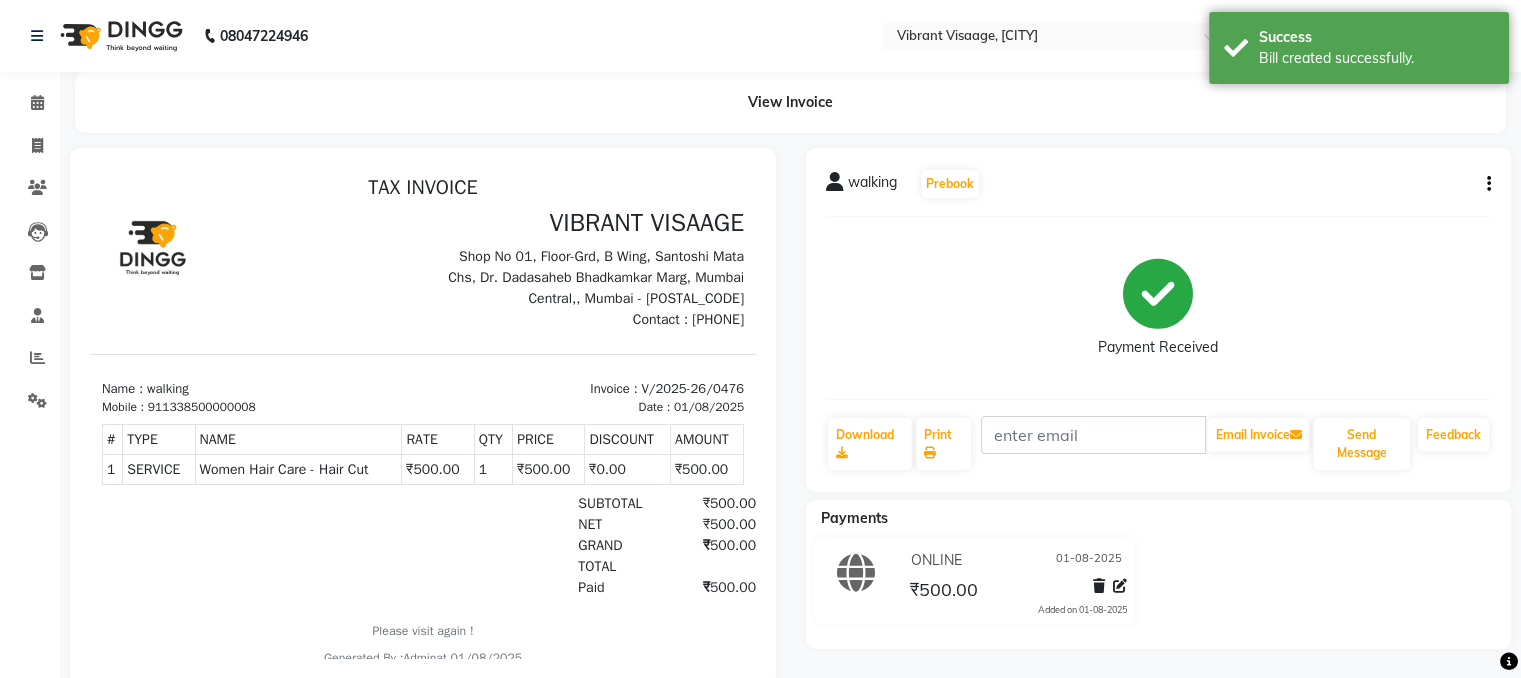 scroll, scrollTop: 0, scrollLeft: 0, axis: both 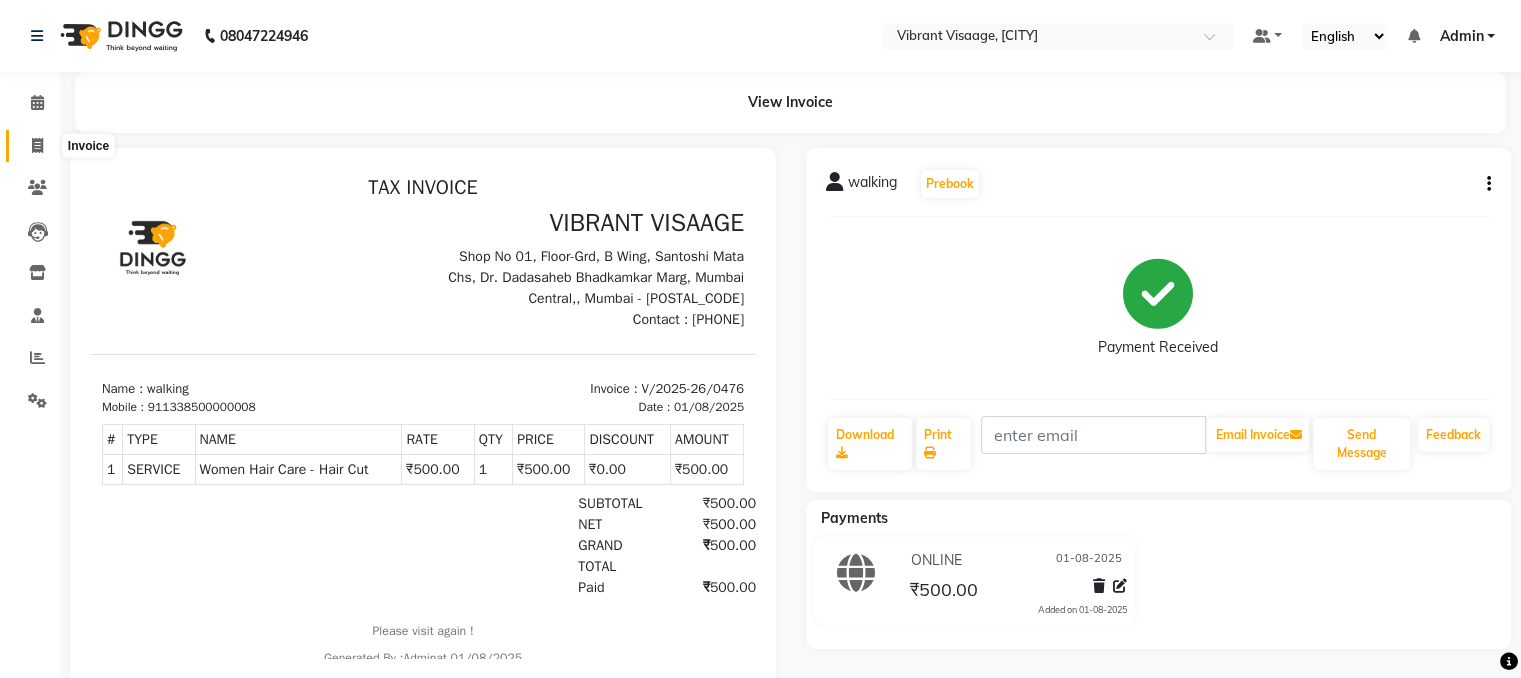 click 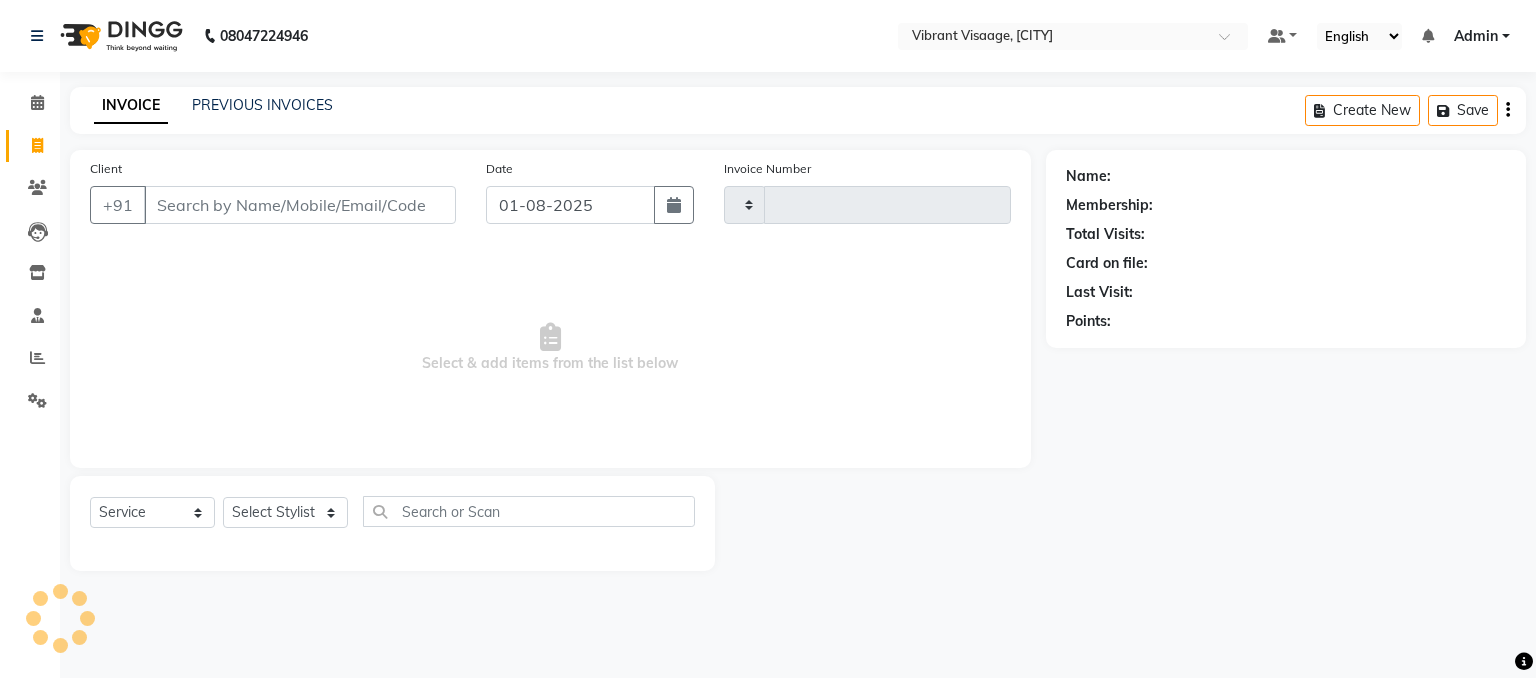 type on "0477" 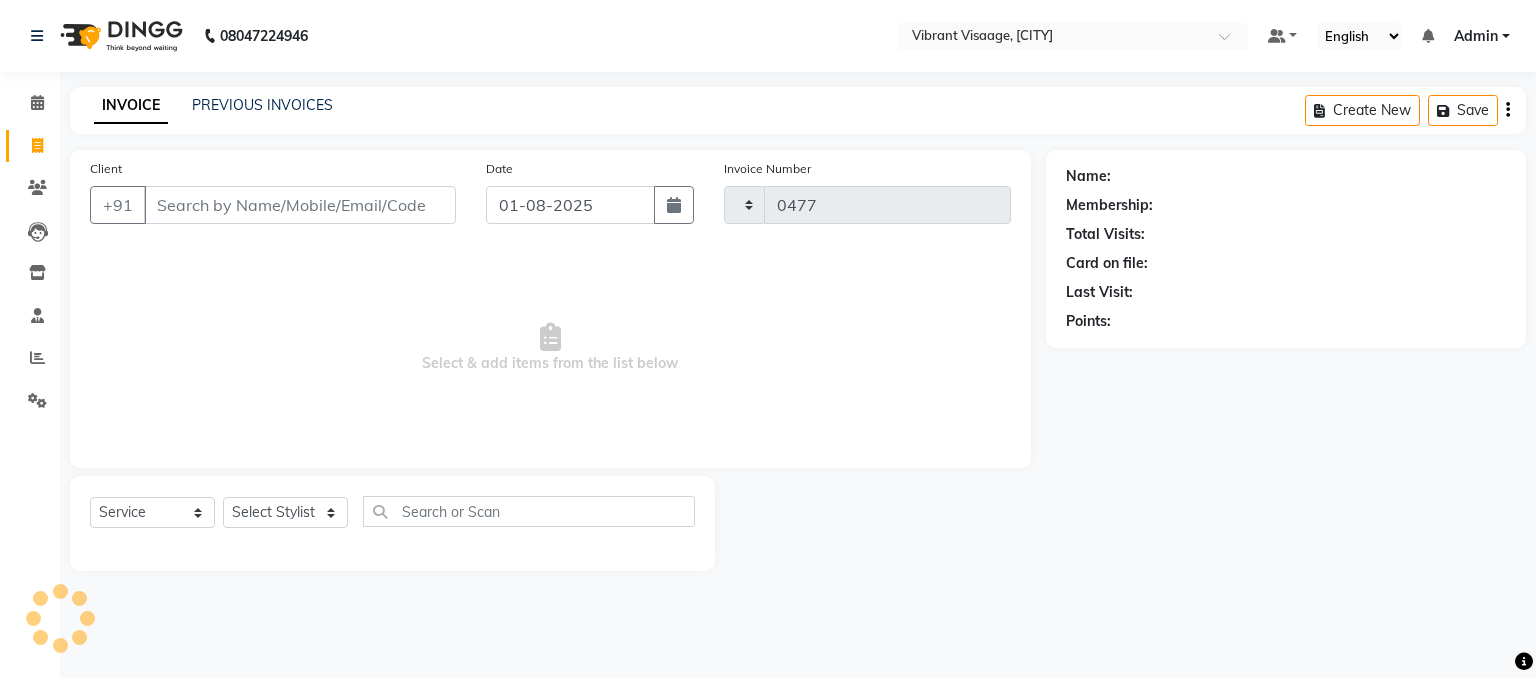 select on "7649" 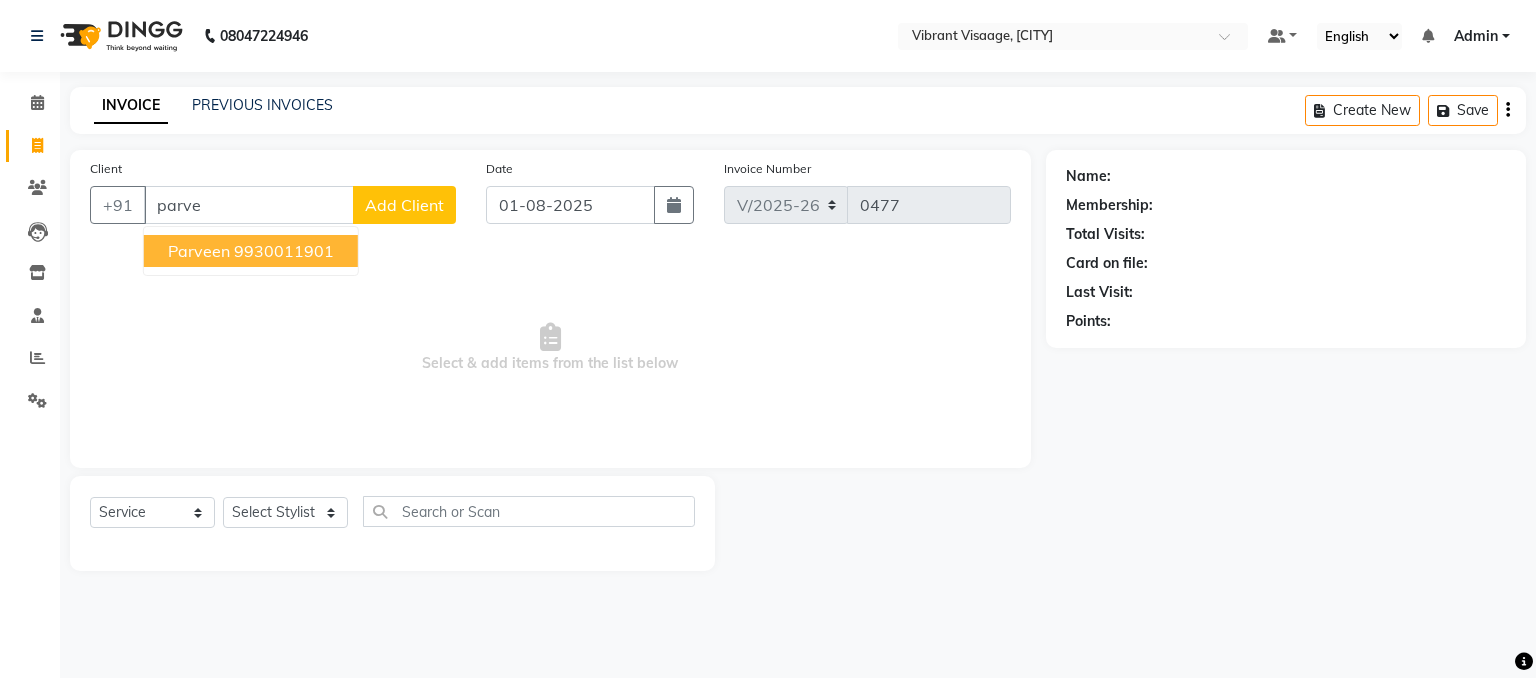 click on "9930011901" at bounding box center [284, 251] 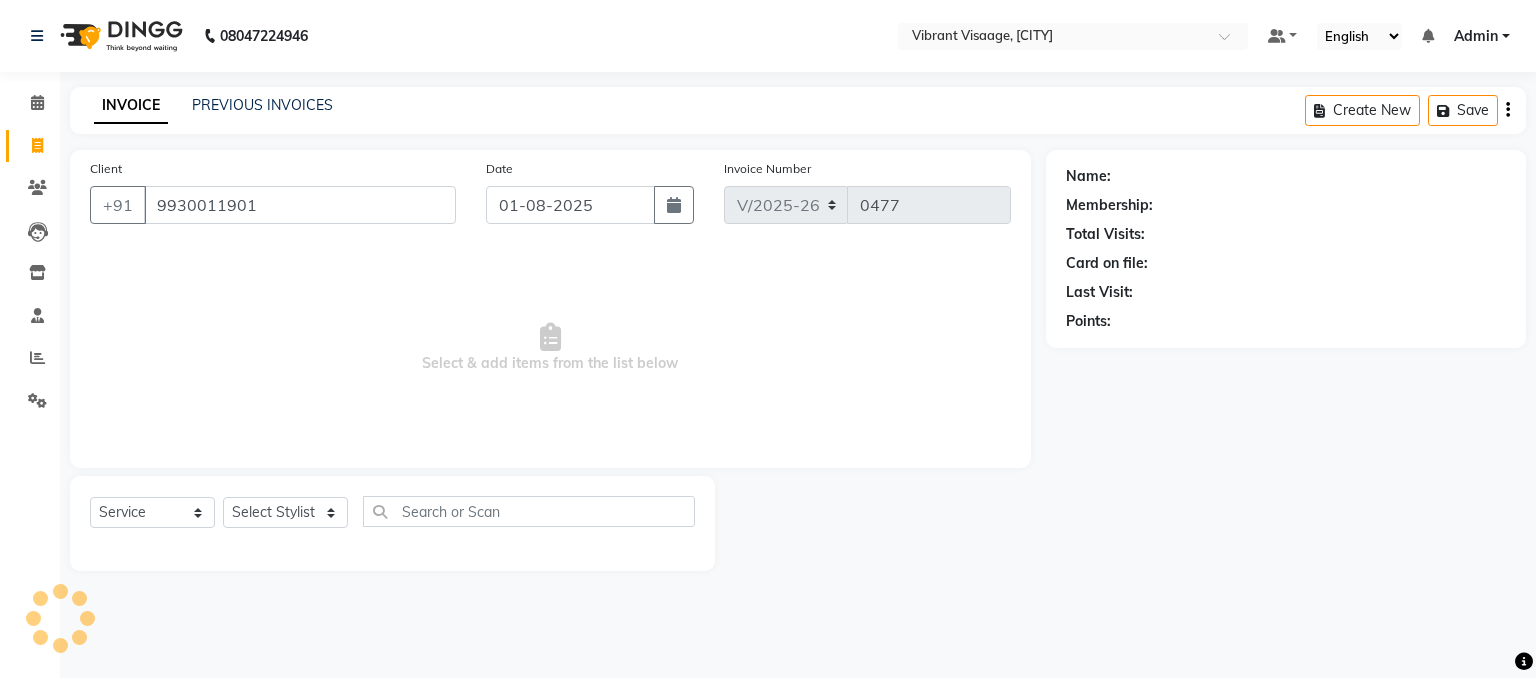 type on "9930011901" 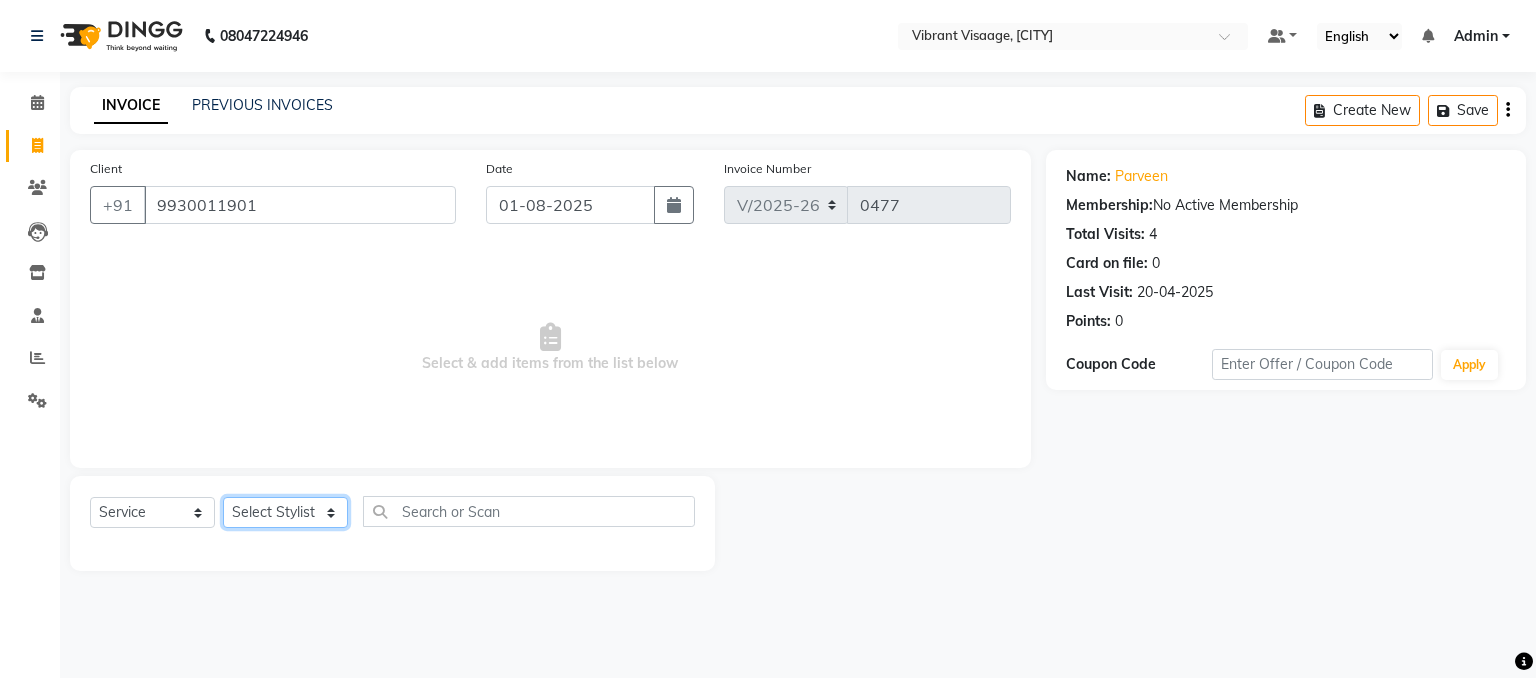 click on "Select Stylist A Ansari Admin Azim Damini Dipika Padaya Gulzar [FIRST] [LAST]" 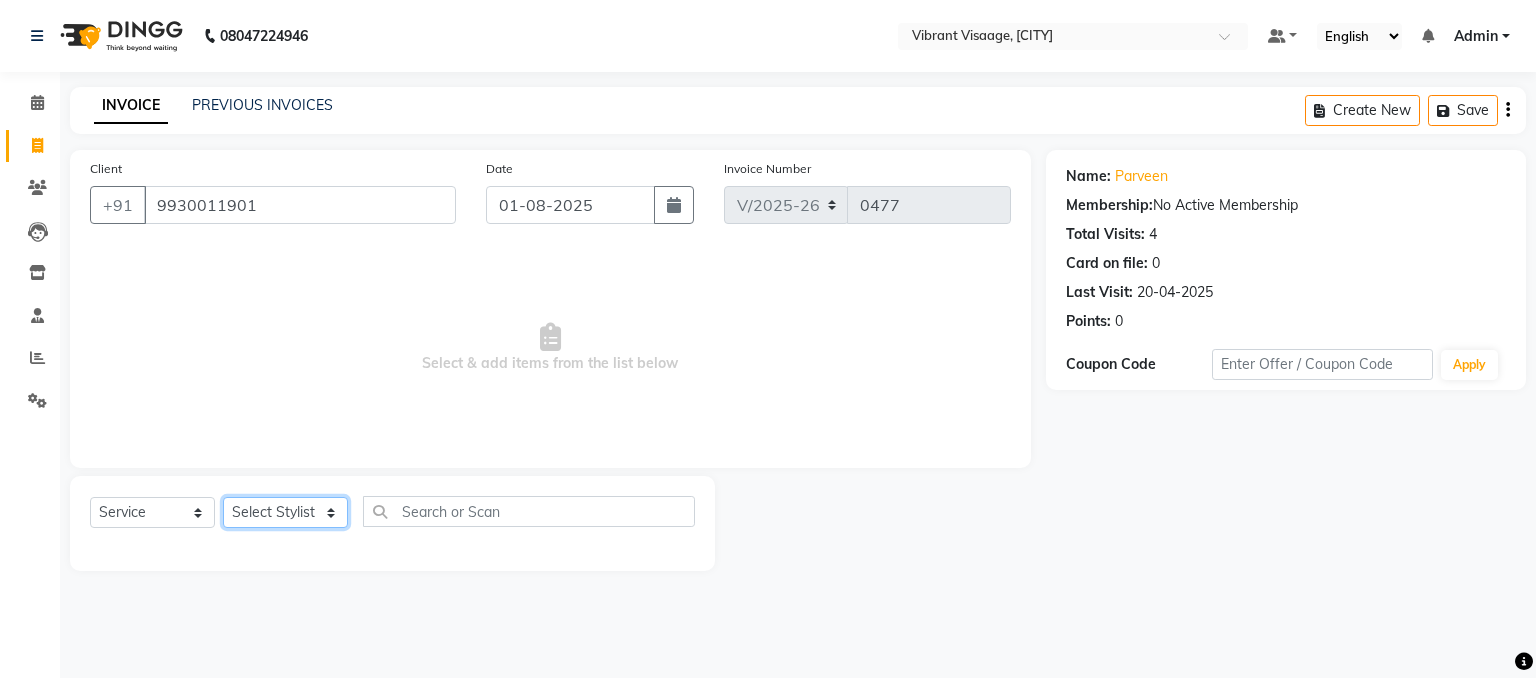 select on "69763" 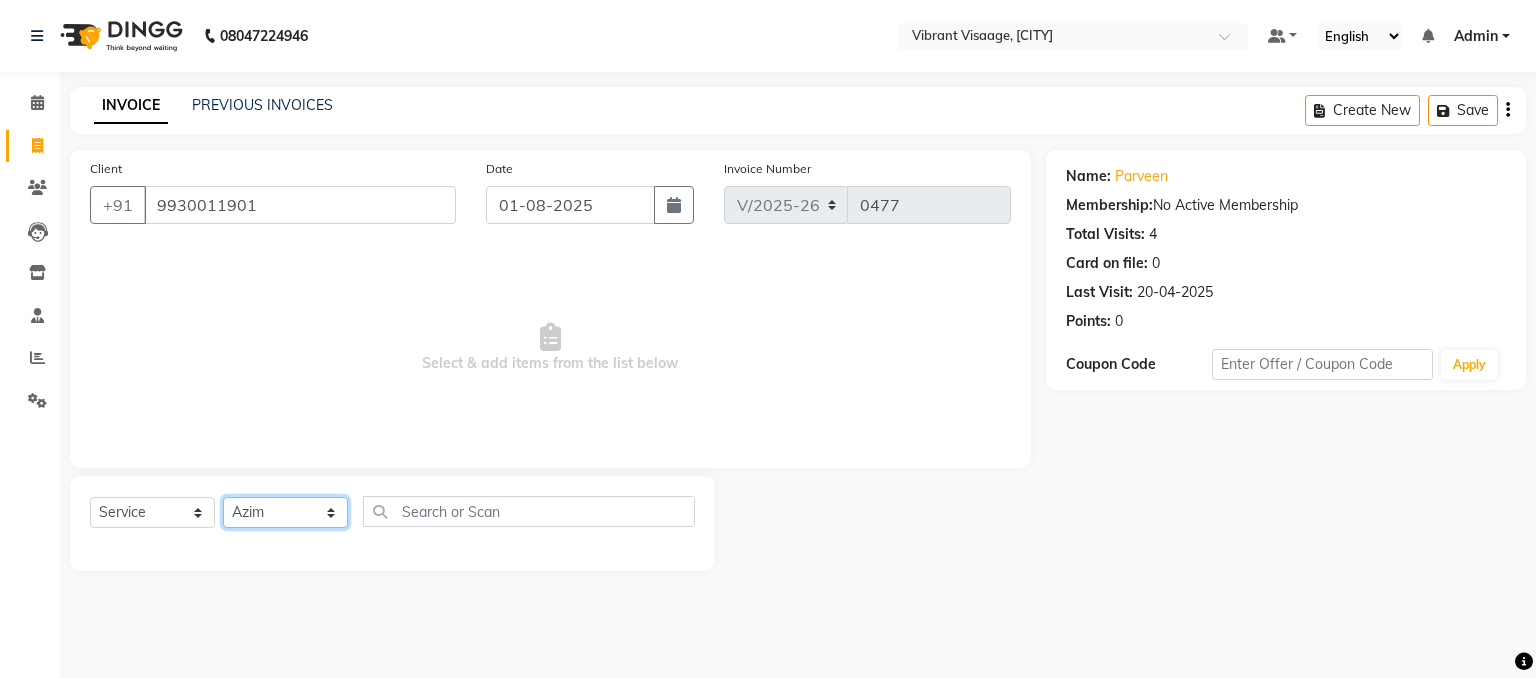 click on "Select Stylist A Ansari Admin Azim Damini Dipika Padaya Gulzar [FIRST] [LAST]" 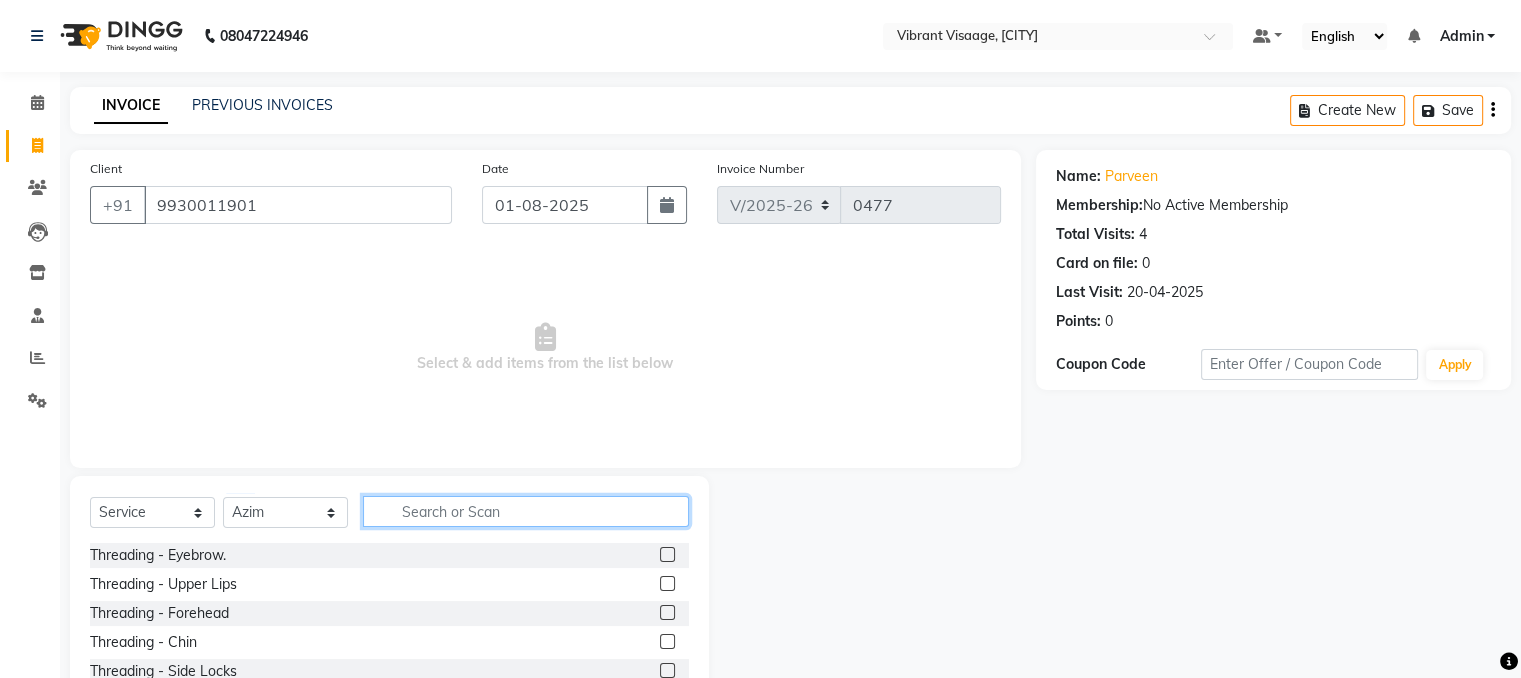 click 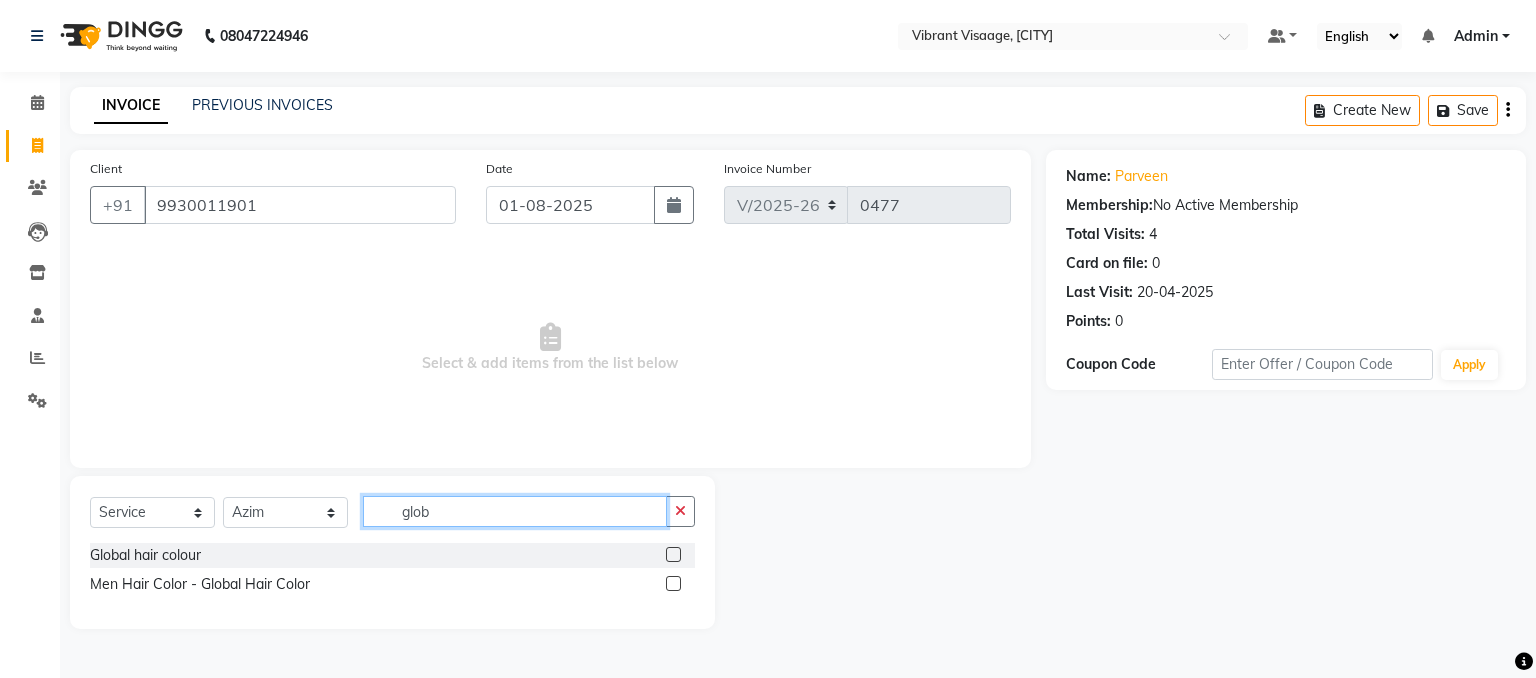 type on "glob" 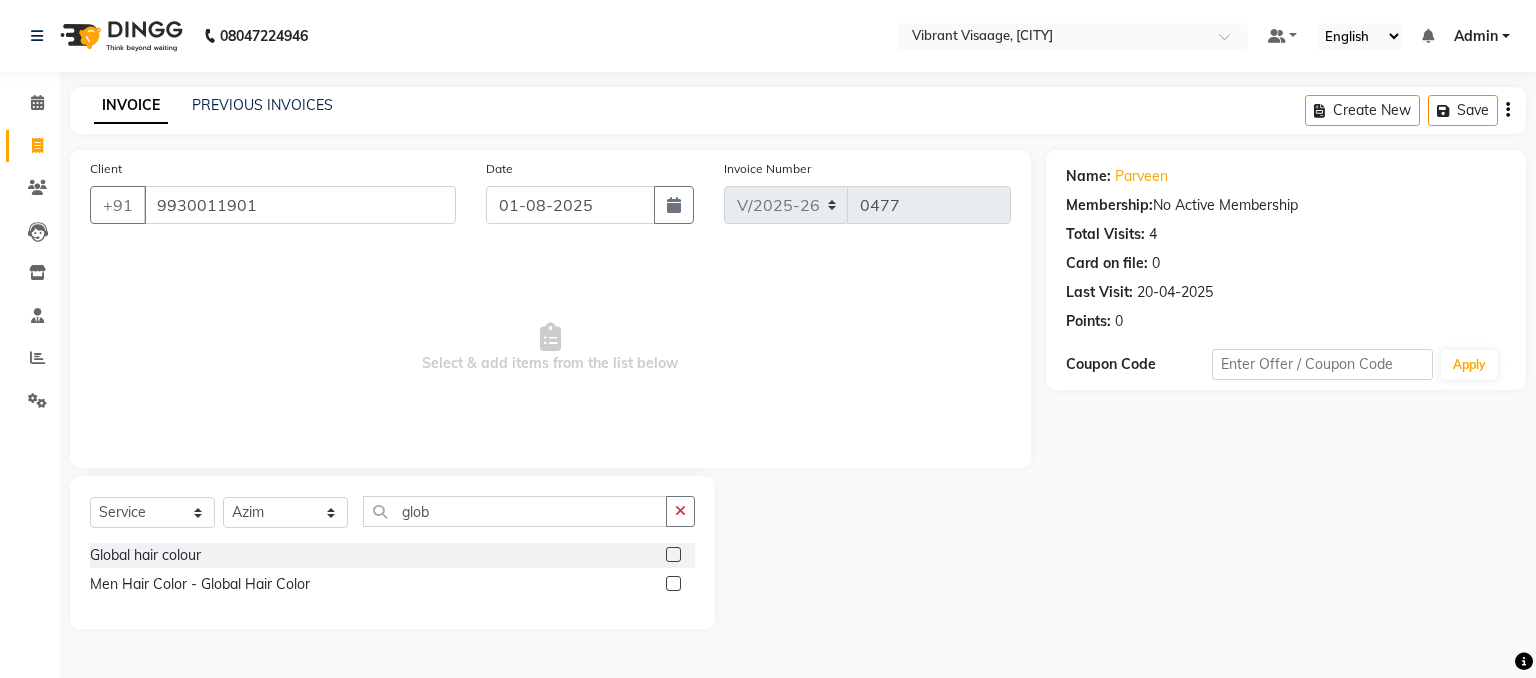 click 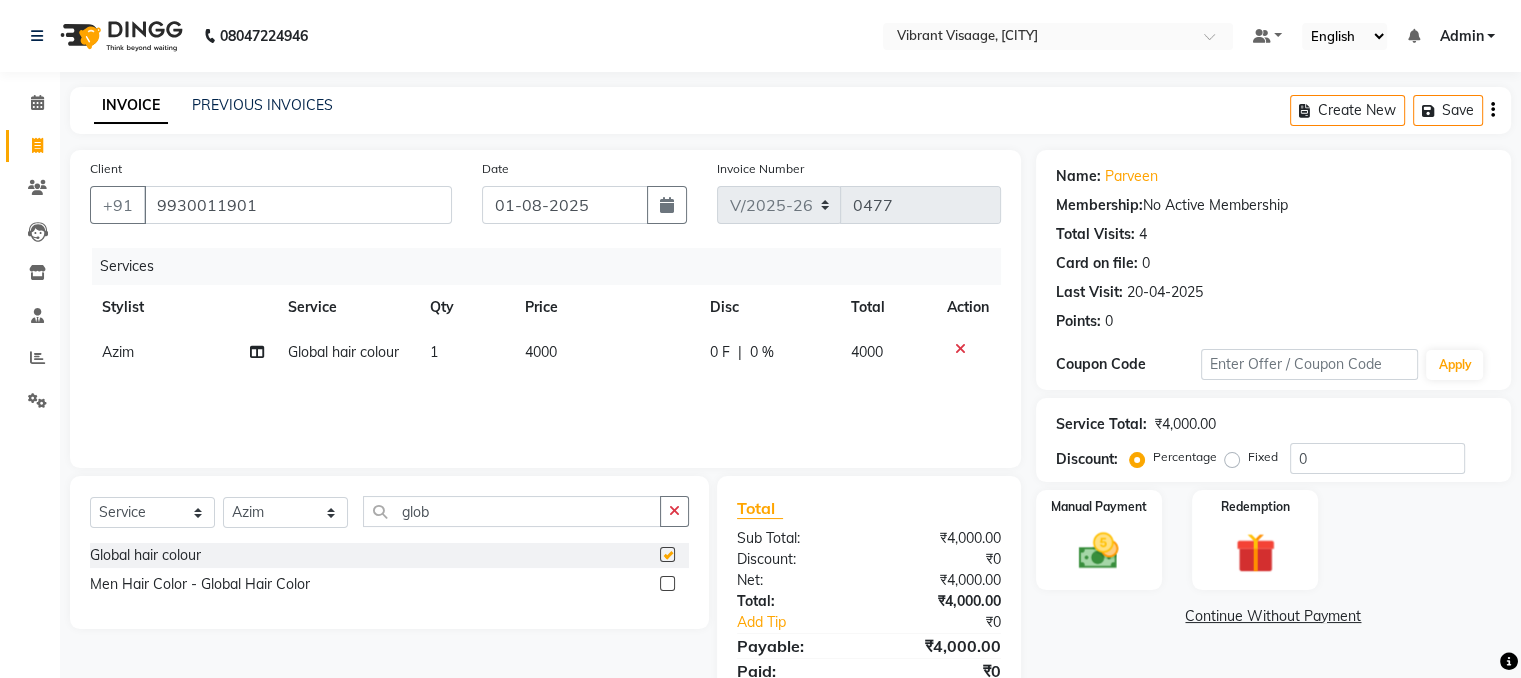 checkbox on "false" 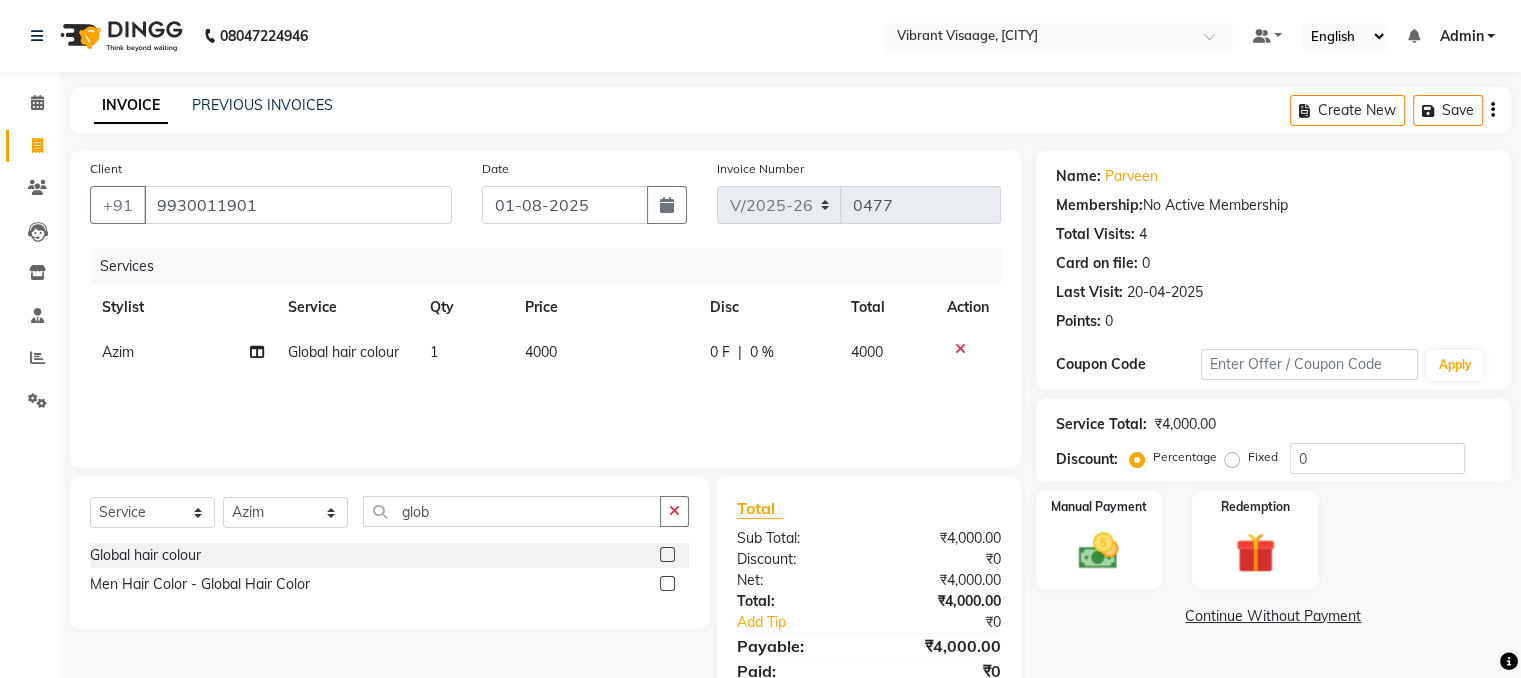 click on "4000" 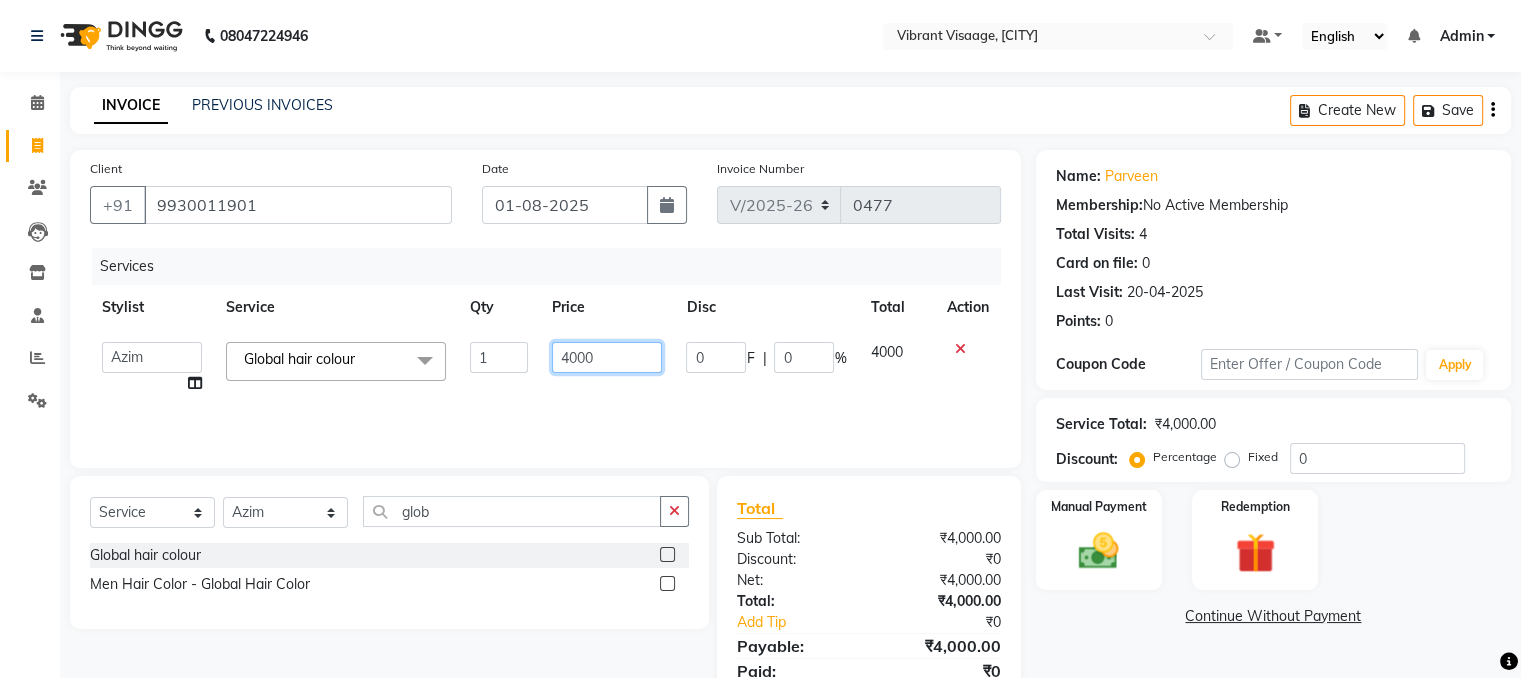 click on "4000" 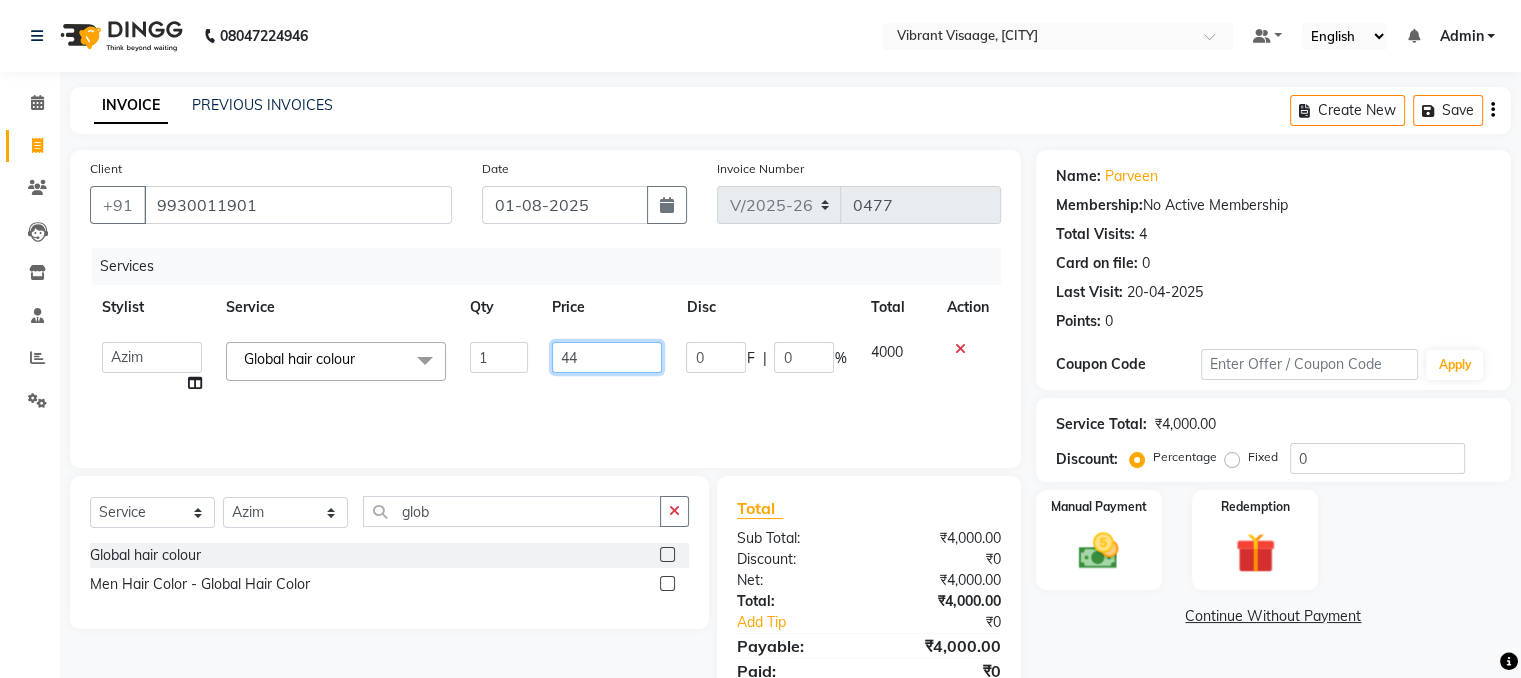type on "4" 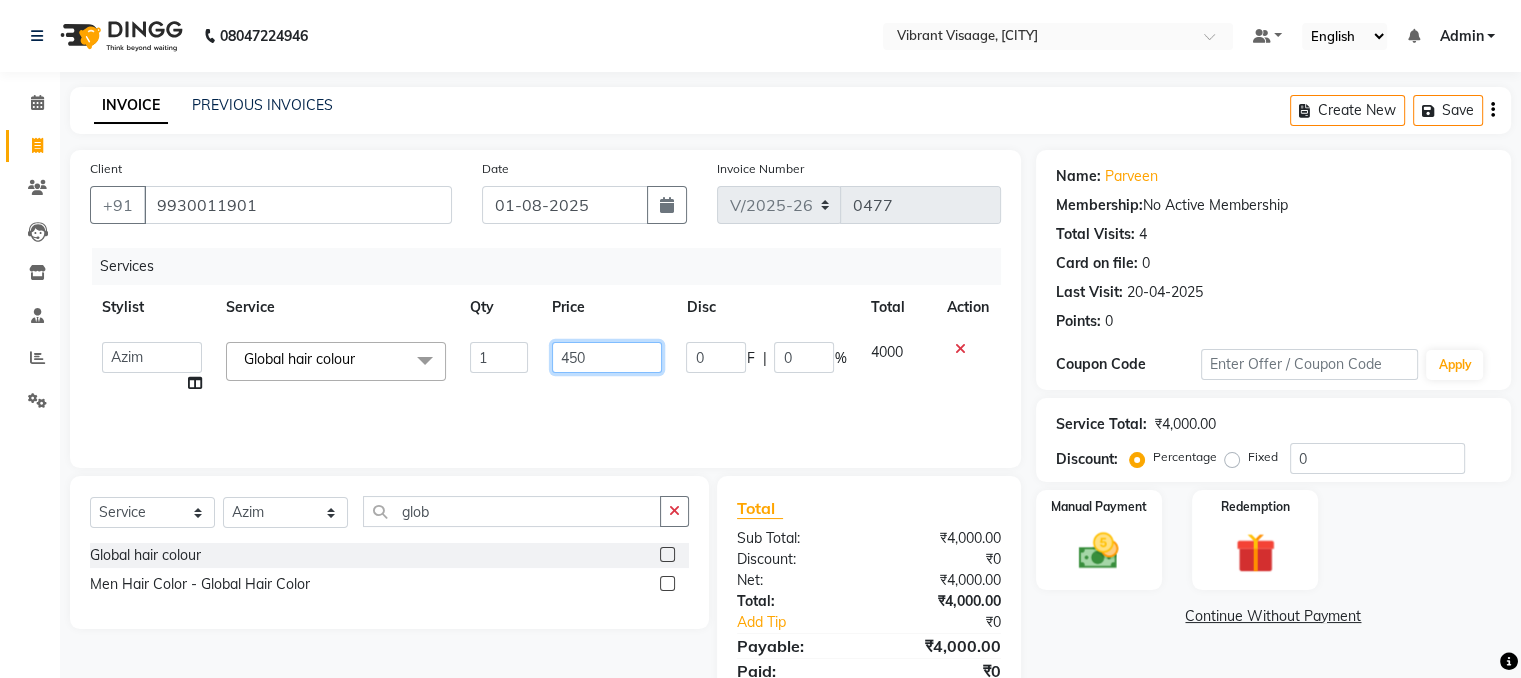 type on "4500" 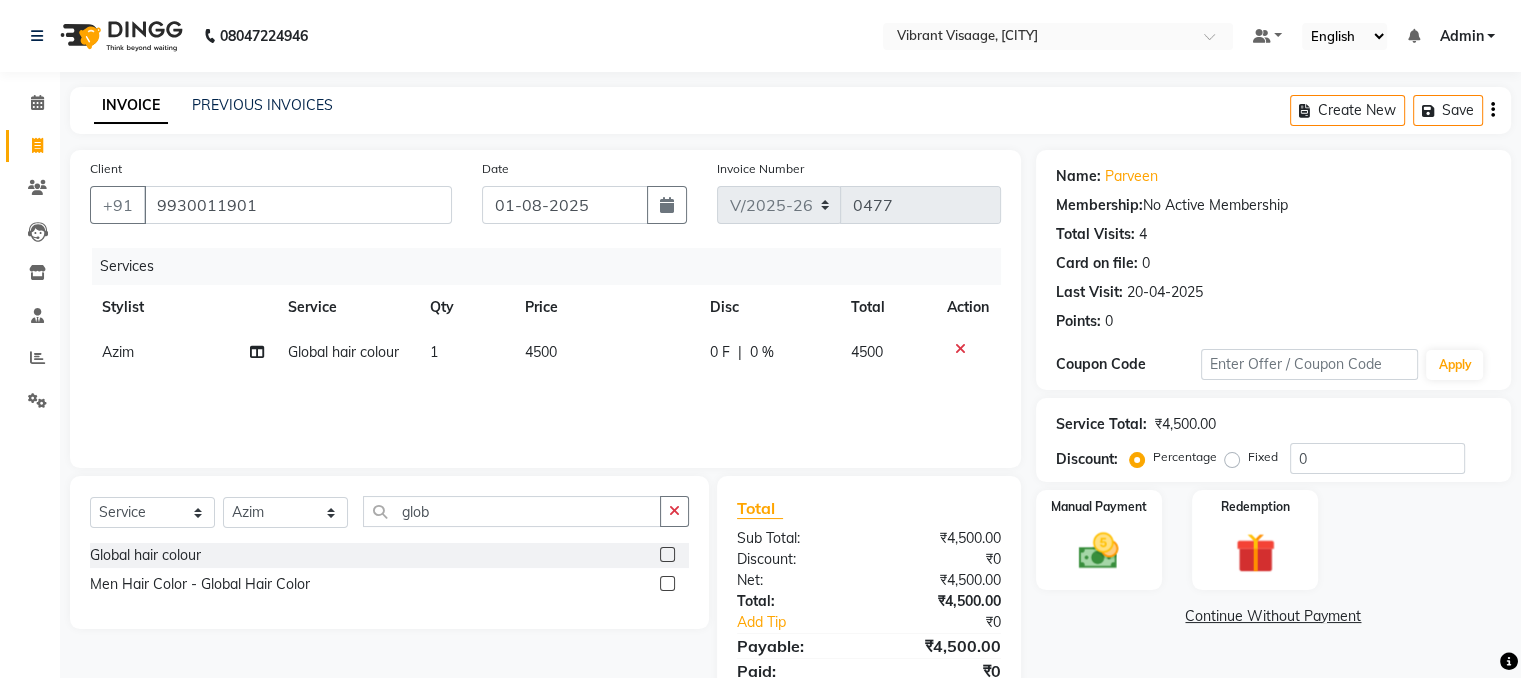 click on "Name: [FIRST]  Membership:  No Active Membership  Total Visits:  4 Card on file:  0 Last Visit:   20-04-2025 Points:   0  Coupon Code Apply Service Total:  ₹4,500.00  Discount:  Percentage   Fixed  0 Manual Payment Redemption  Continue Without Payment" 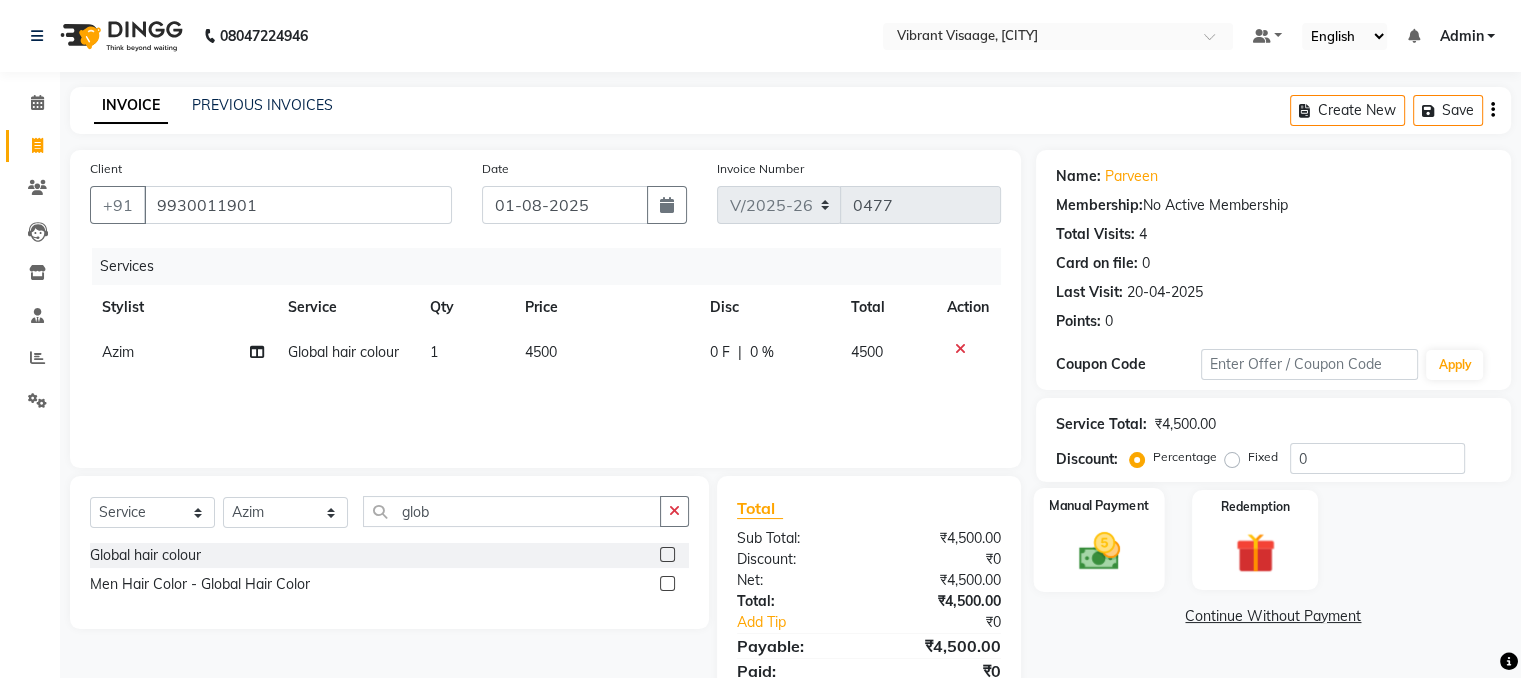 click 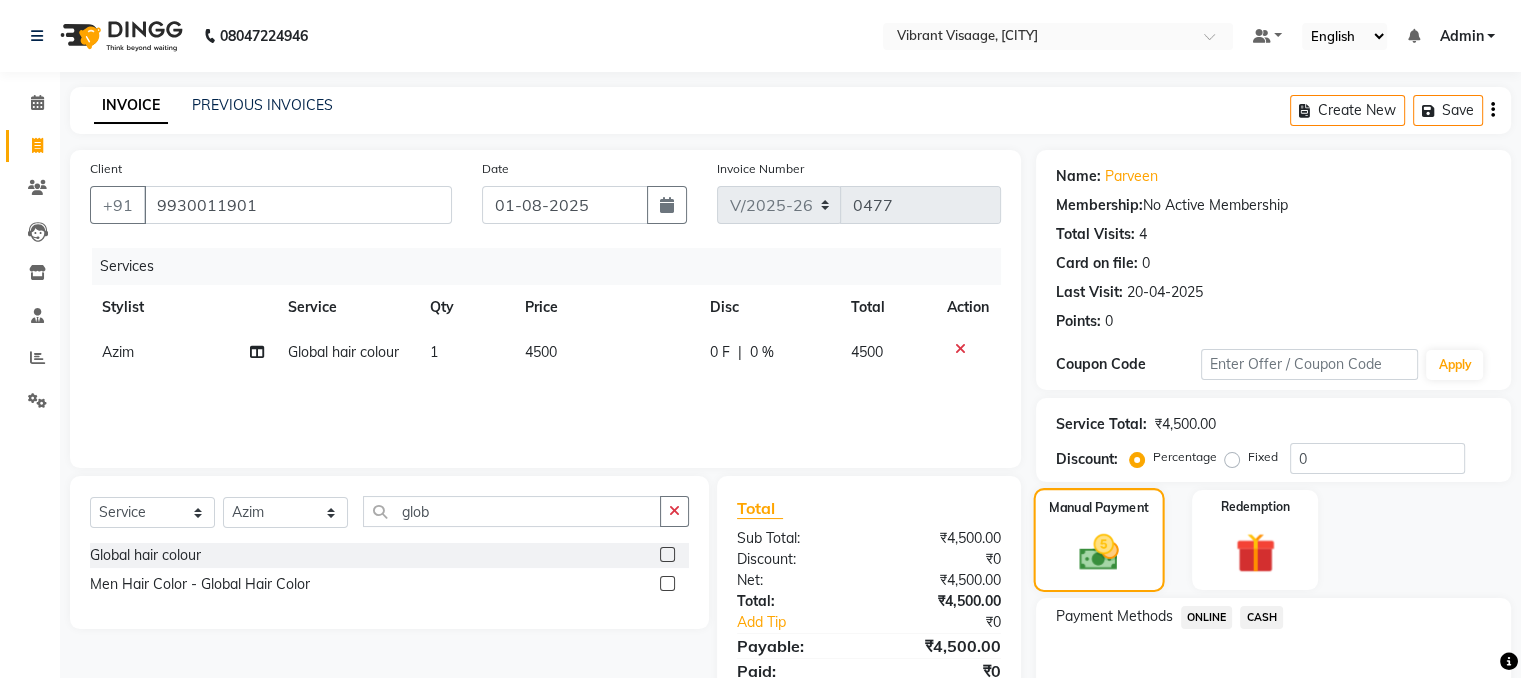 scroll, scrollTop: 110, scrollLeft: 0, axis: vertical 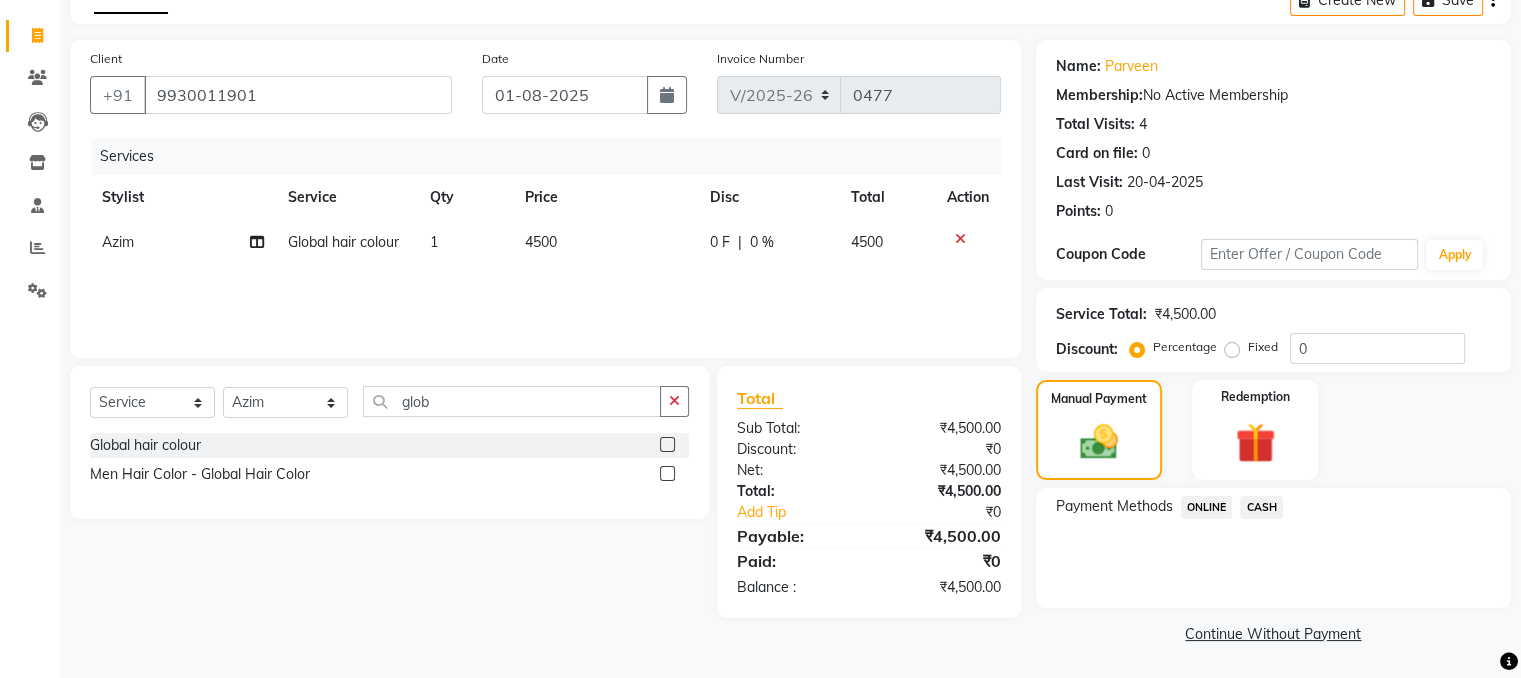 click on "ONLINE" 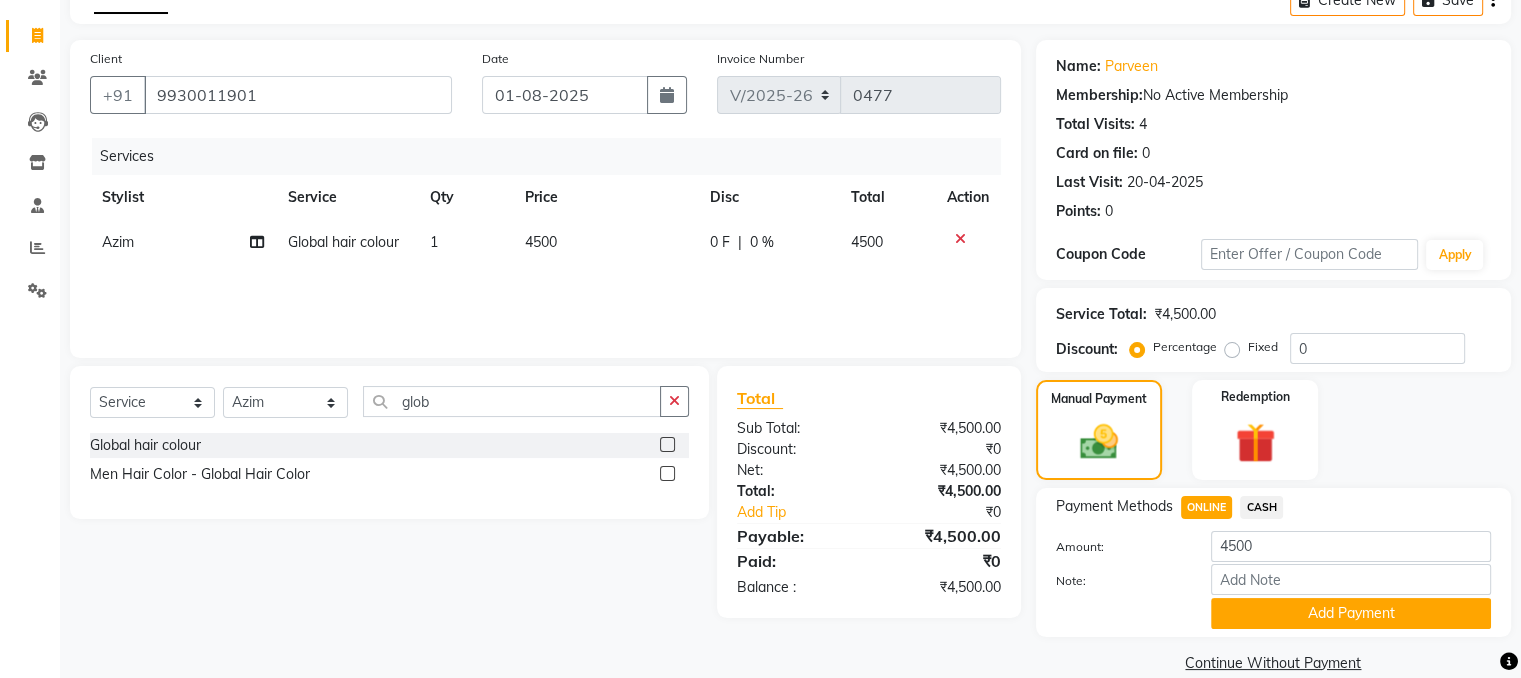 scroll, scrollTop: 141, scrollLeft: 0, axis: vertical 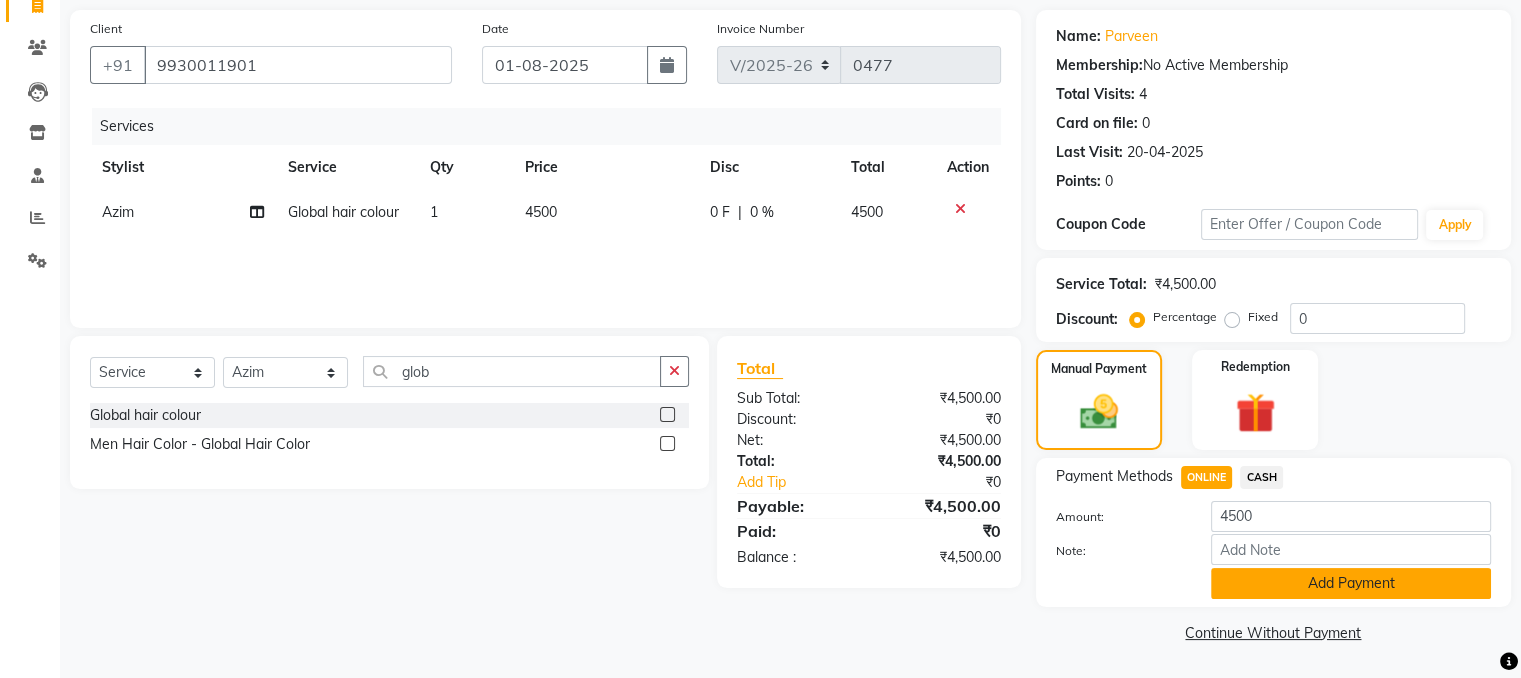 click on "Add Payment" 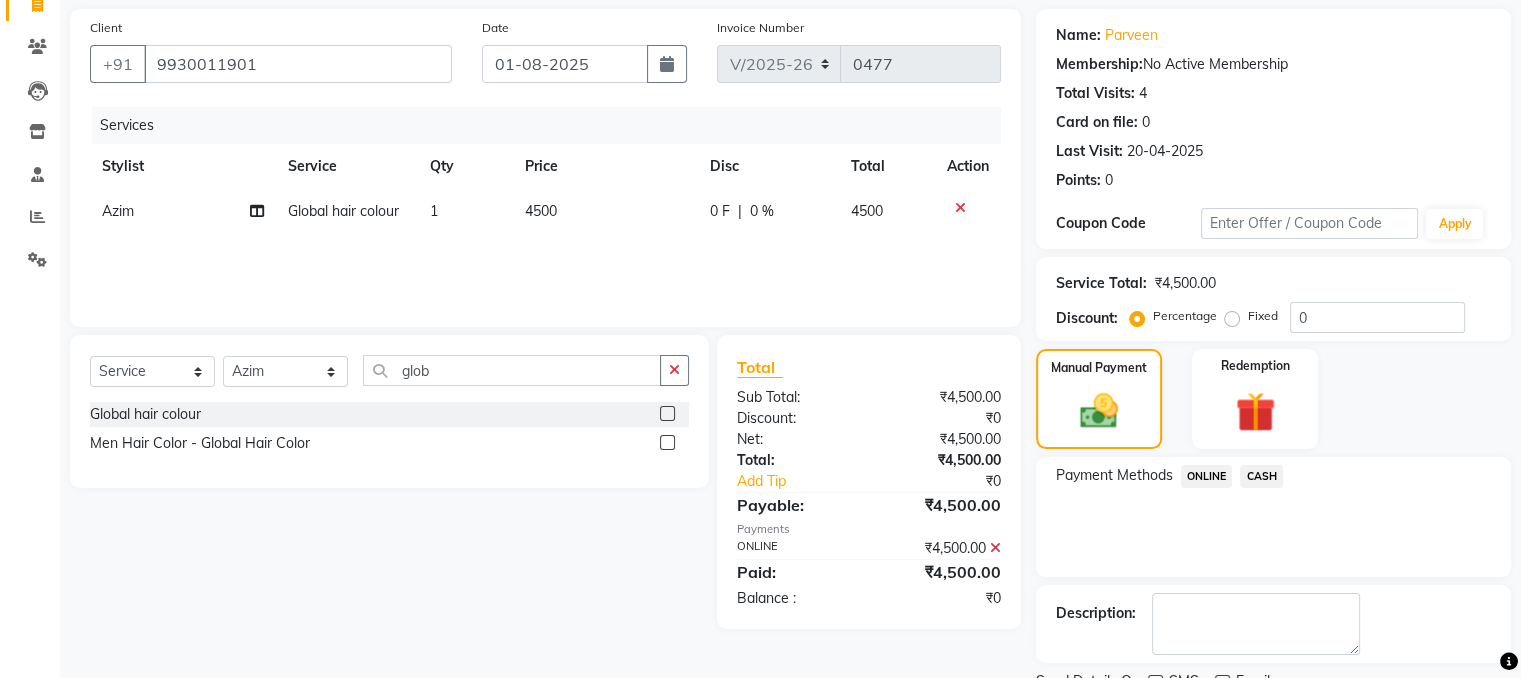 scroll, scrollTop: 223, scrollLeft: 0, axis: vertical 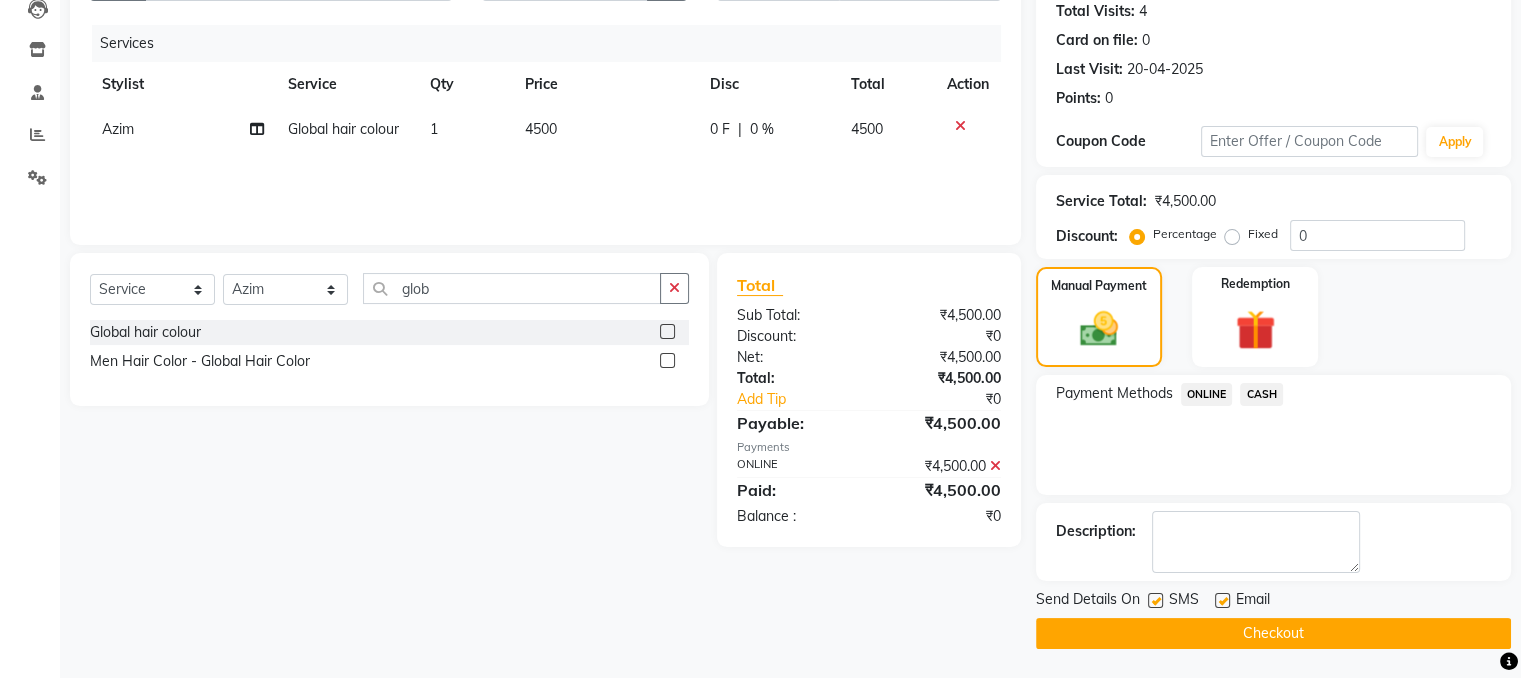 click on "Checkout" 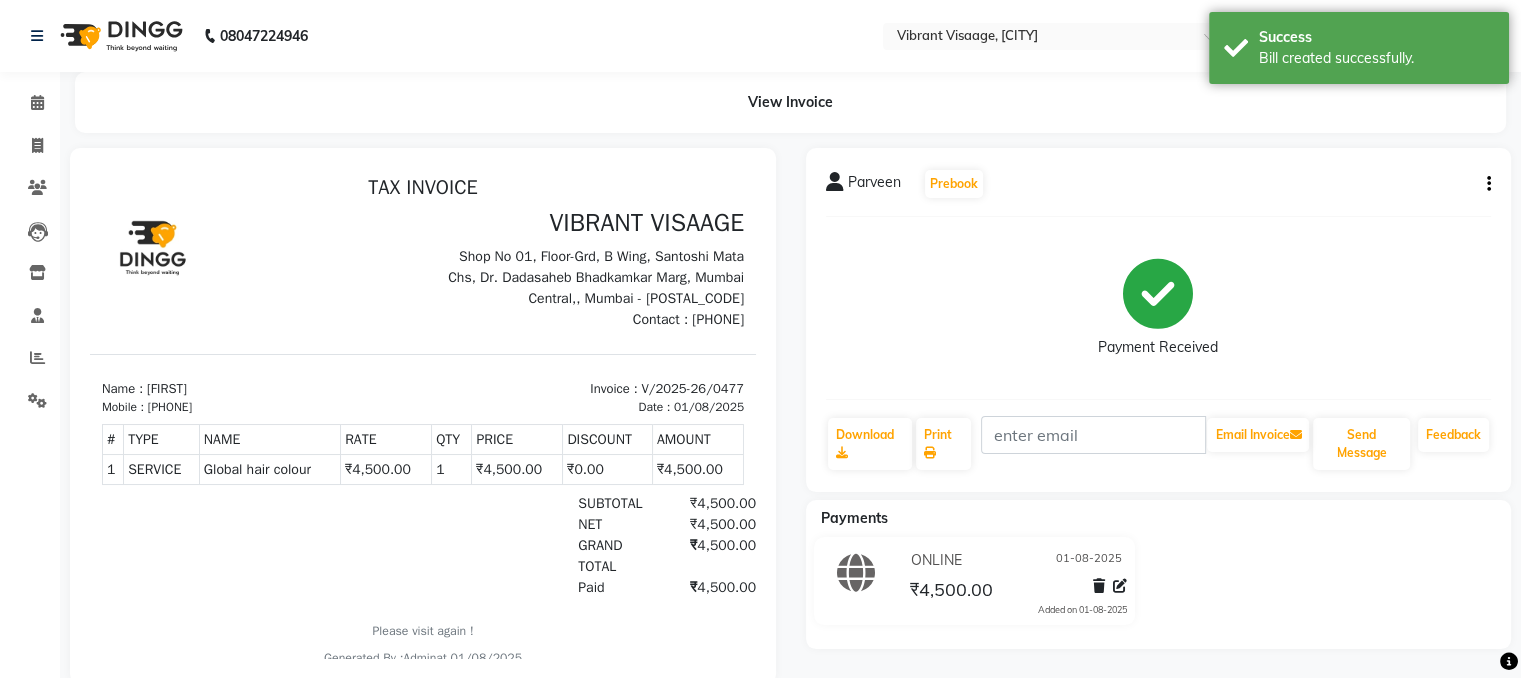 scroll, scrollTop: 0, scrollLeft: 0, axis: both 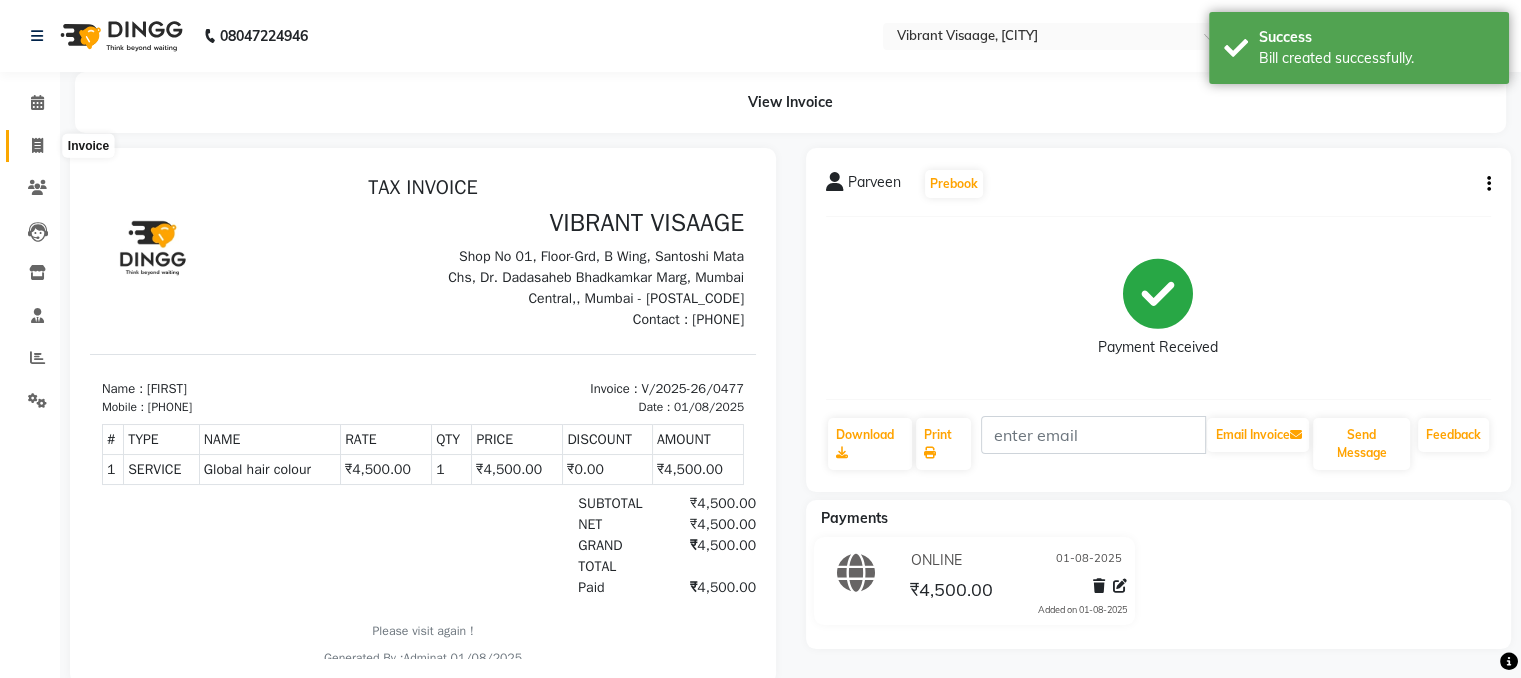 click 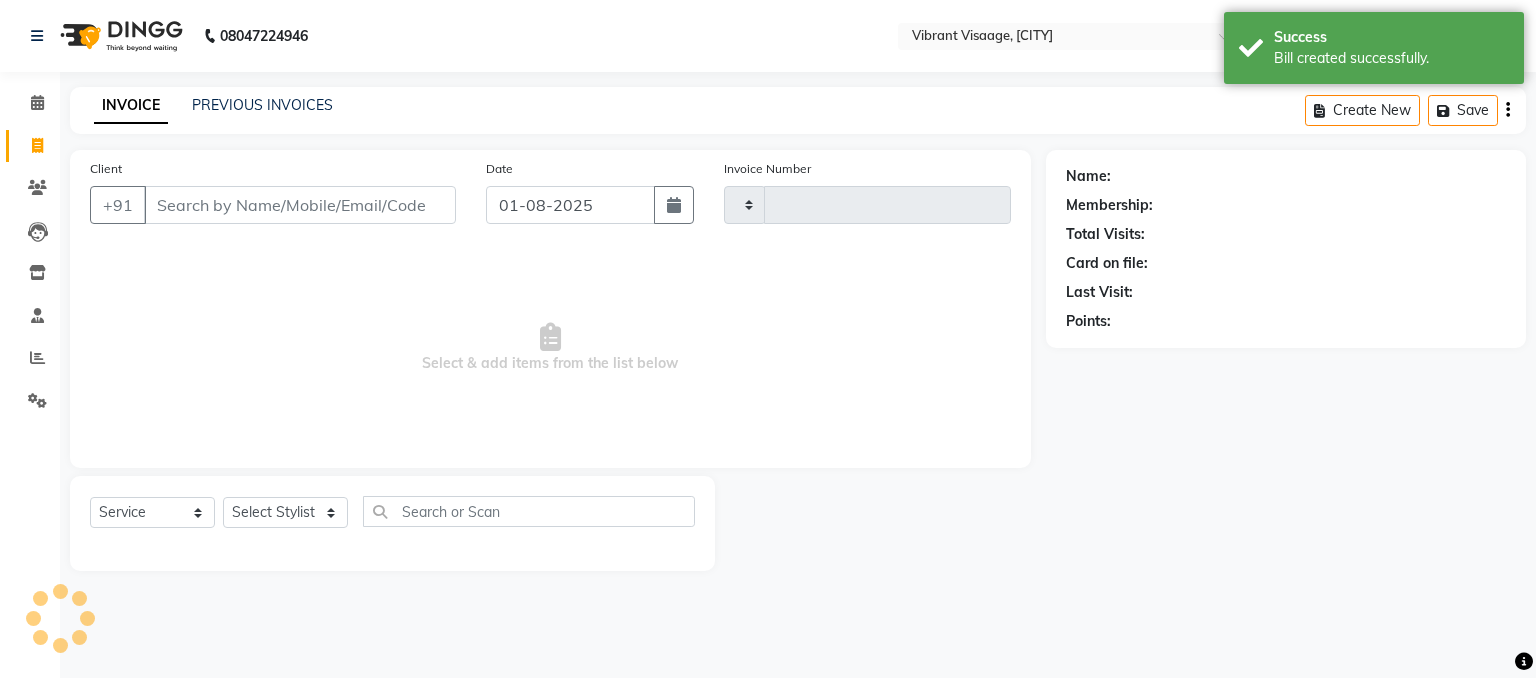 click on "Client" at bounding box center [300, 205] 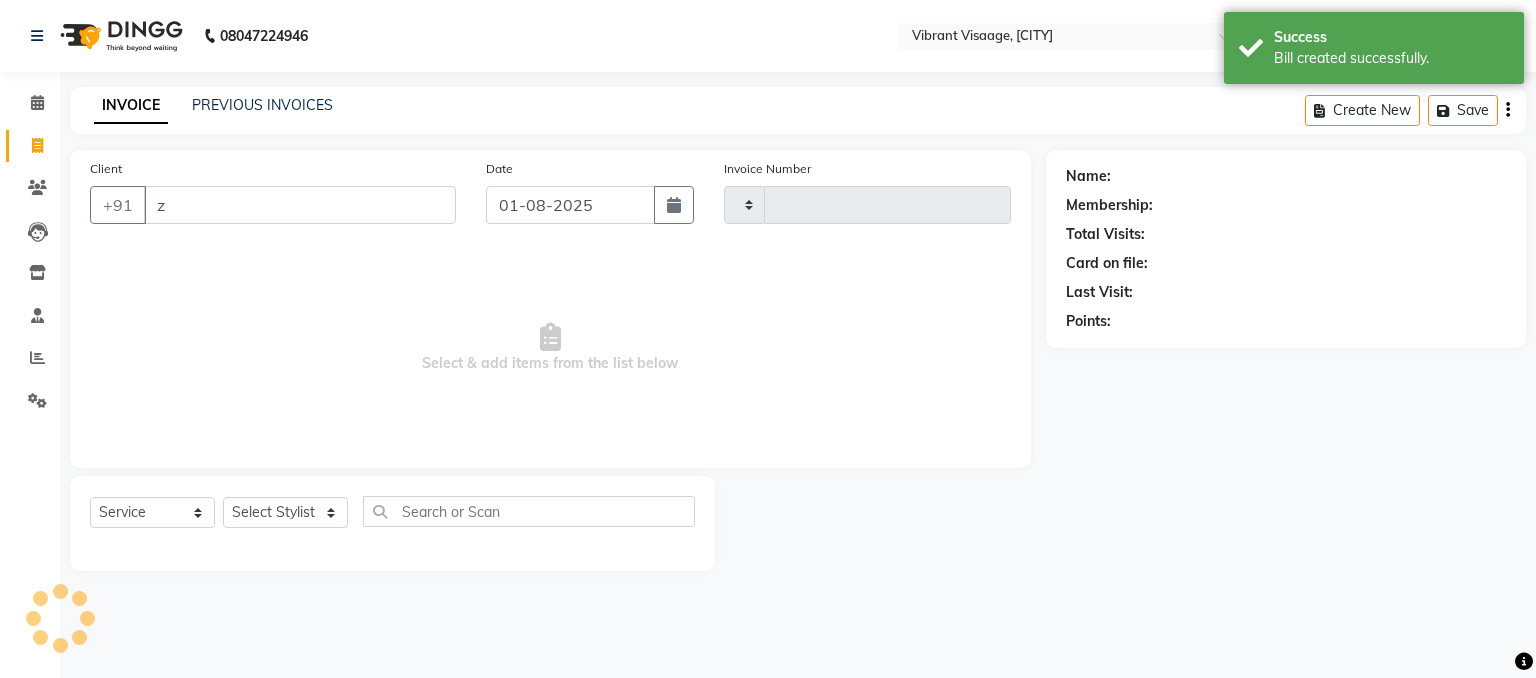 type on "0478" 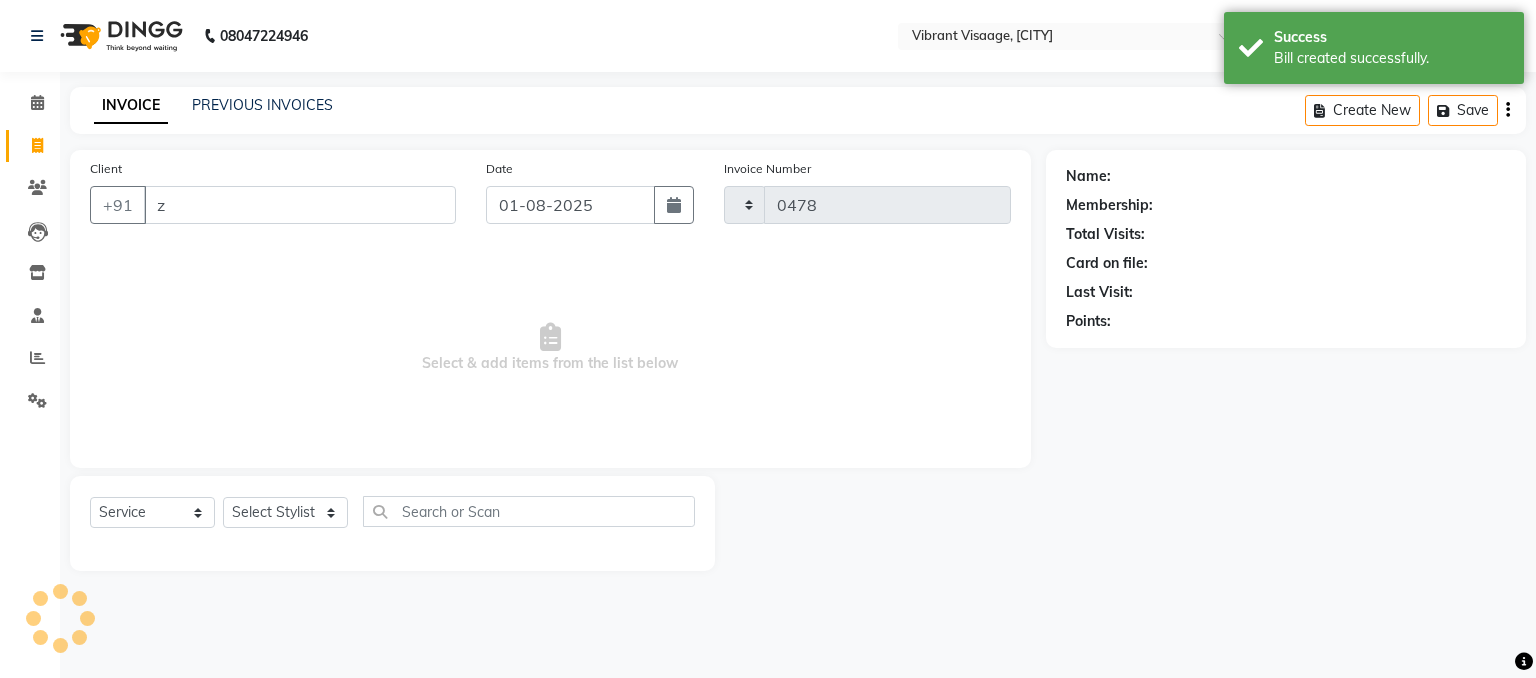 select on "7649" 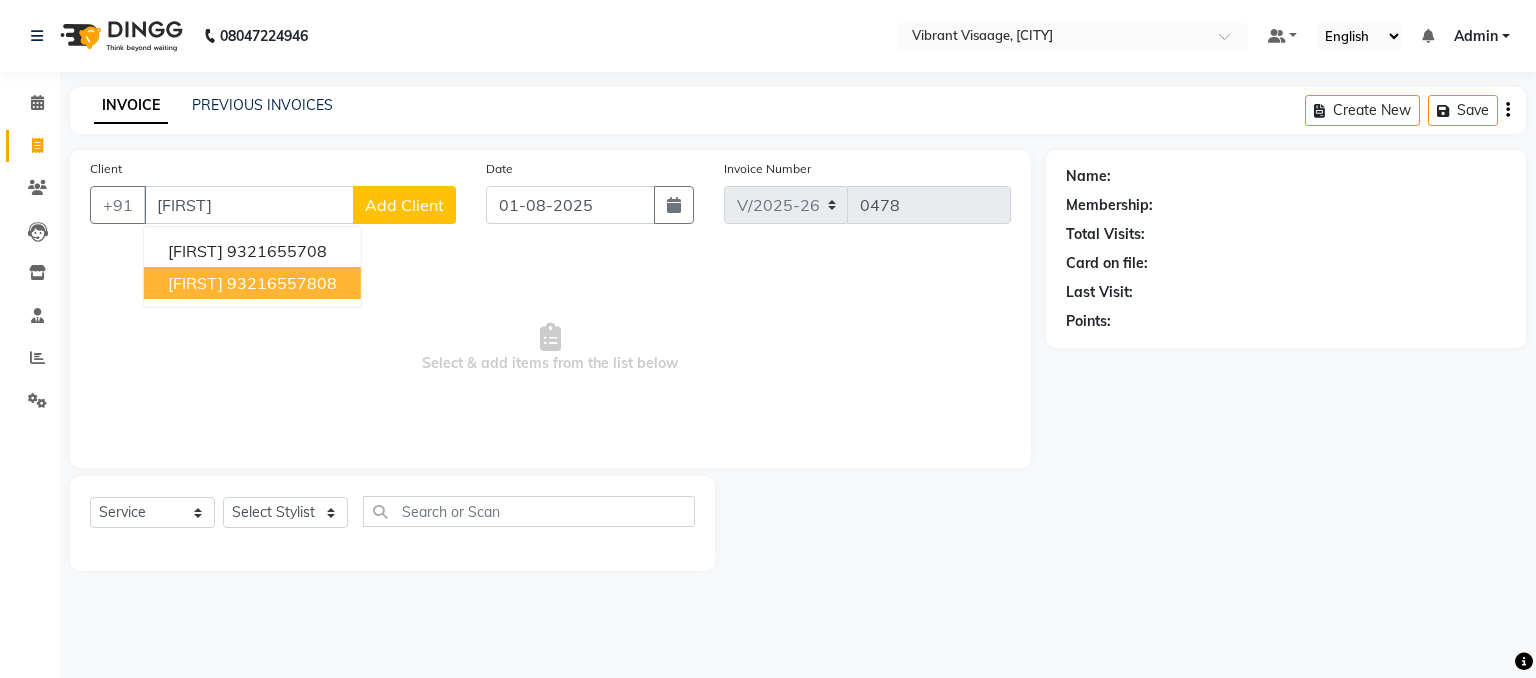 click on "93216557808" at bounding box center [282, 283] 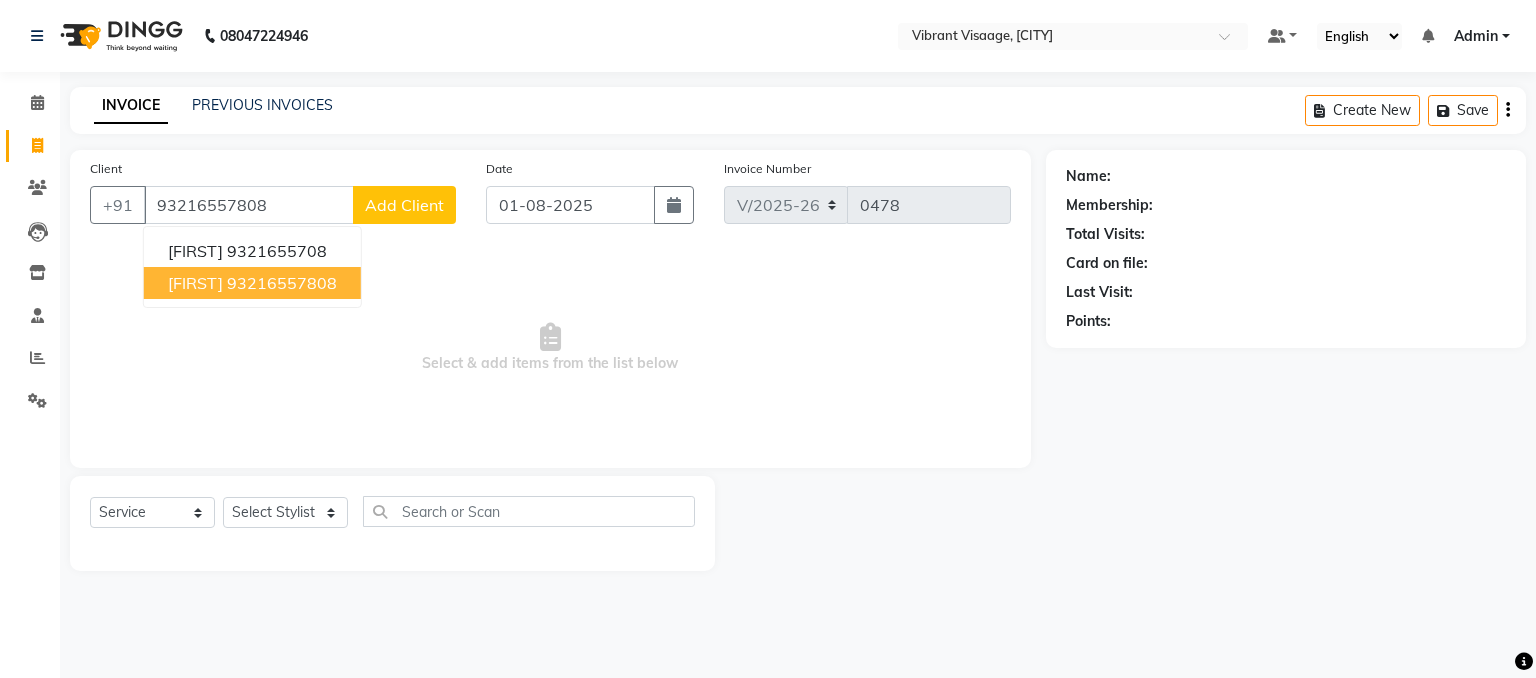 type on "93216557808" 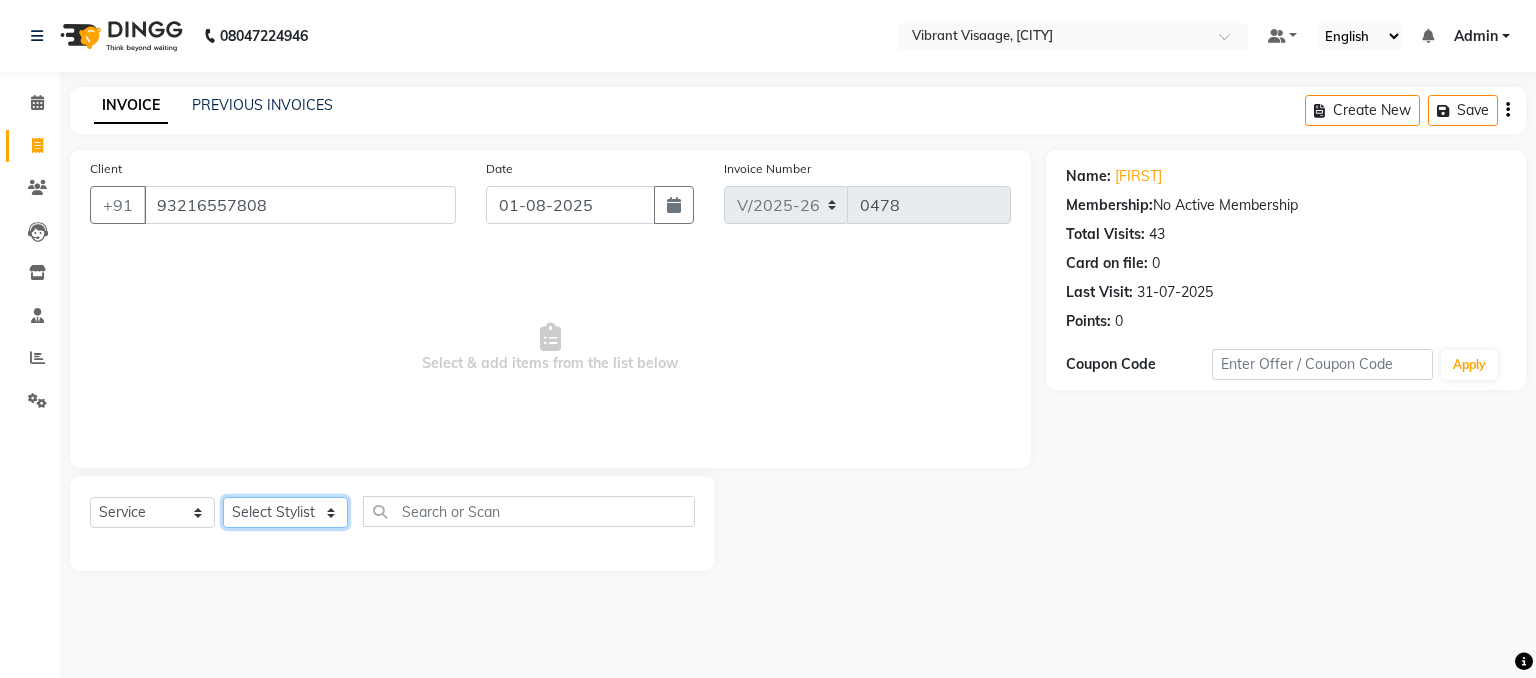 click on "Select Stylist A Ansari Admin Azim Damini Dipika Padaya Gulzar [FIRST] [LAST]" 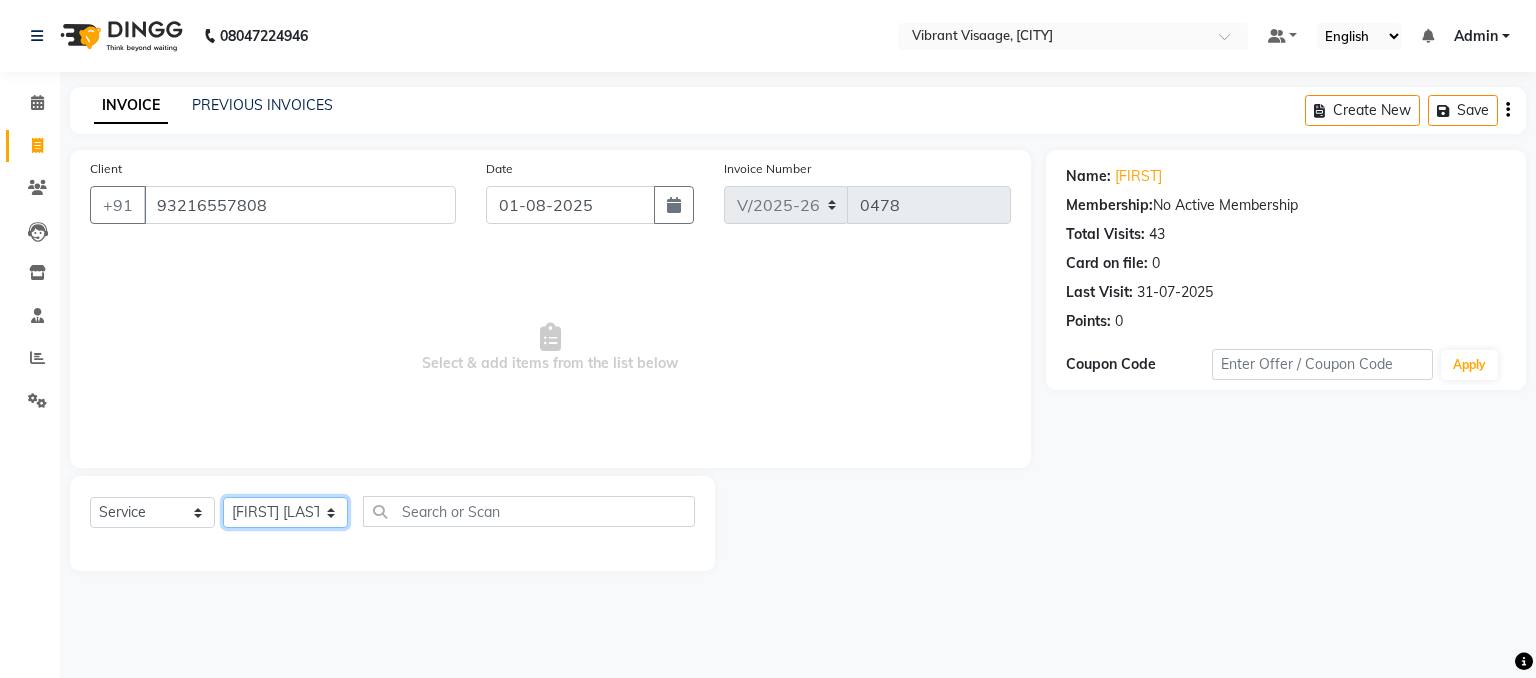 click on "Select Stylist A Ansari Admin Azim Damini Dipika Padaya Gulzar [FIRST] [LAST]" 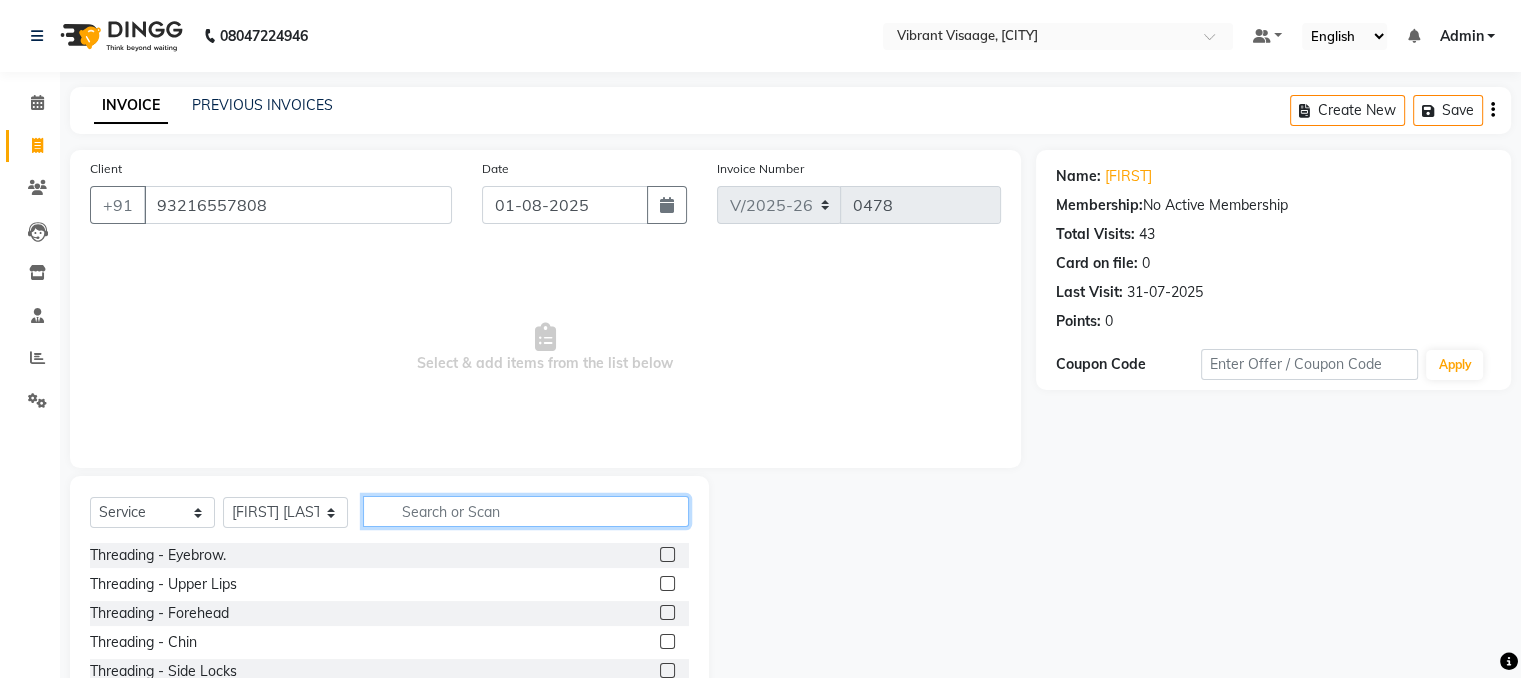 click 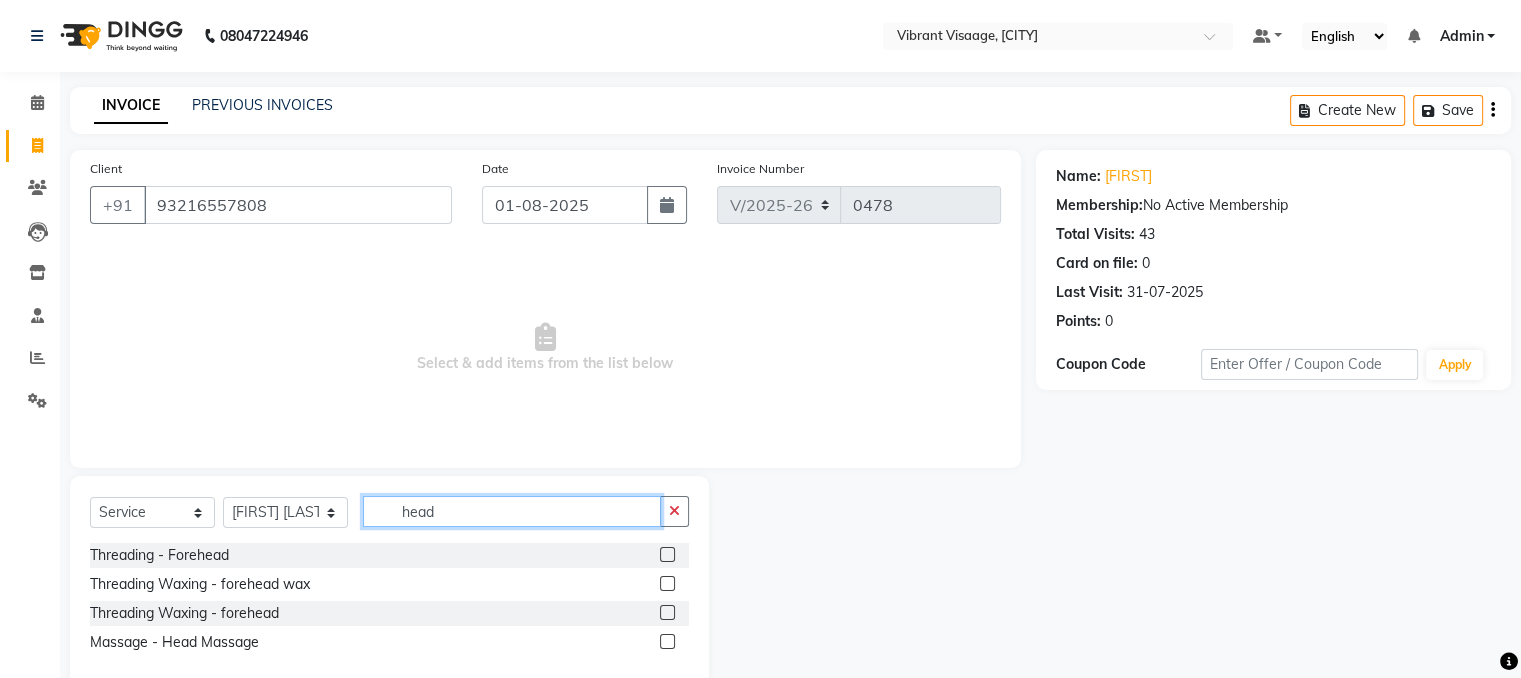 type on "head" 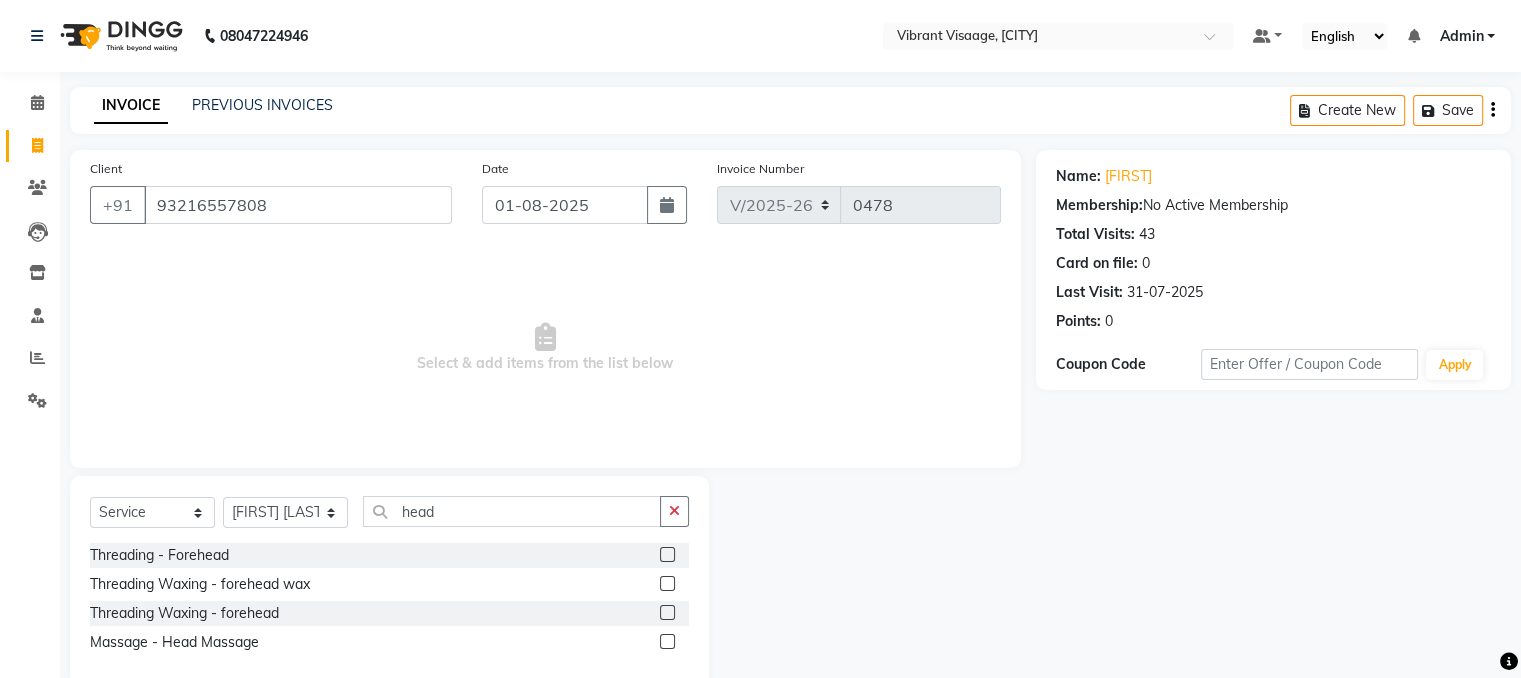 click on "Massage - Head Massage" 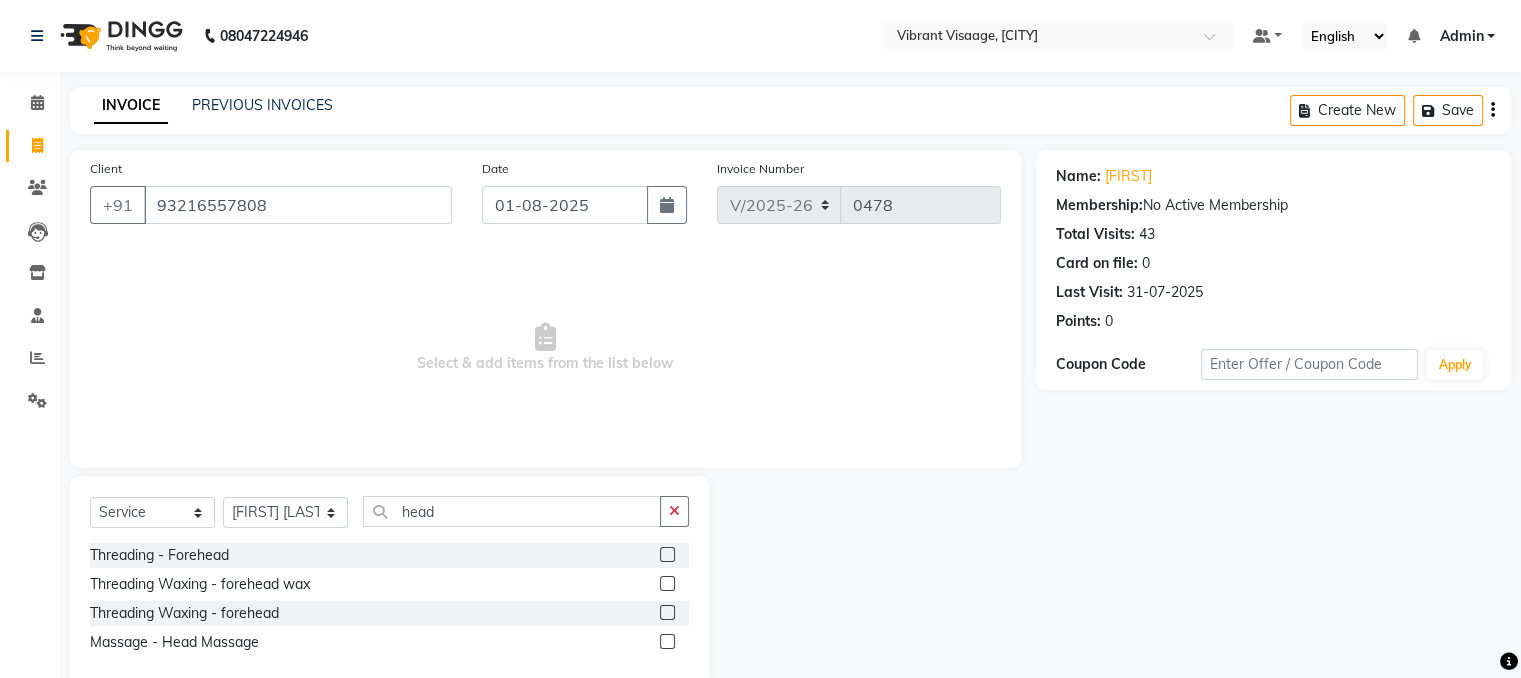 click 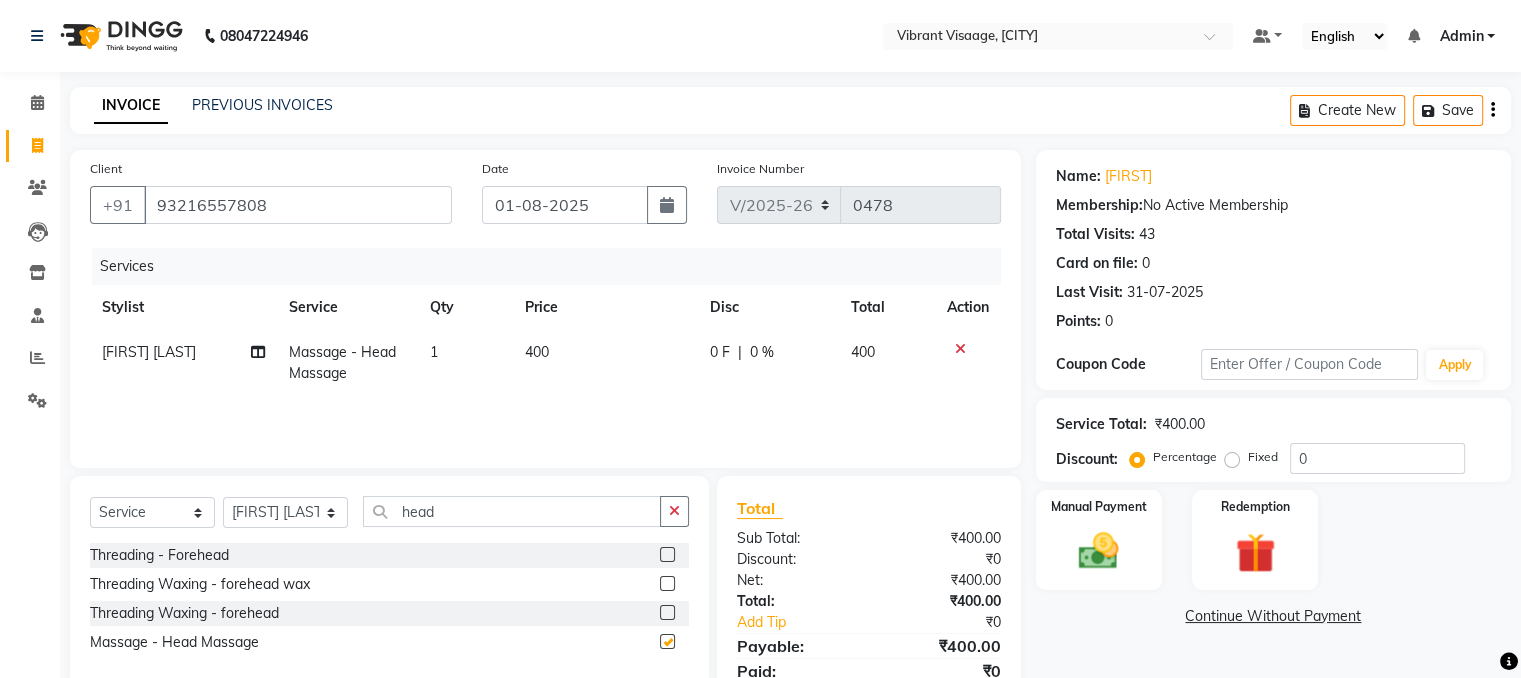 checkbox on "false" 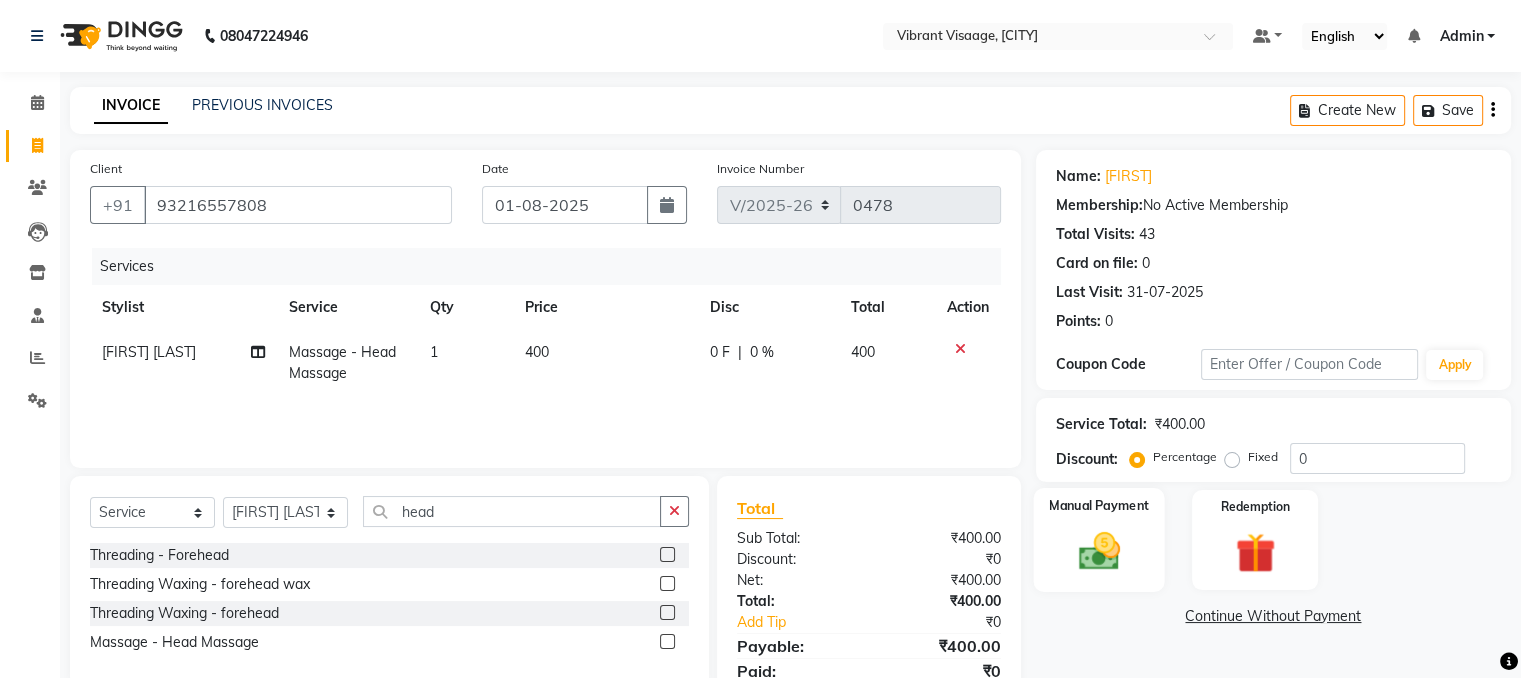 click 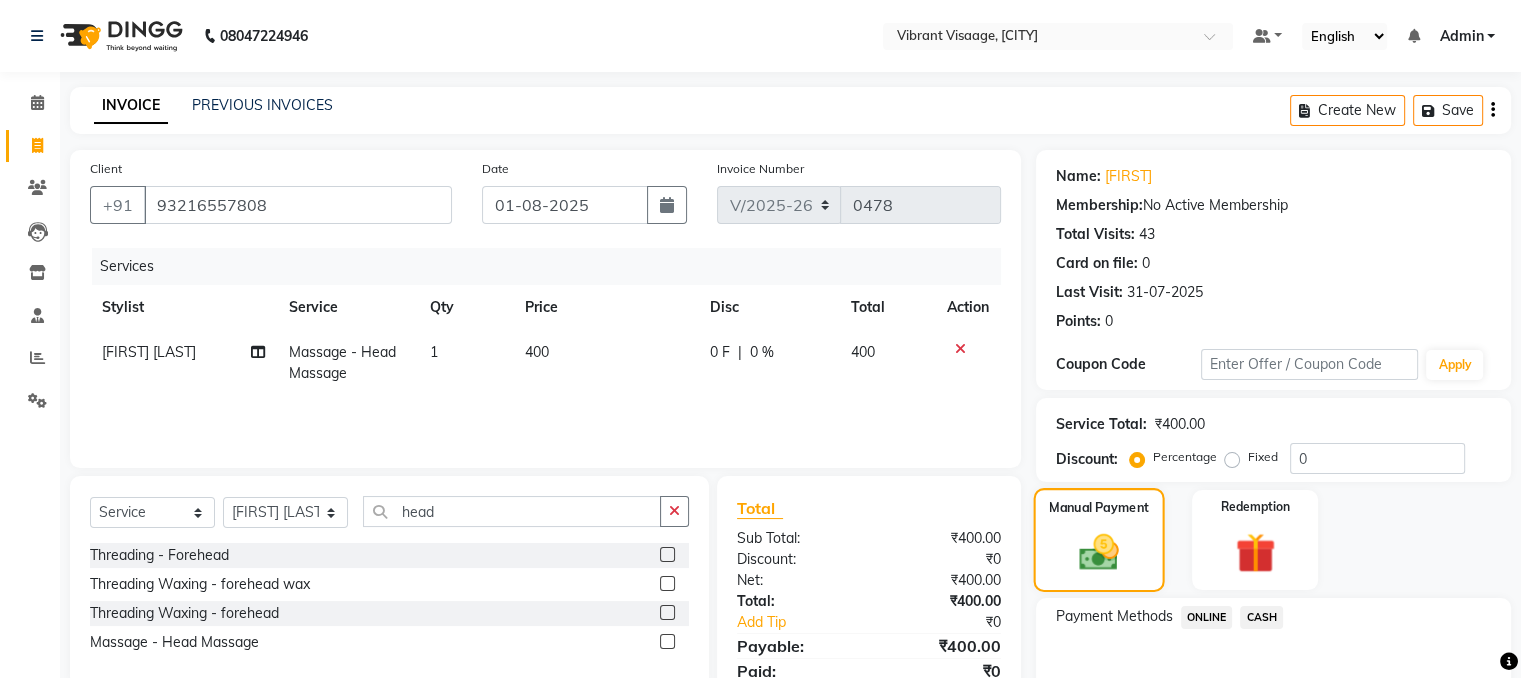 scroll, scrollTop: 110, scrollLeft: 0, axis: vertical 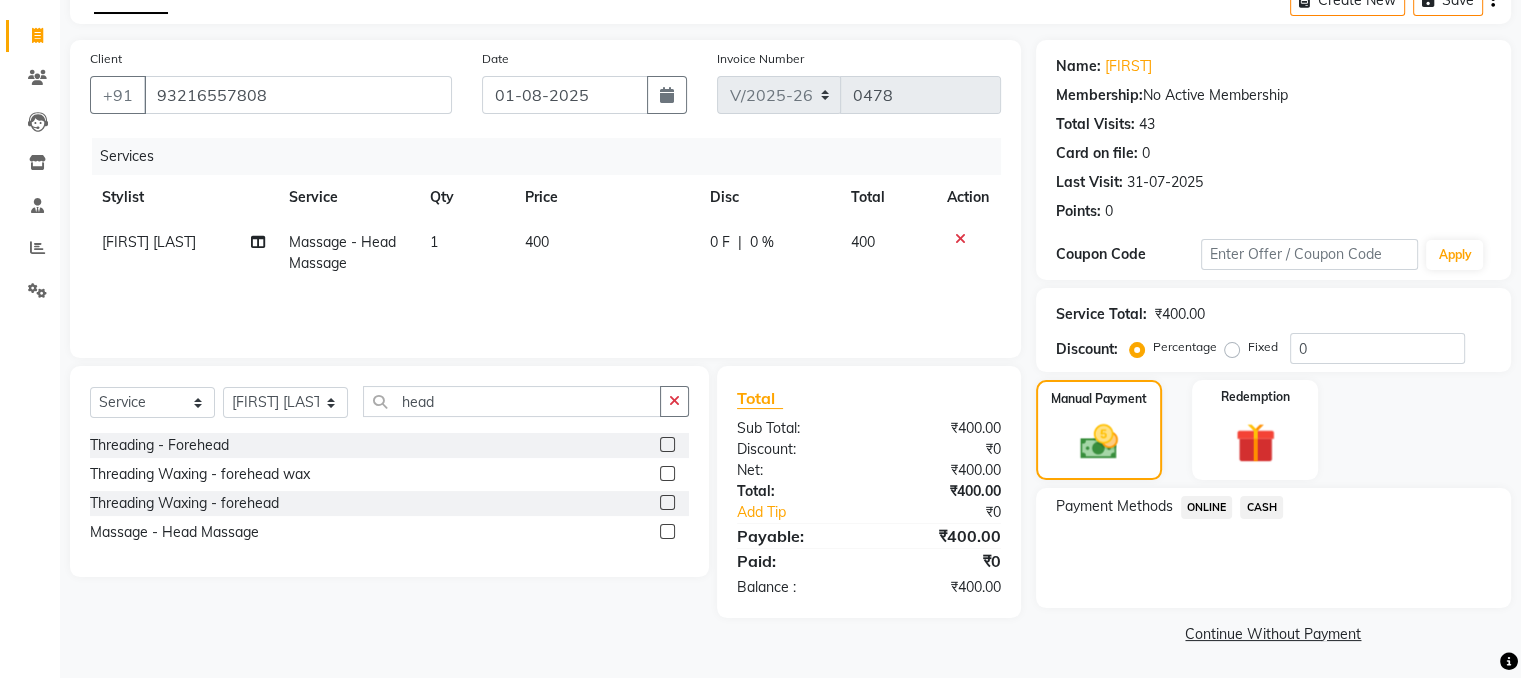click on "CASH" 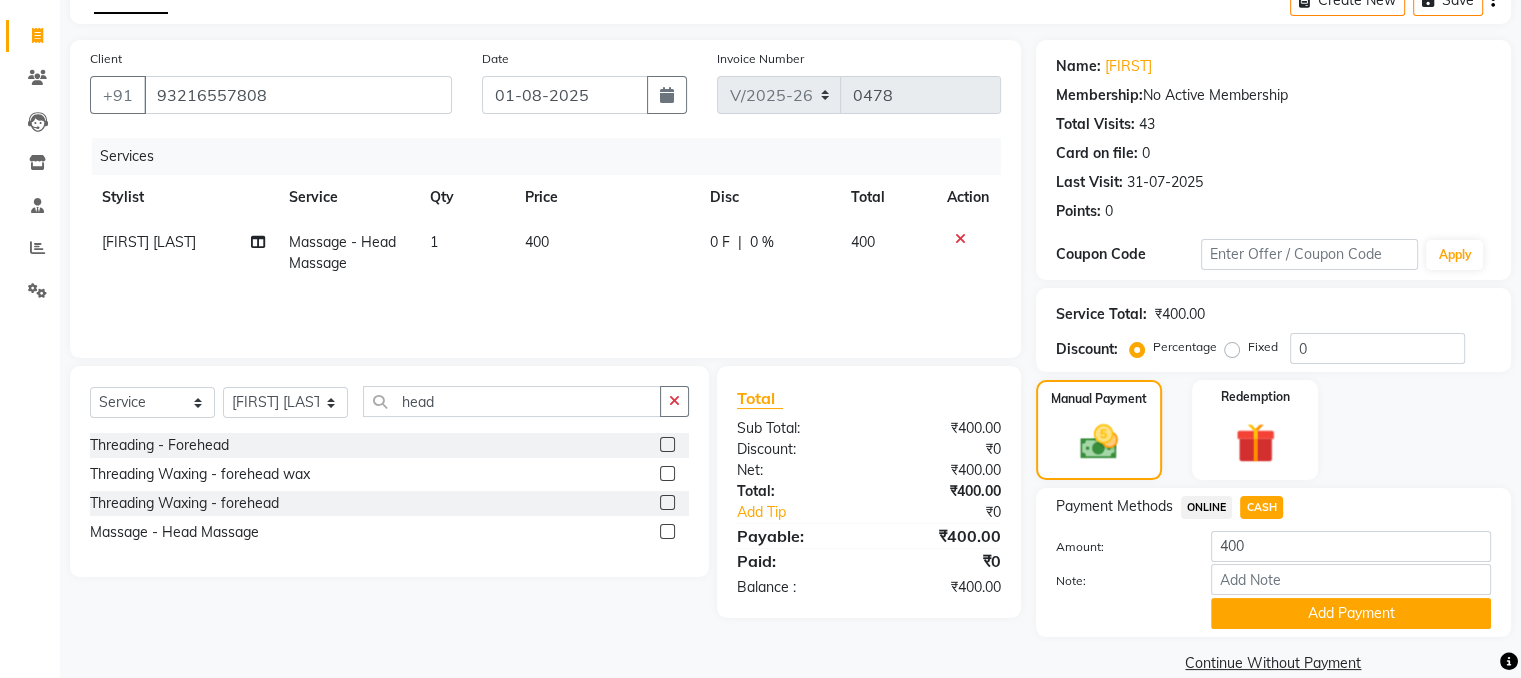 scroll, scrollTop: 141, scrollLeft: 0, axis: vertical 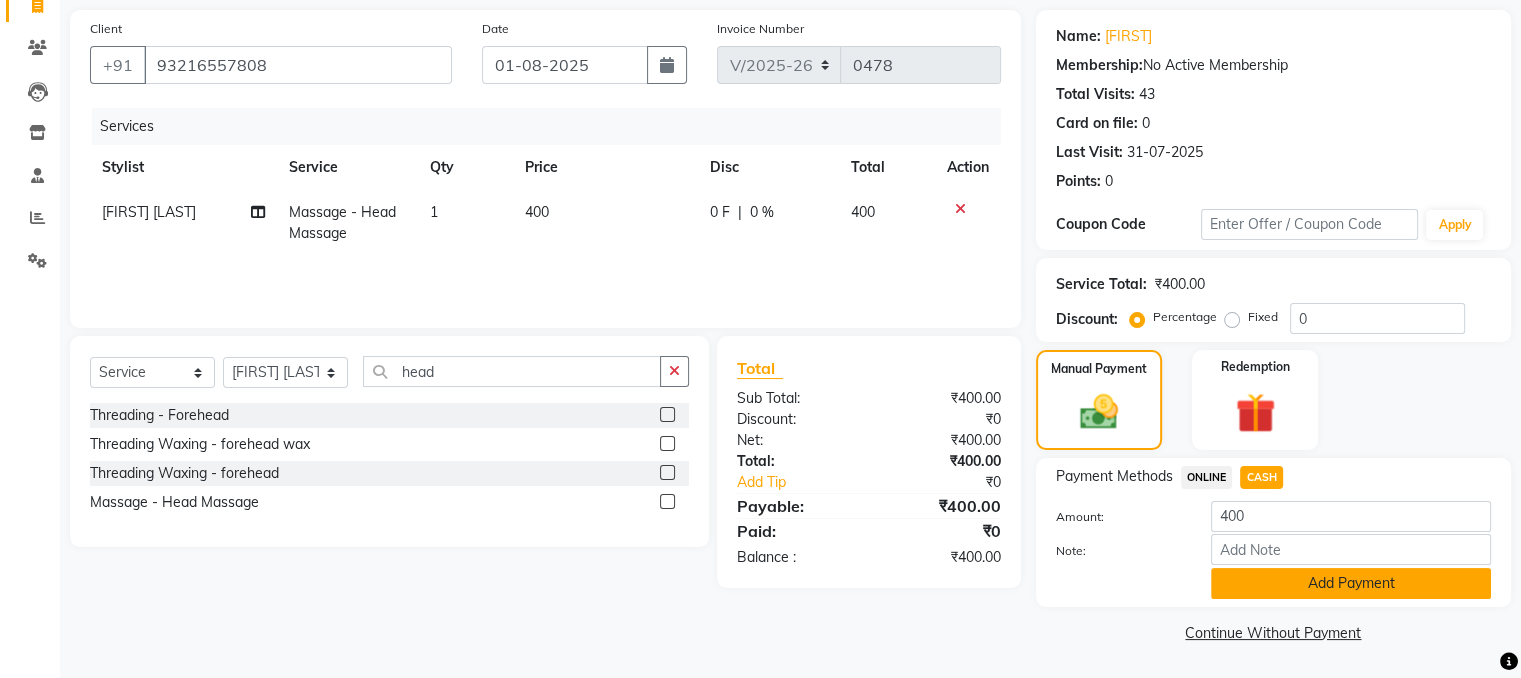 click on "Add Payment" 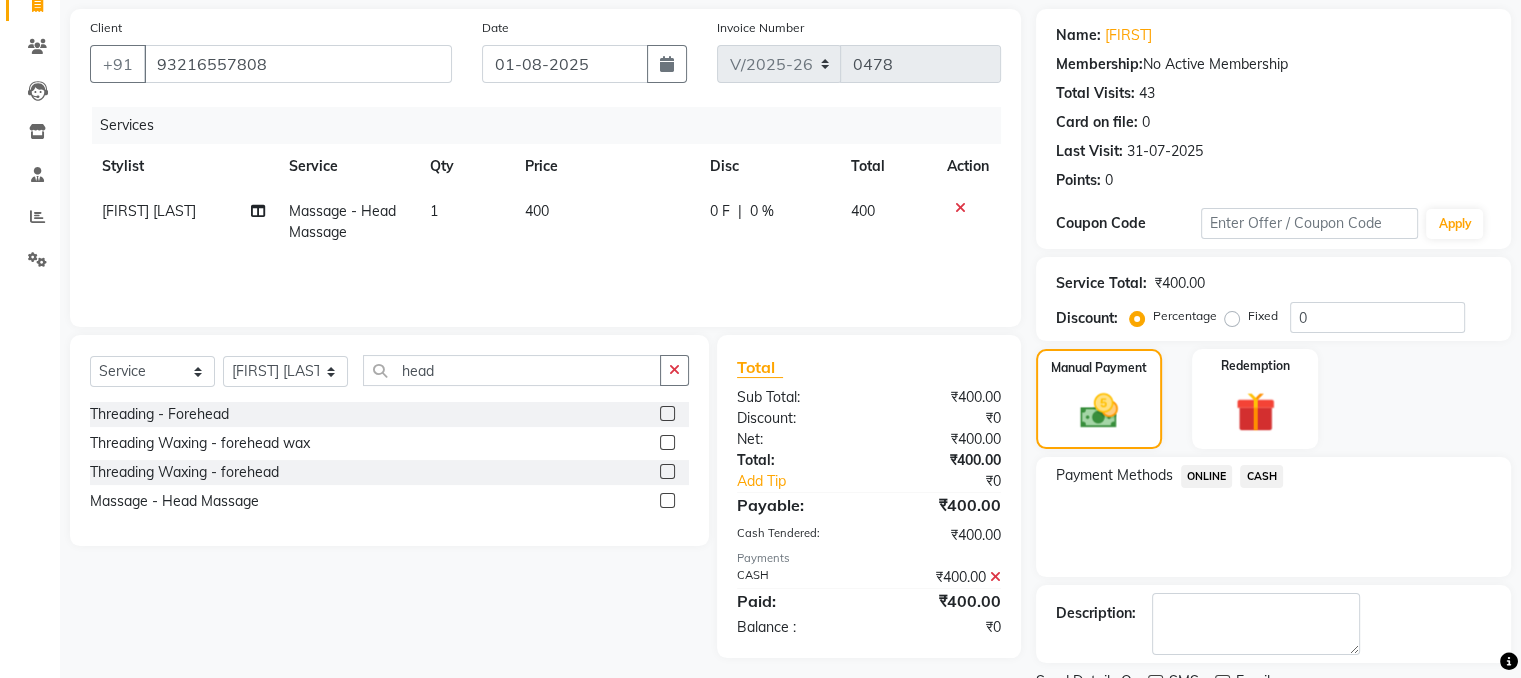 scroll, scrollTop: 223, scrollLeft: 0, axis: vertical 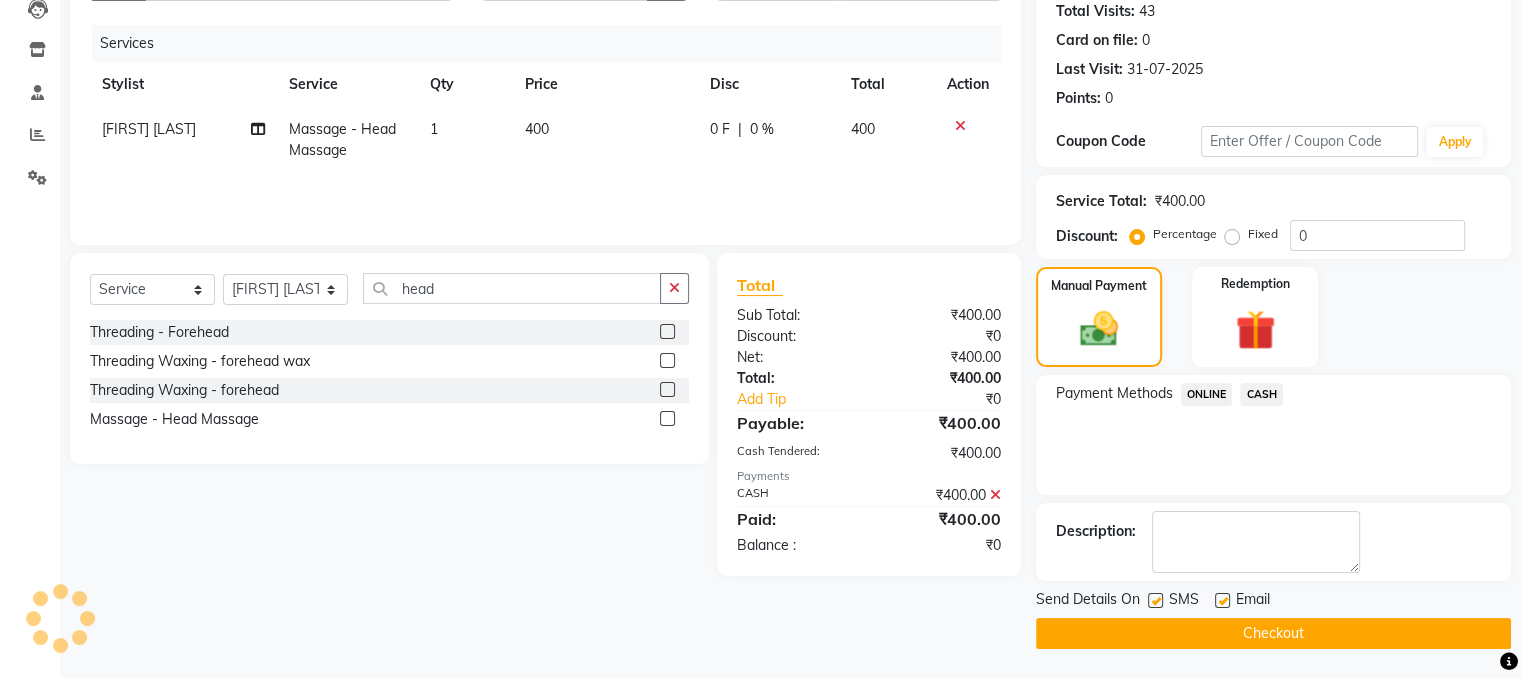 click on "Checkout" 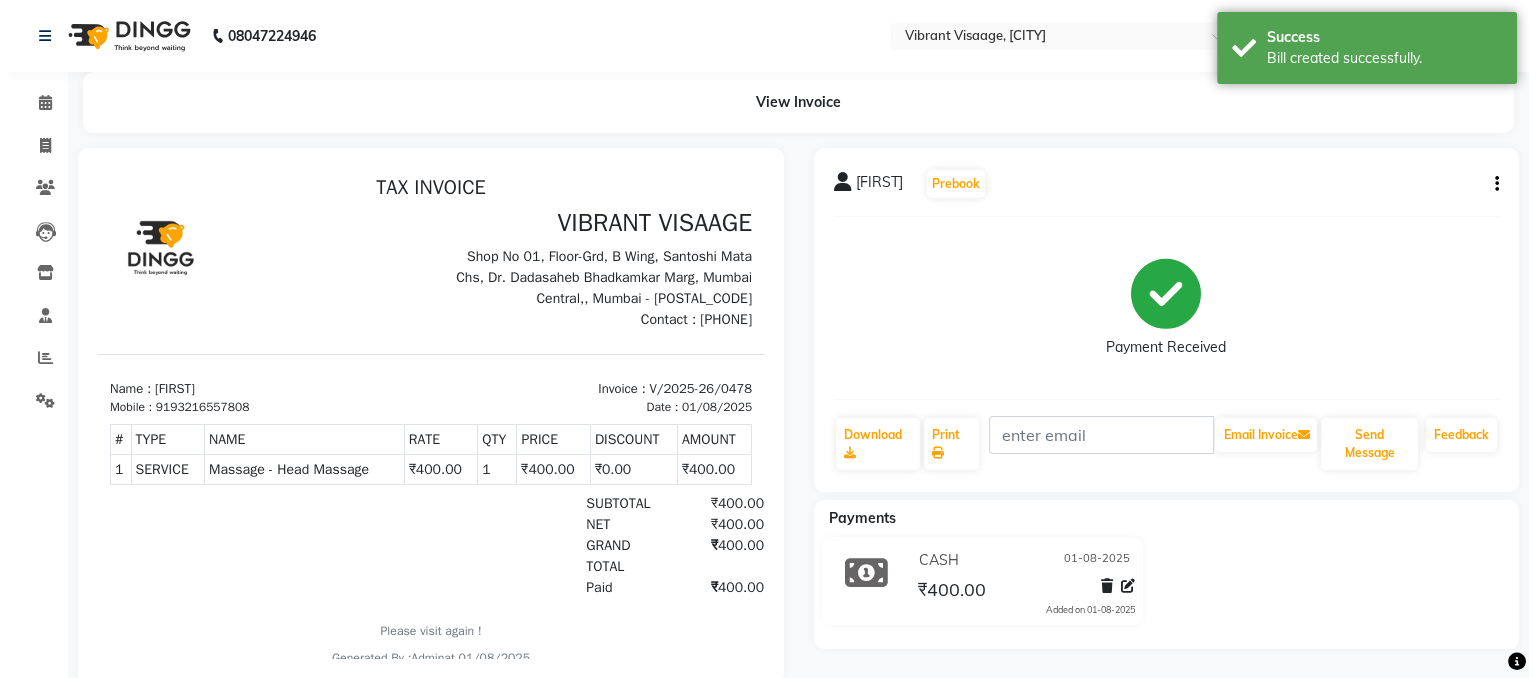 scroll, scrollTop: 0, scrollLeft: 0, axis: both 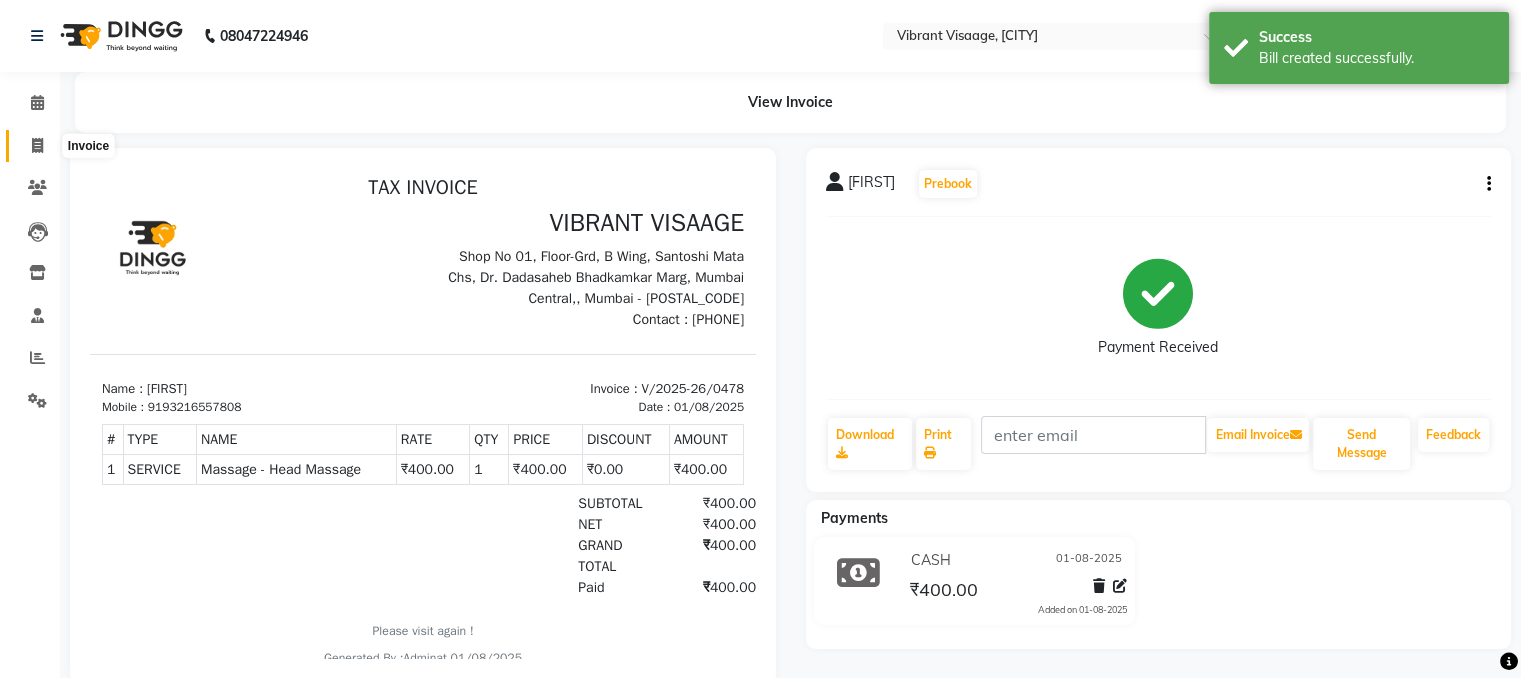 click 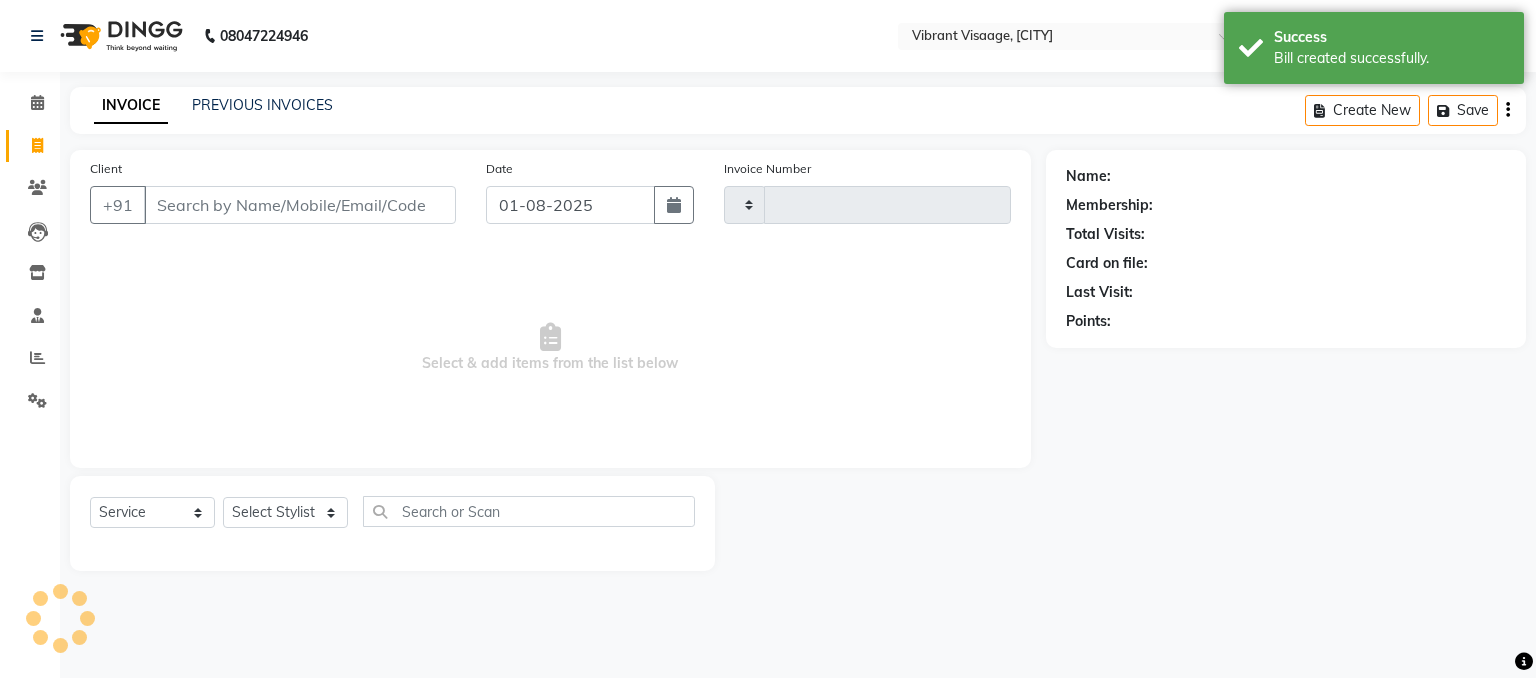 type on "0479" 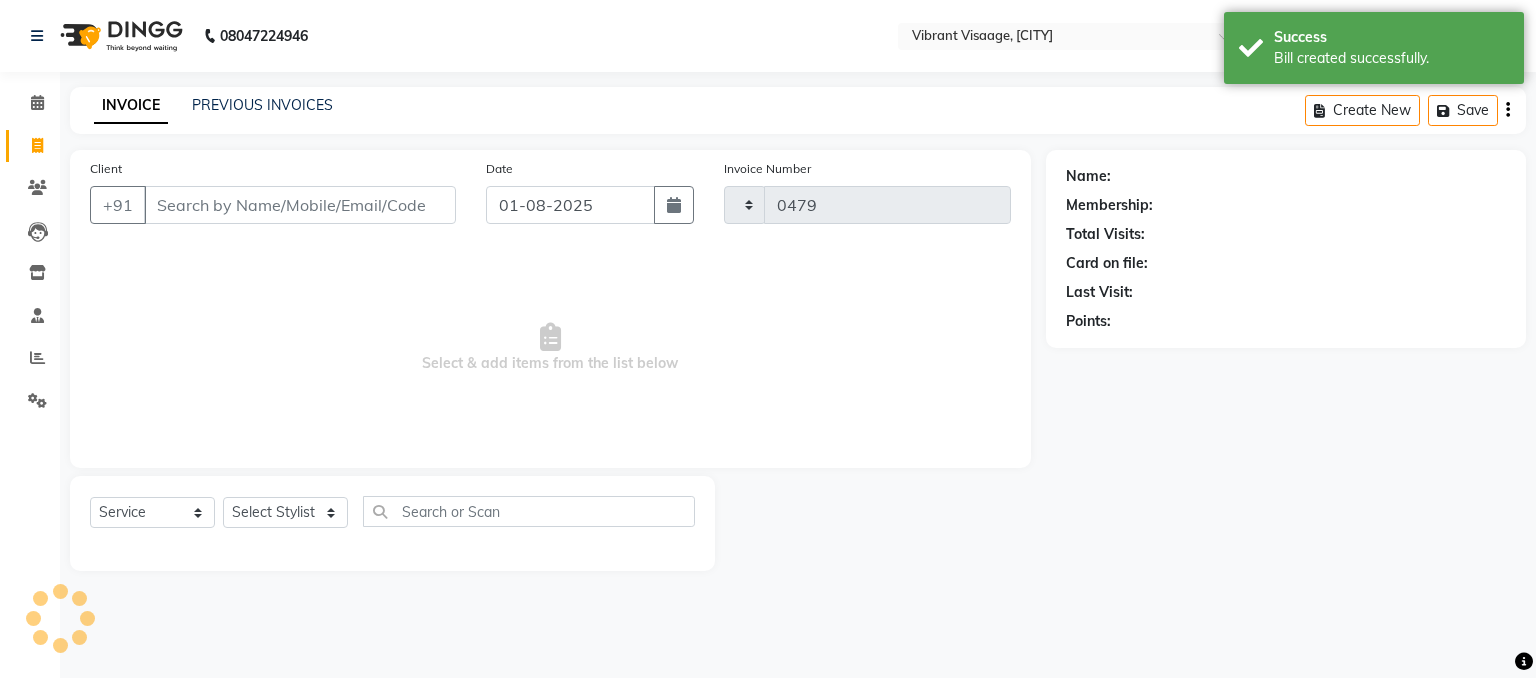 select on "7649" 